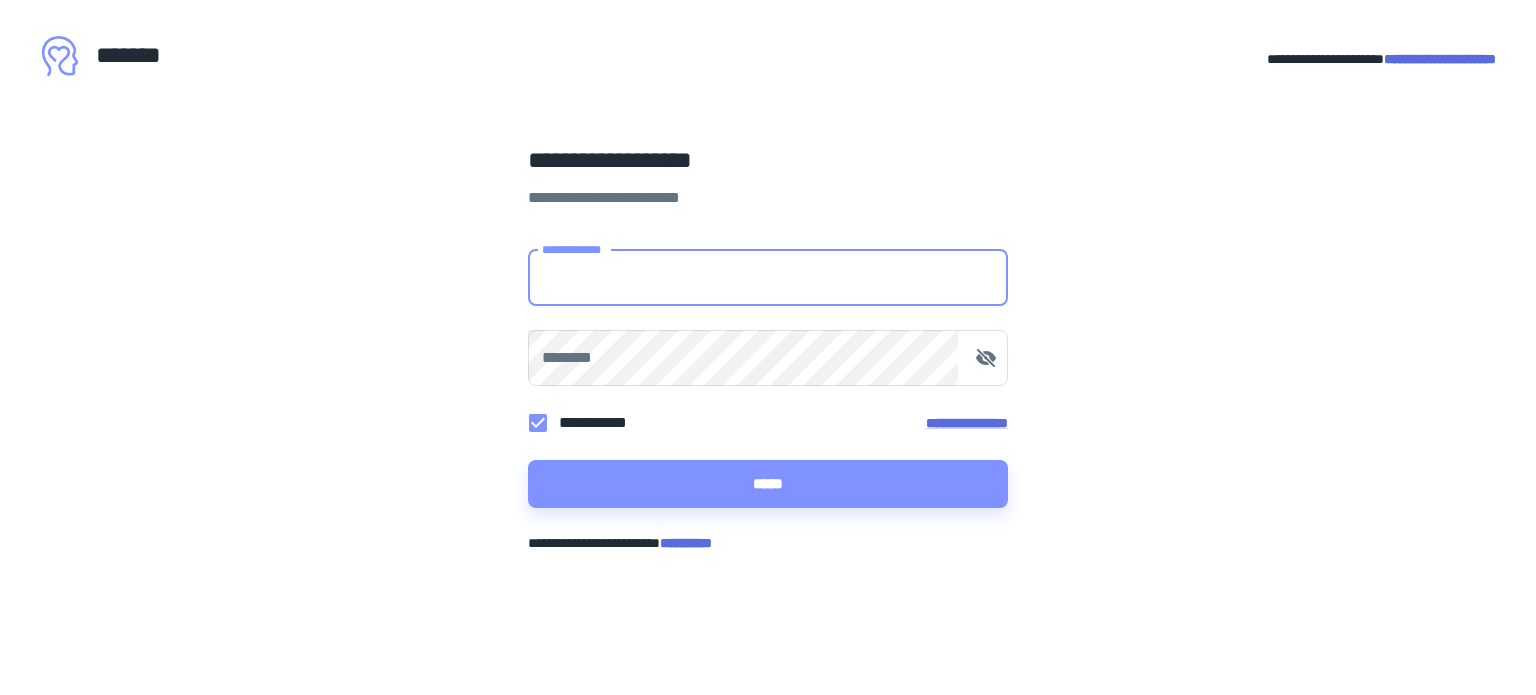 scroll, scrollTop: 0, scrollLeft: 0, axis: both 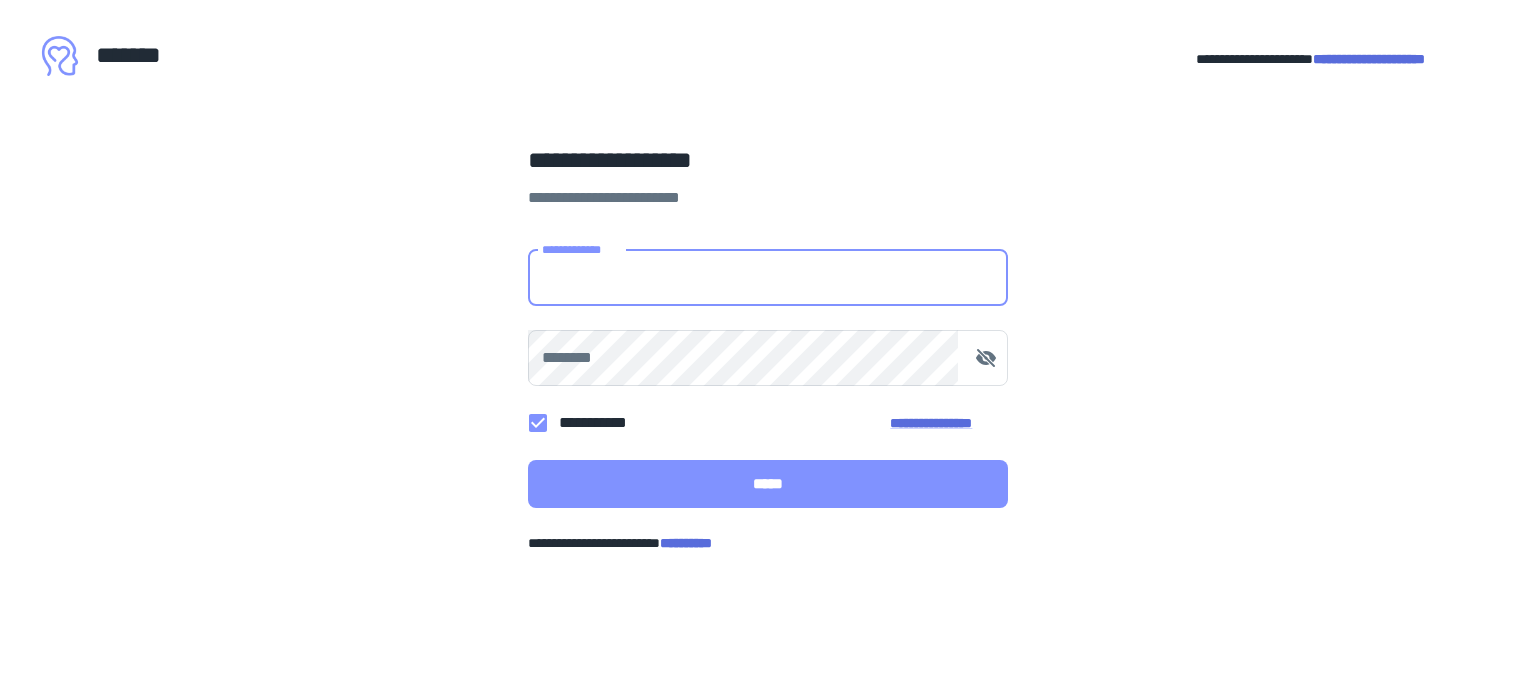 type on "**********" 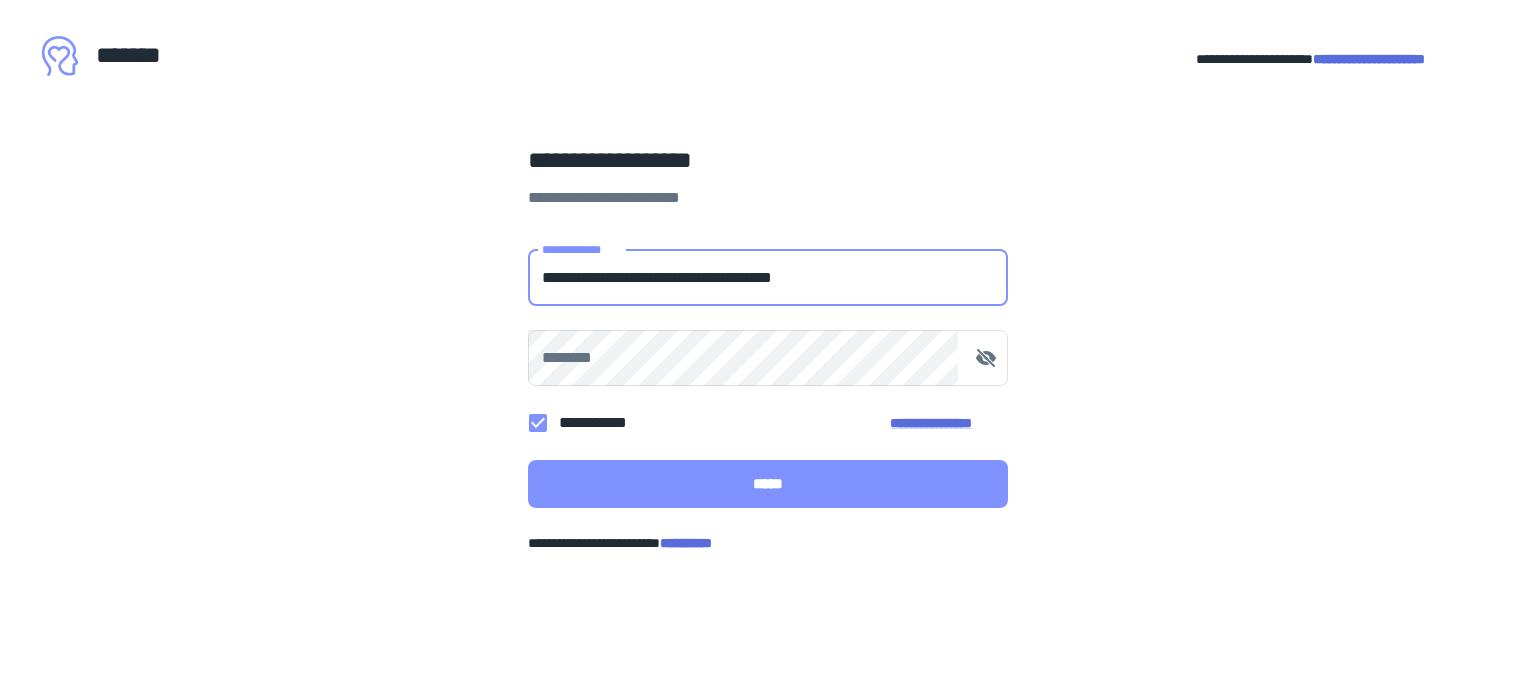 click on "*****" at bounding box center (768, 484) 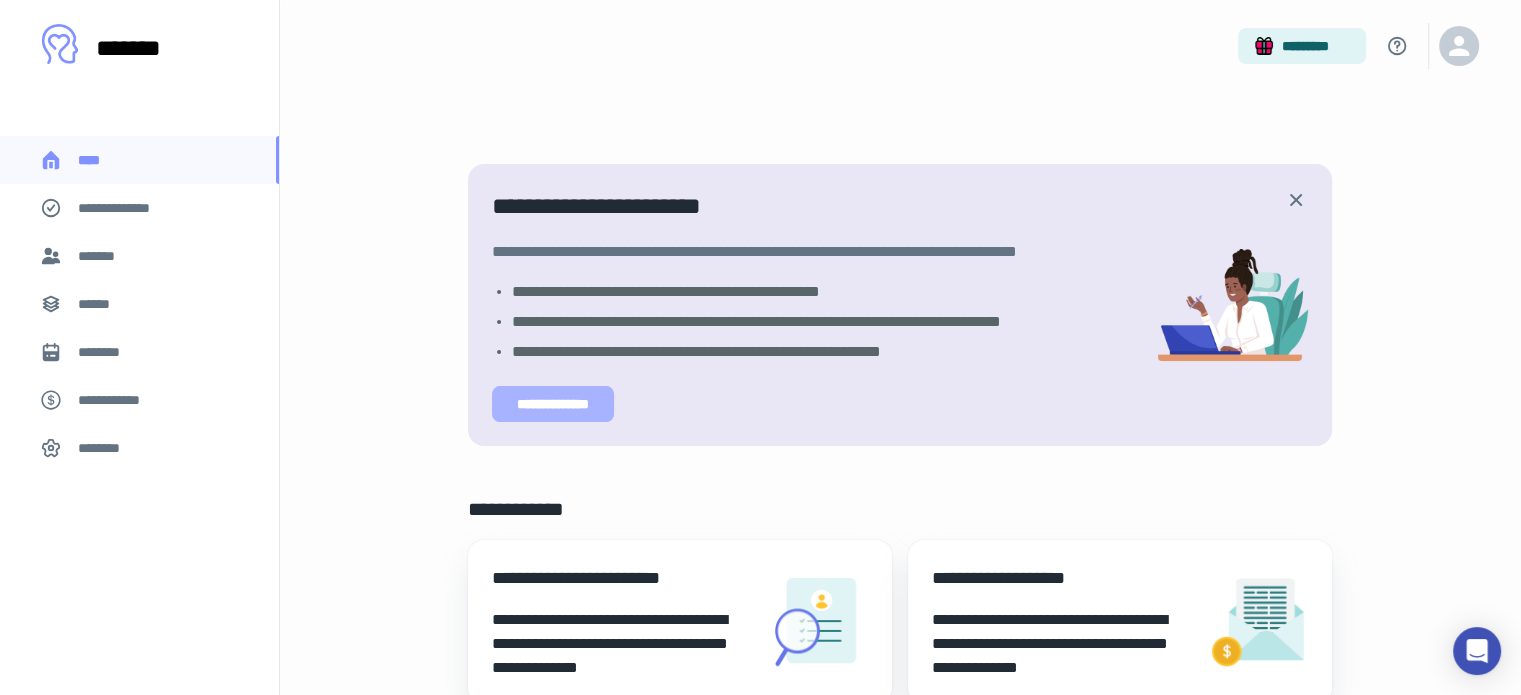 click on "**********" at bounding box center [553, 404] 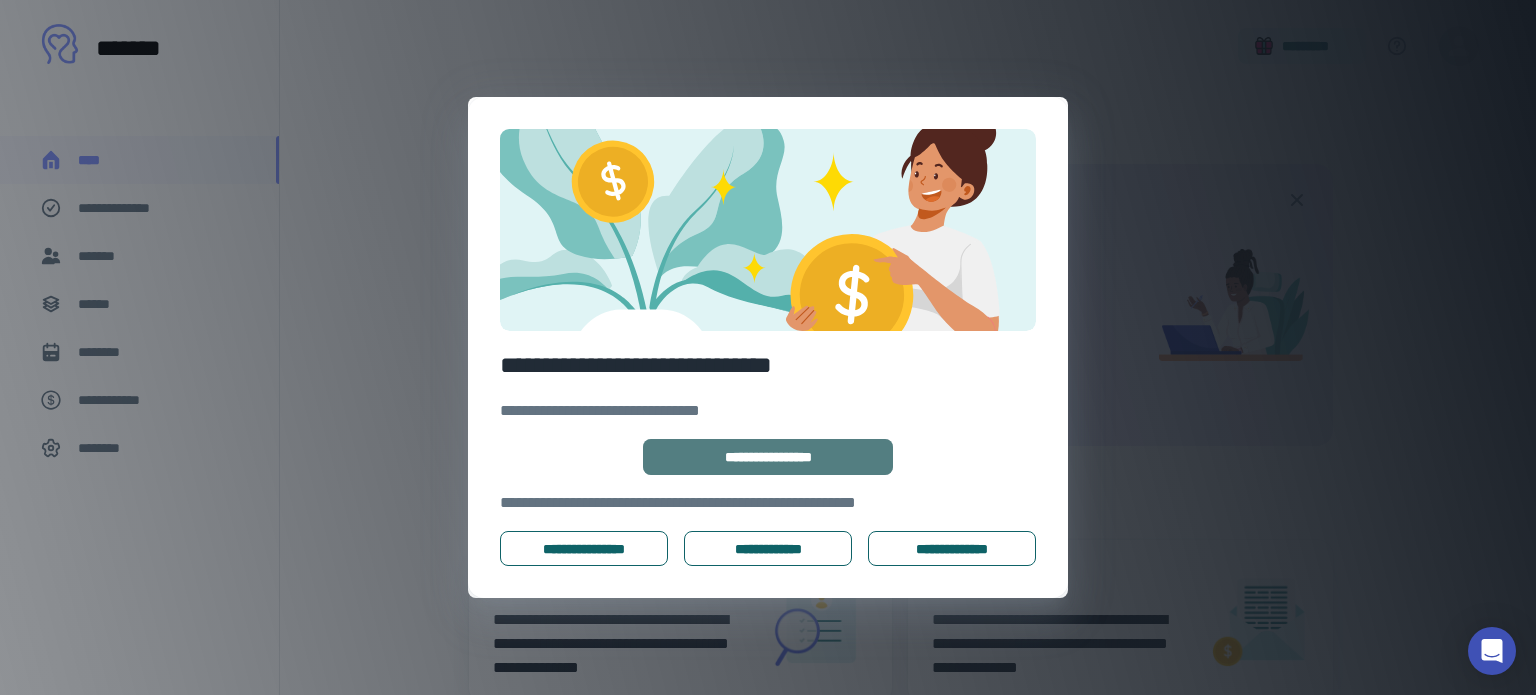 click on "**********" at bounding box center [768, 457] 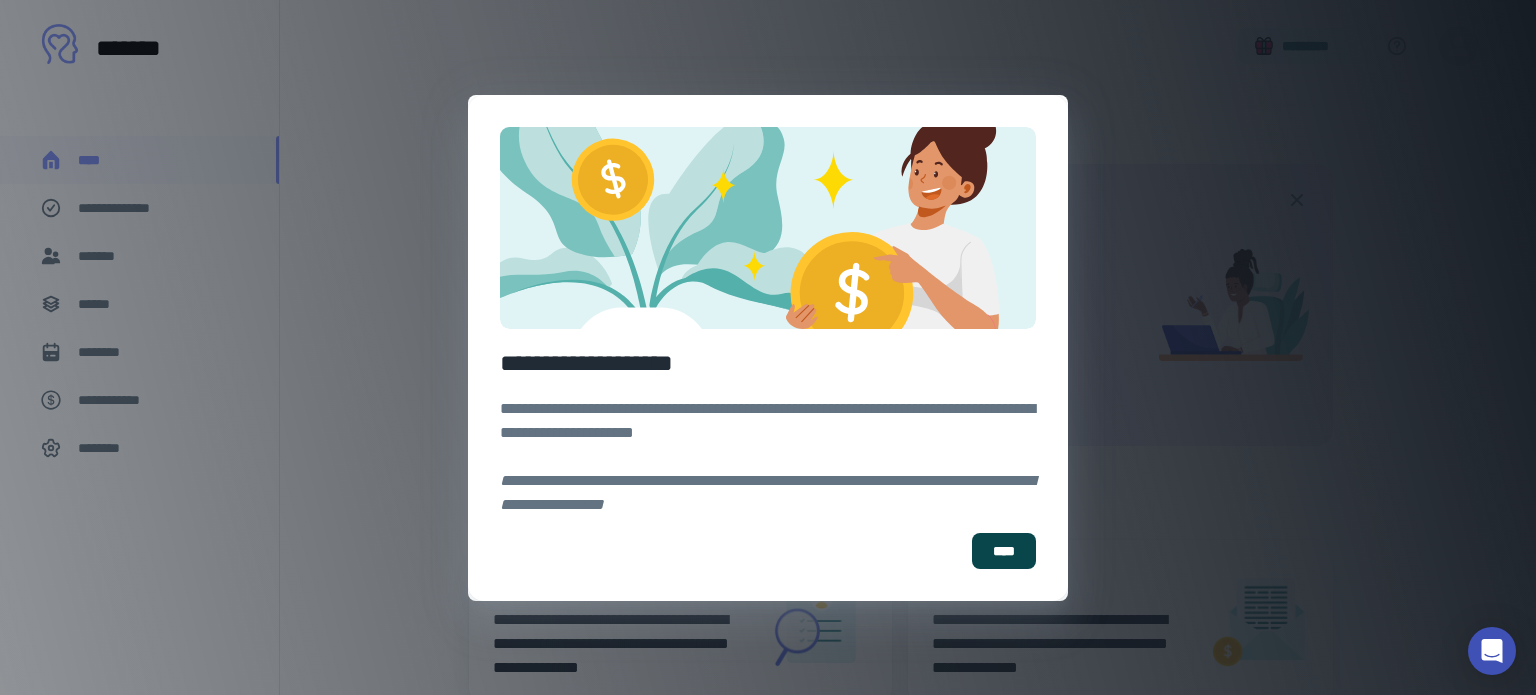 click on "****" at bounding box center (1004, 551) 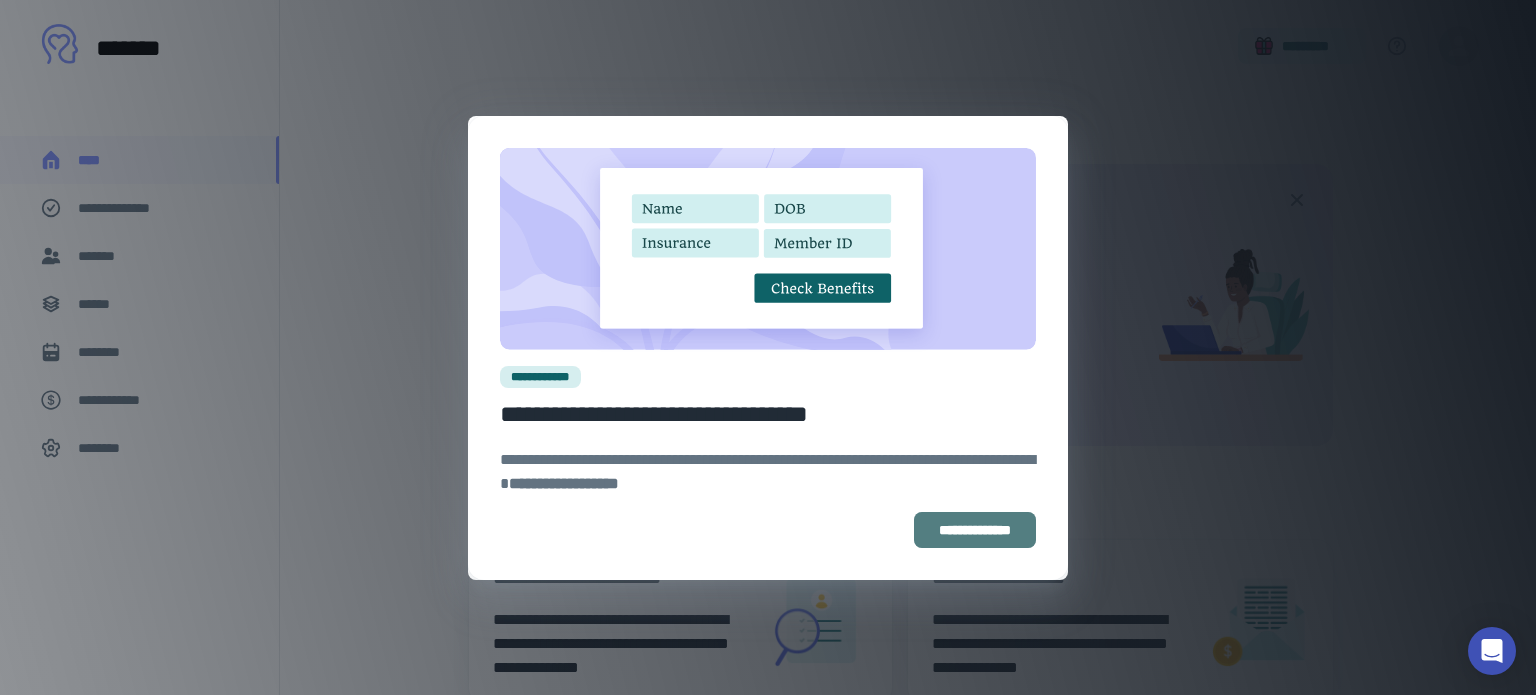 click on "**********" at bounding box center (975, 530) 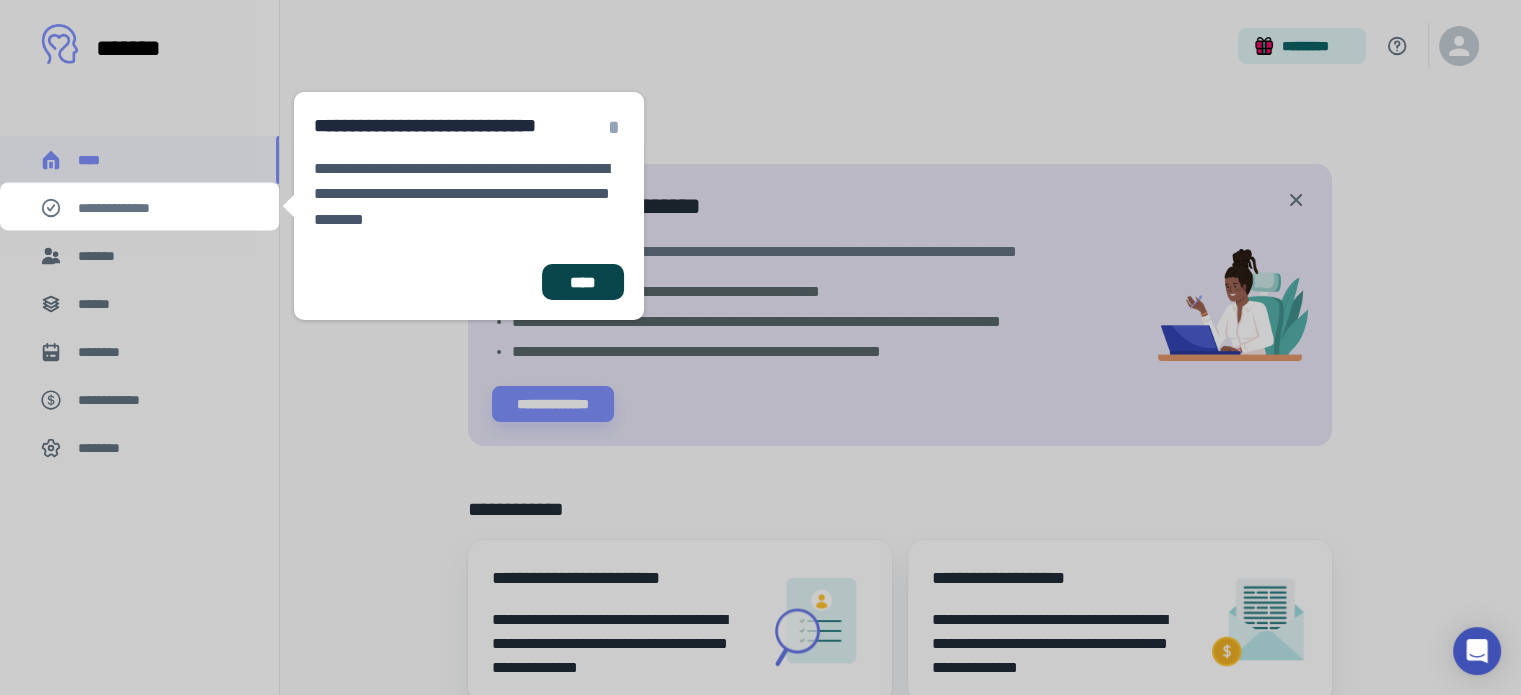 click on "****" at bounding box center [583, 282] 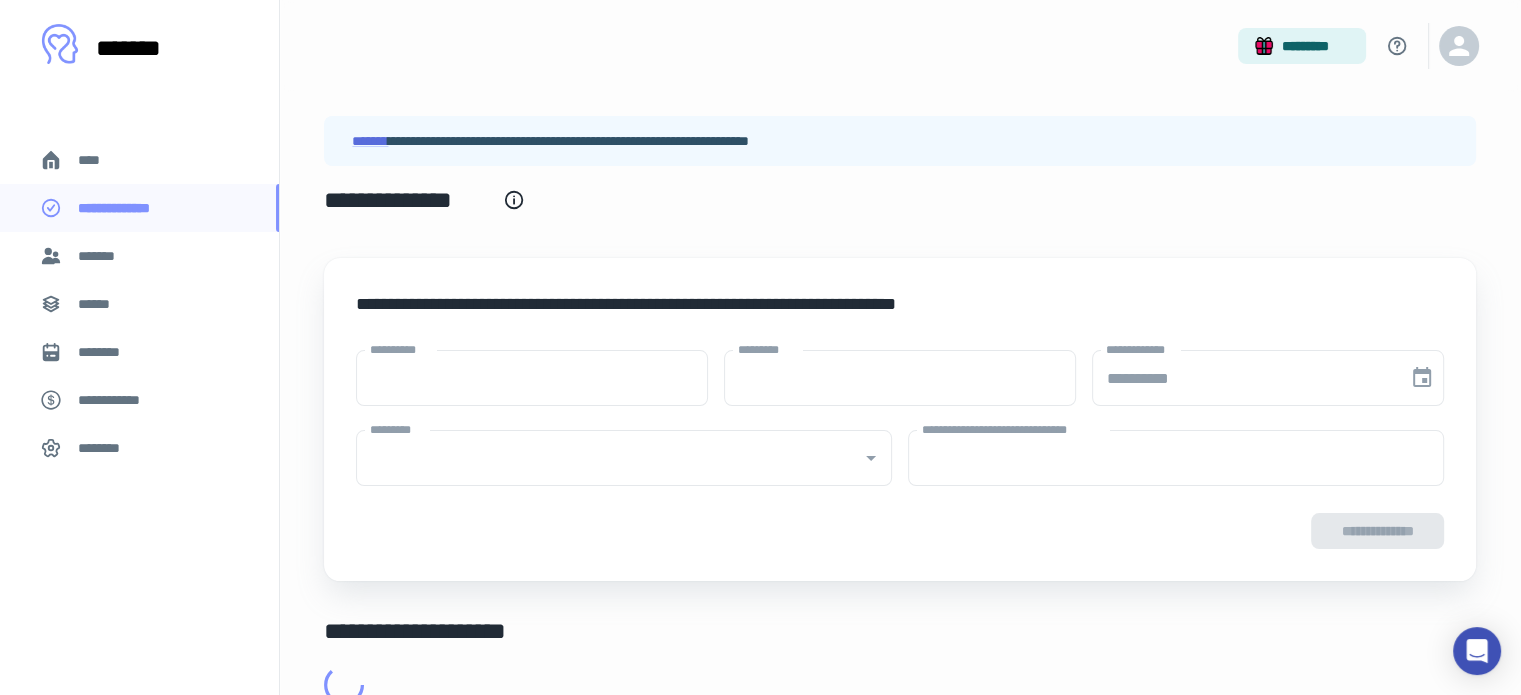 type on "****" 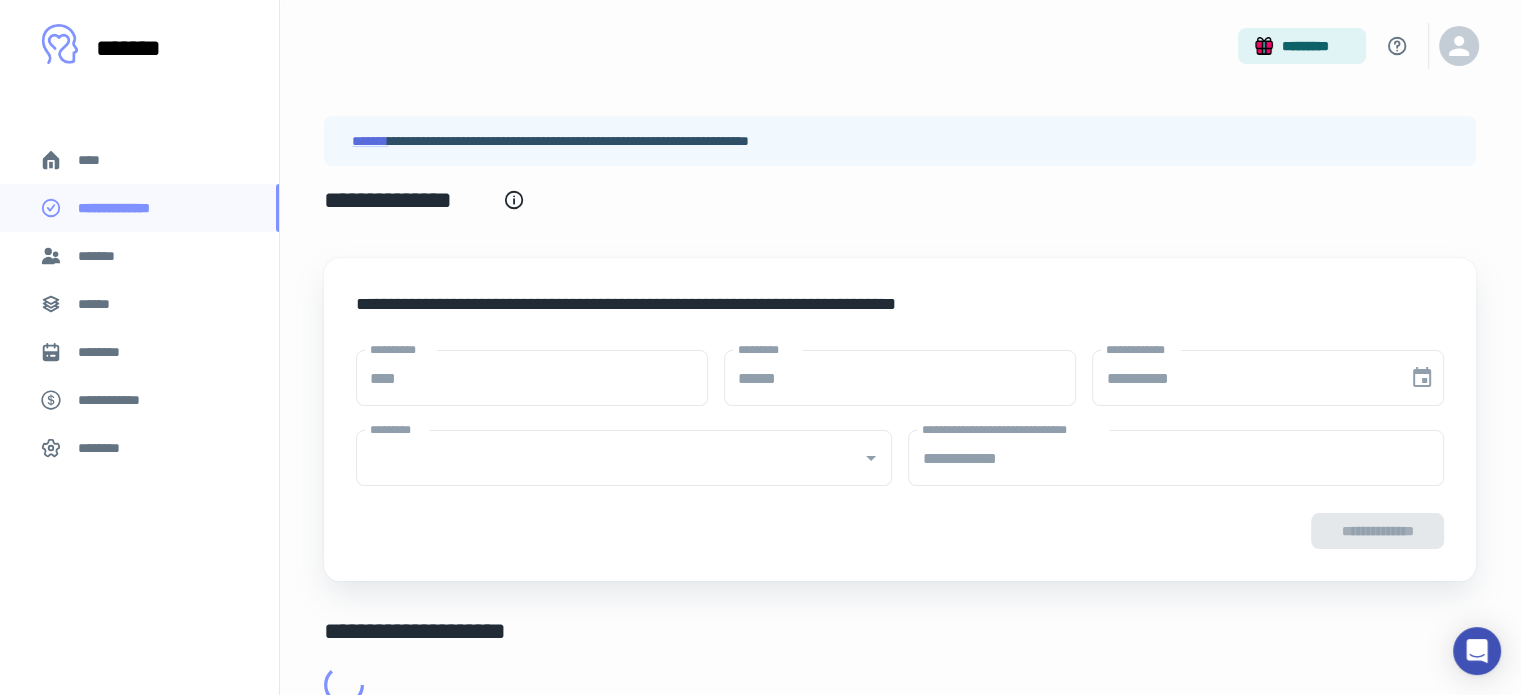 type on "**********" 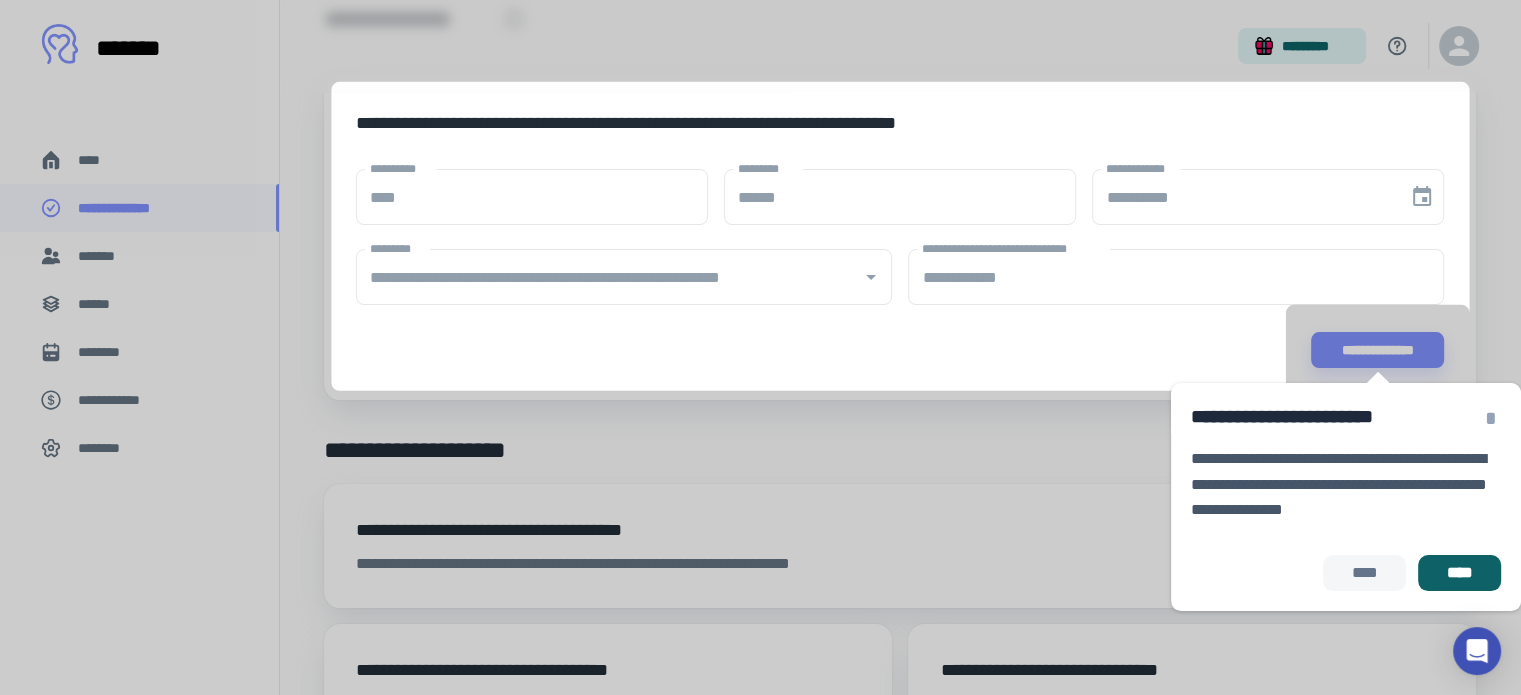 scroll, scrollTop: 183, scrollLeft: 0, axis: vertical 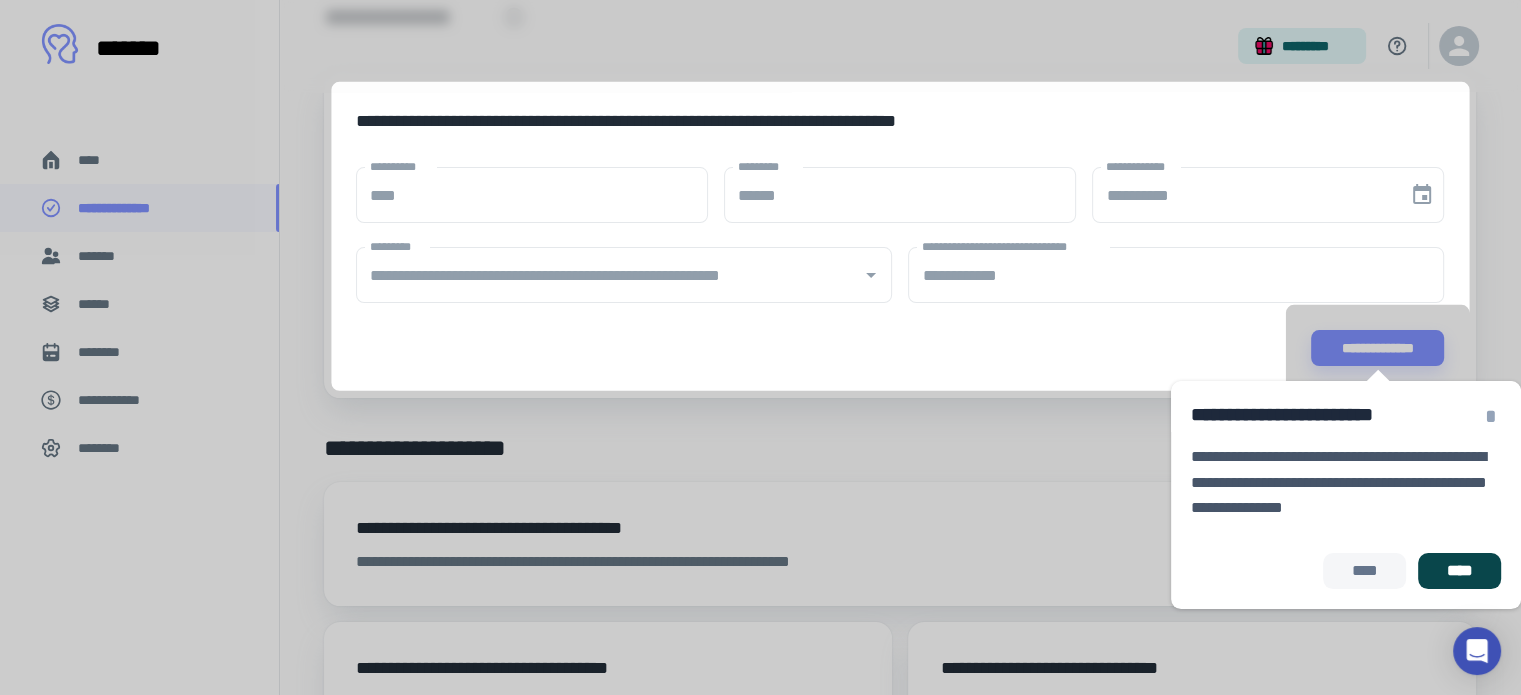 click on "****" at bounding box center [1459, 571] 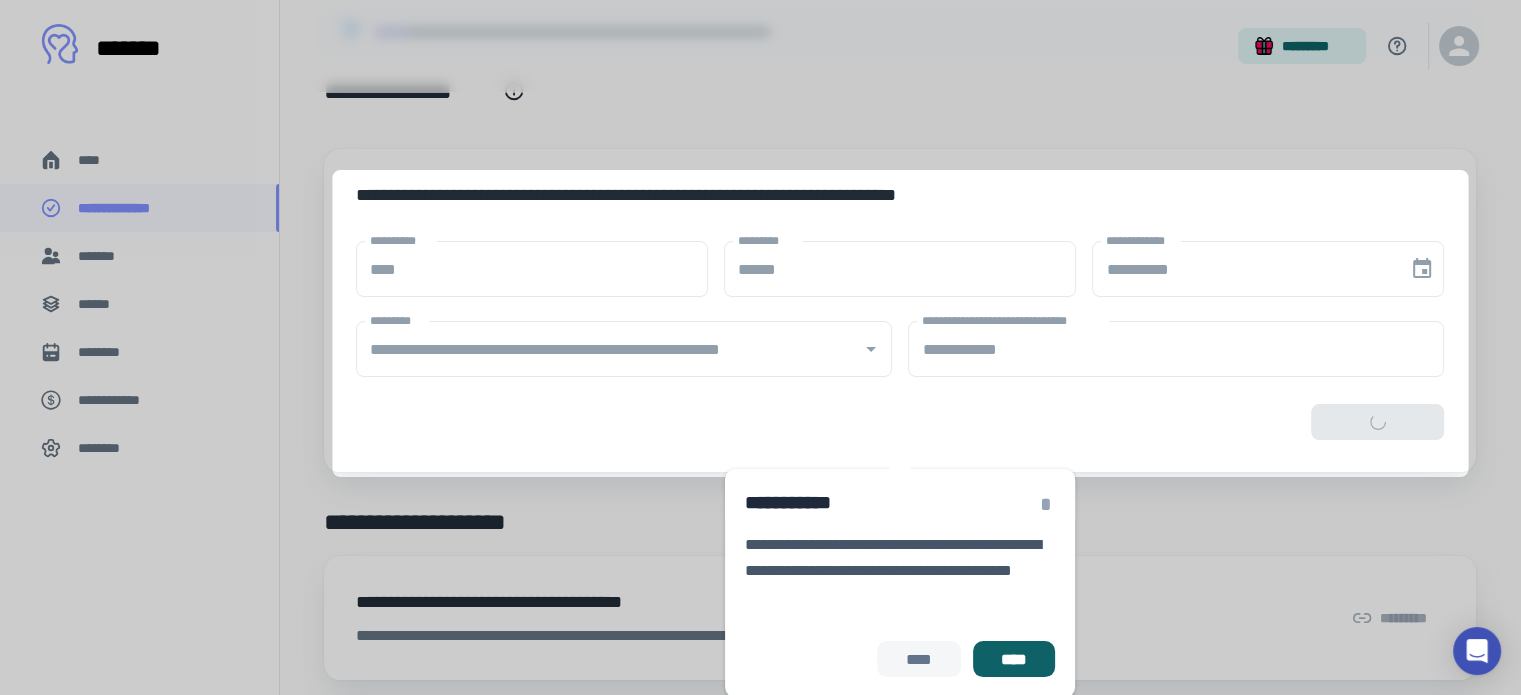 scroll, scrollTop: 72, scrollLeft: 0, axis: vertical 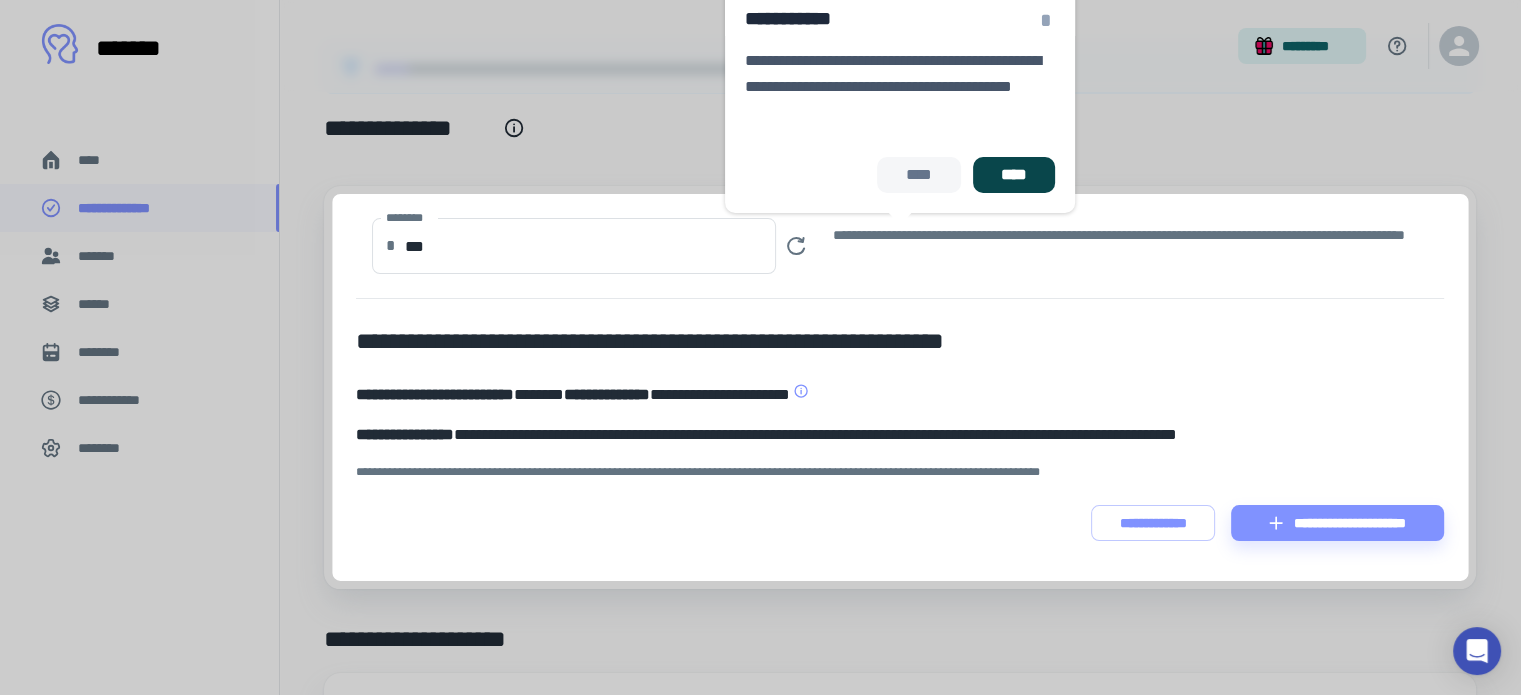 click on "****" at bounding box center (1014, 175) 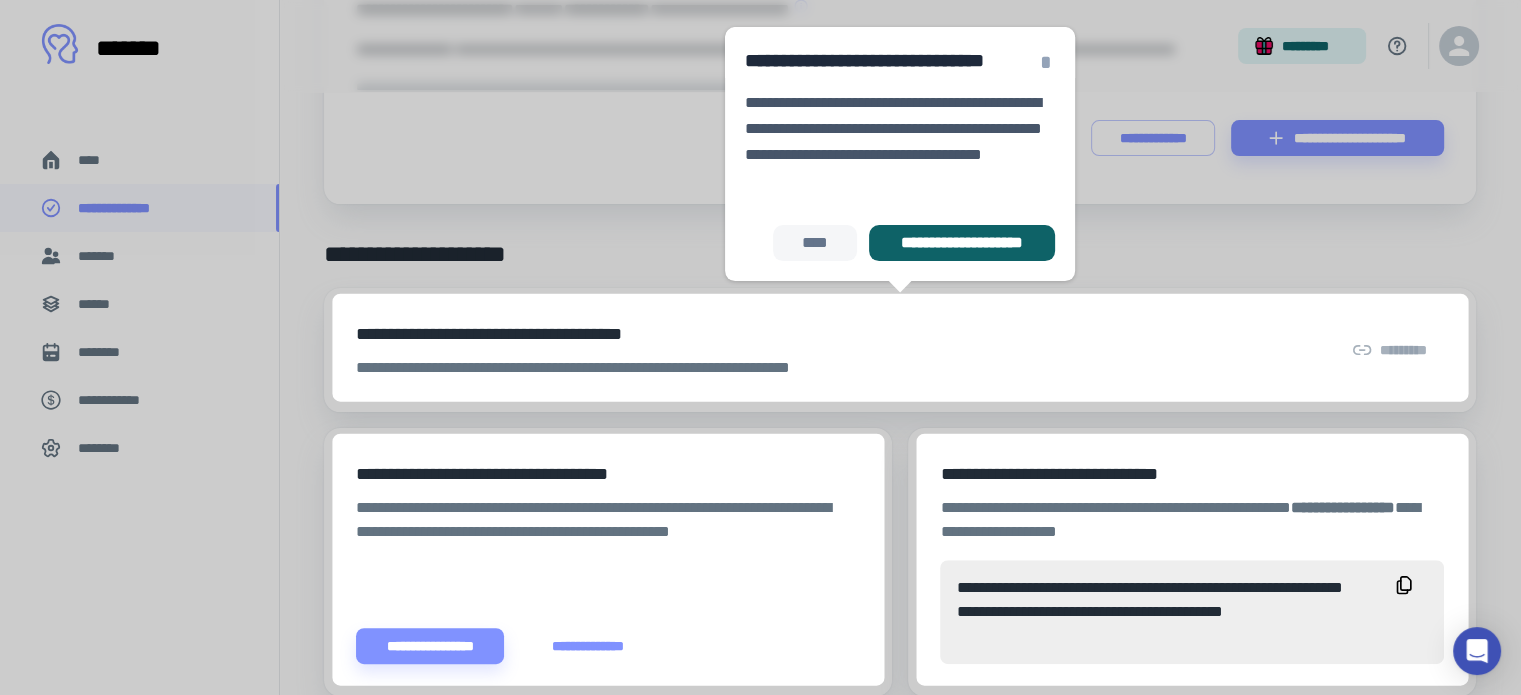scroll, scrollTop: 459, scrollLeft: 0, axis: vertical 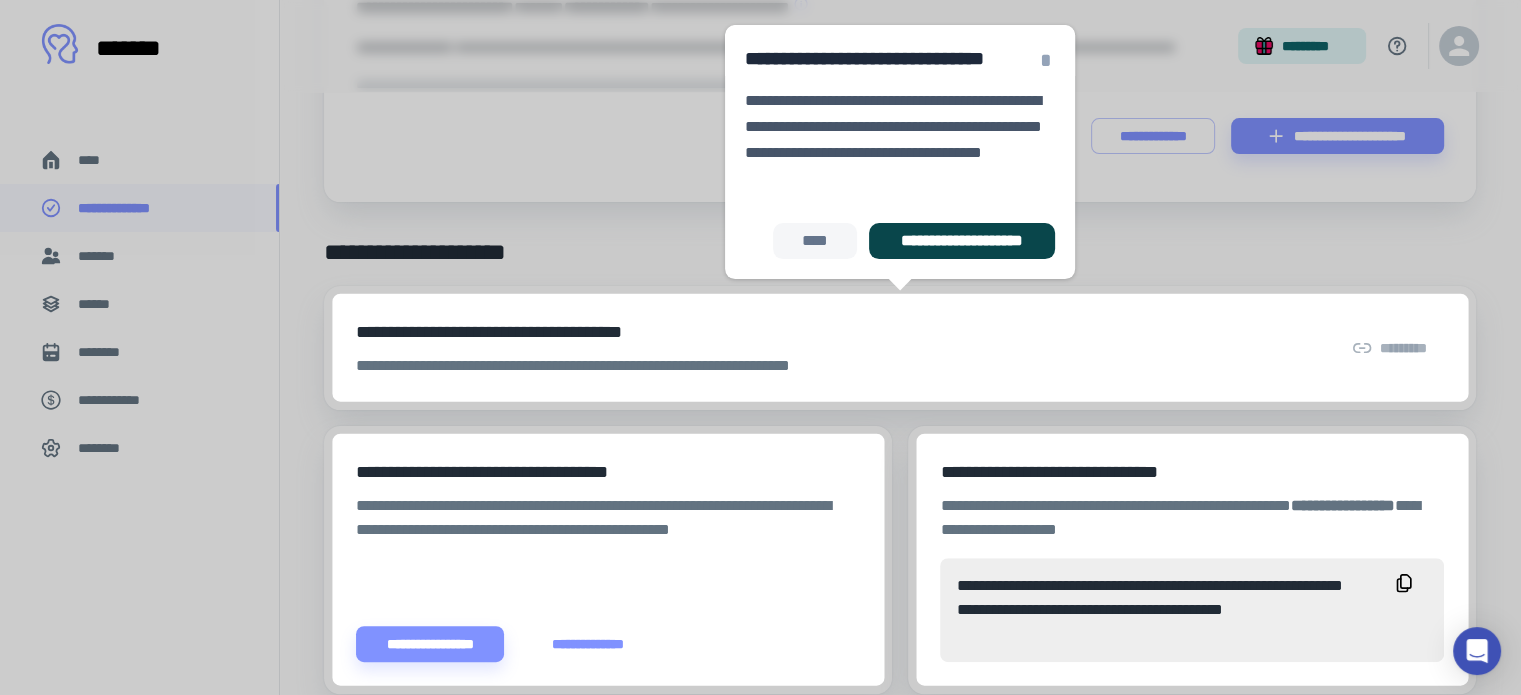 click on "**********" at bounding box center (962, 241) 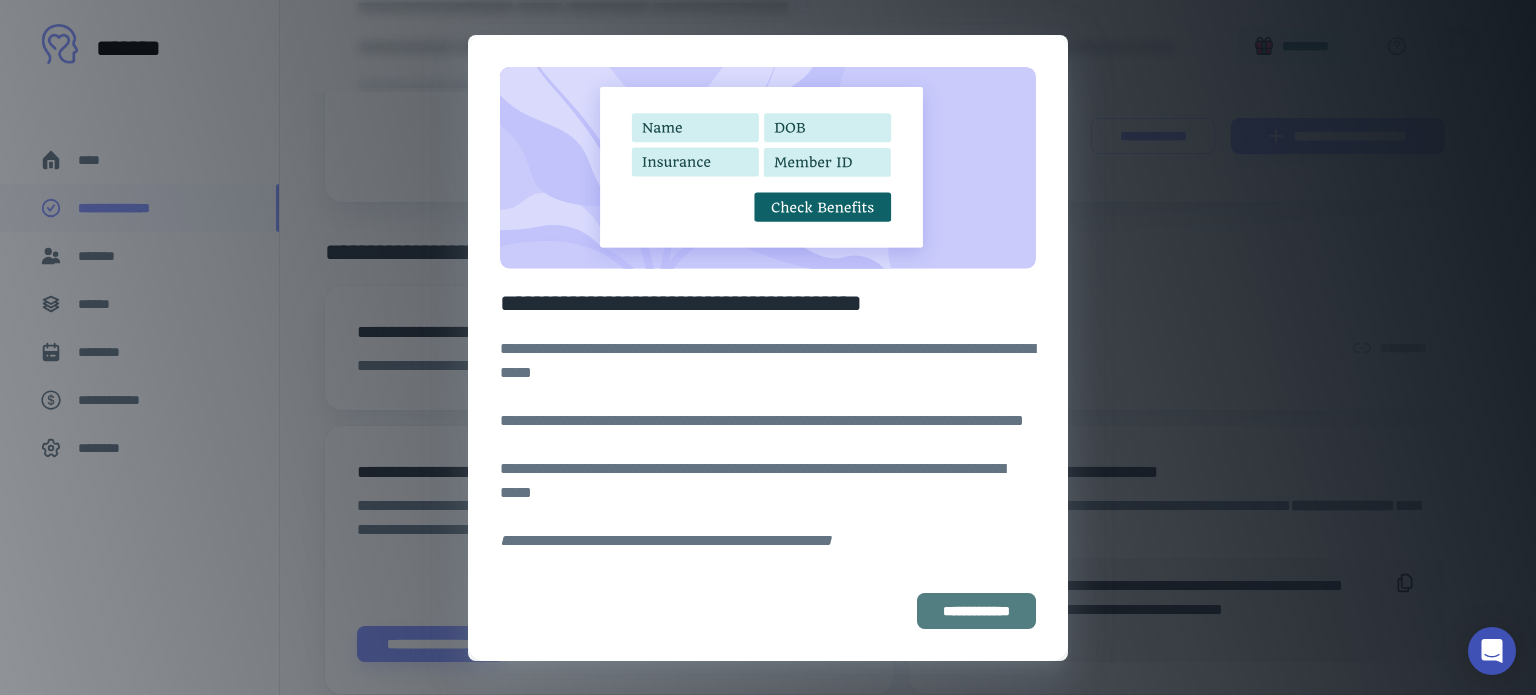 click on "**********" at bounding box center [976, 611] 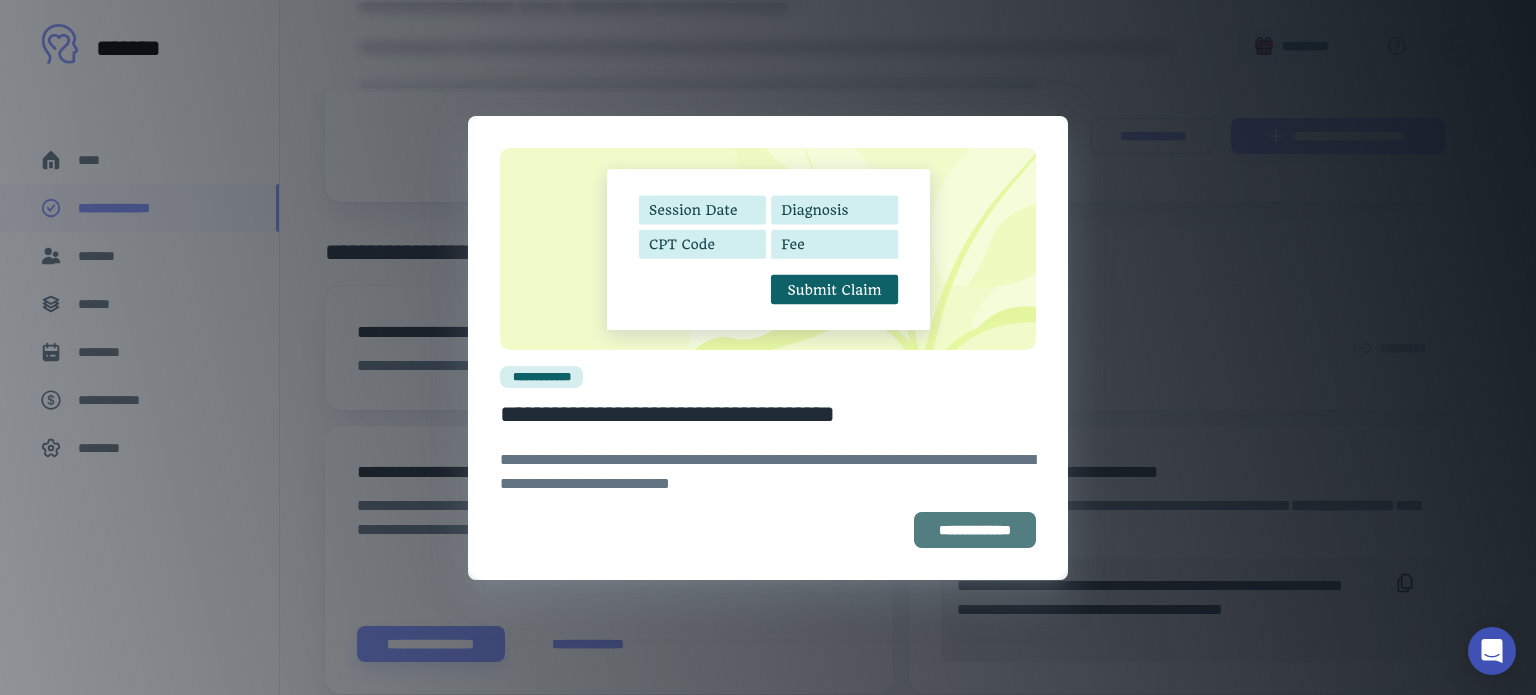 click on "**********" at bounding box center [975, 530] 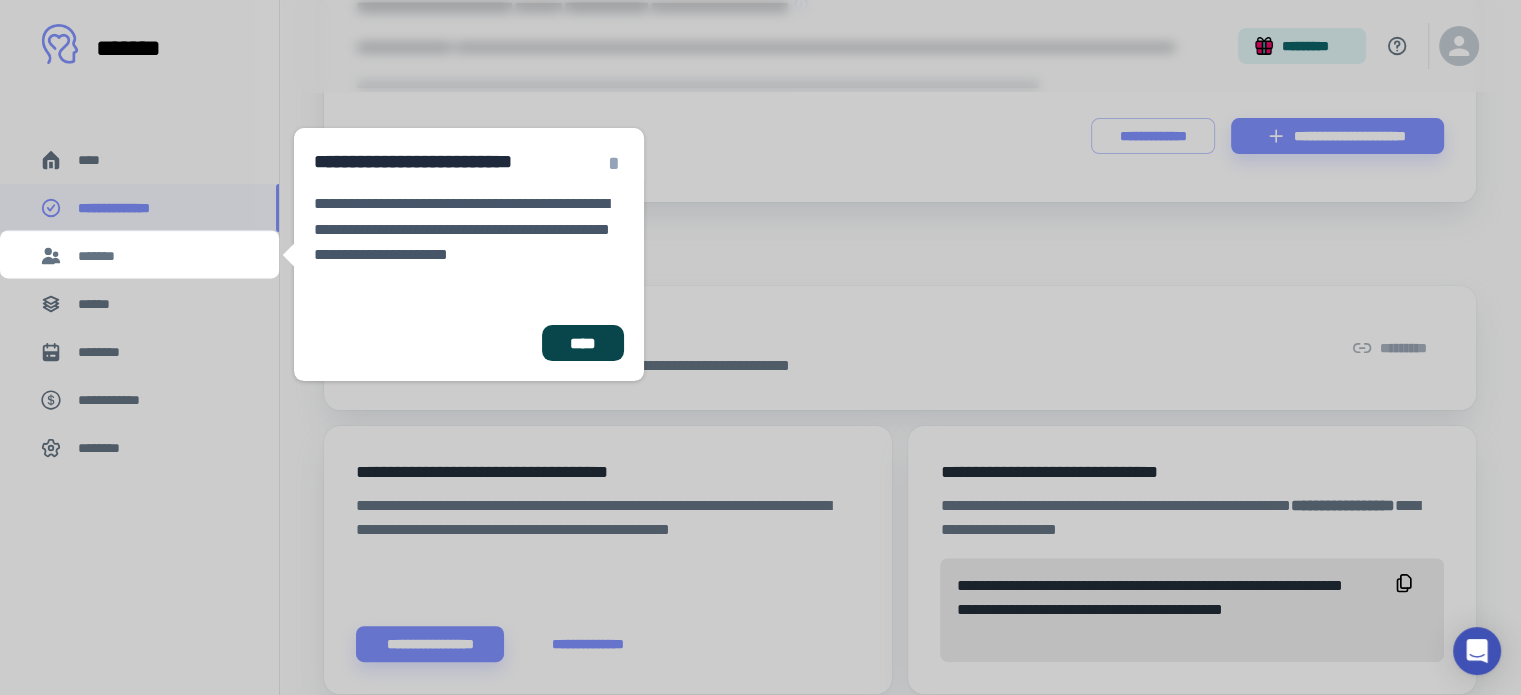 click on "****" at bounding box center (583, 343) 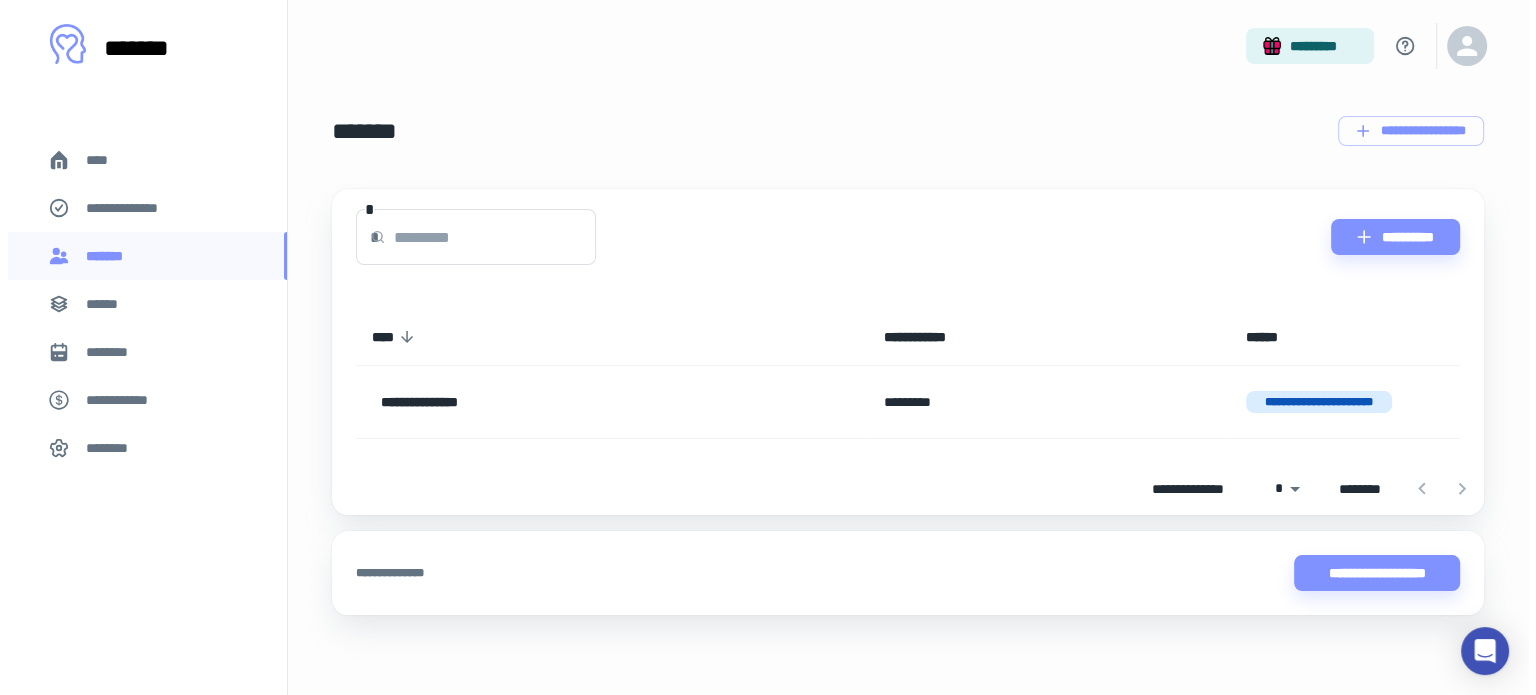 scroll, scrollTop: 0, scrollLeft: 0, axis: both 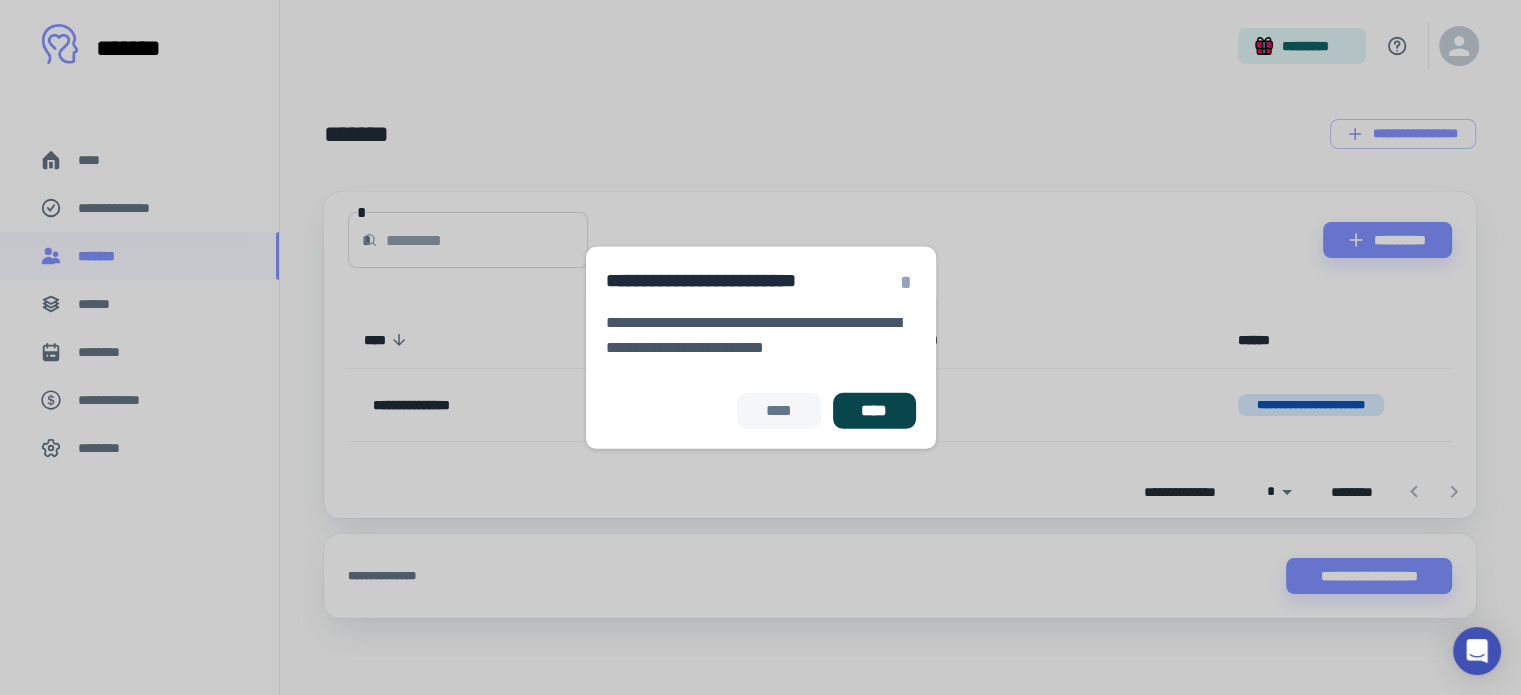 click on "****" at bounding box center (874, 411) 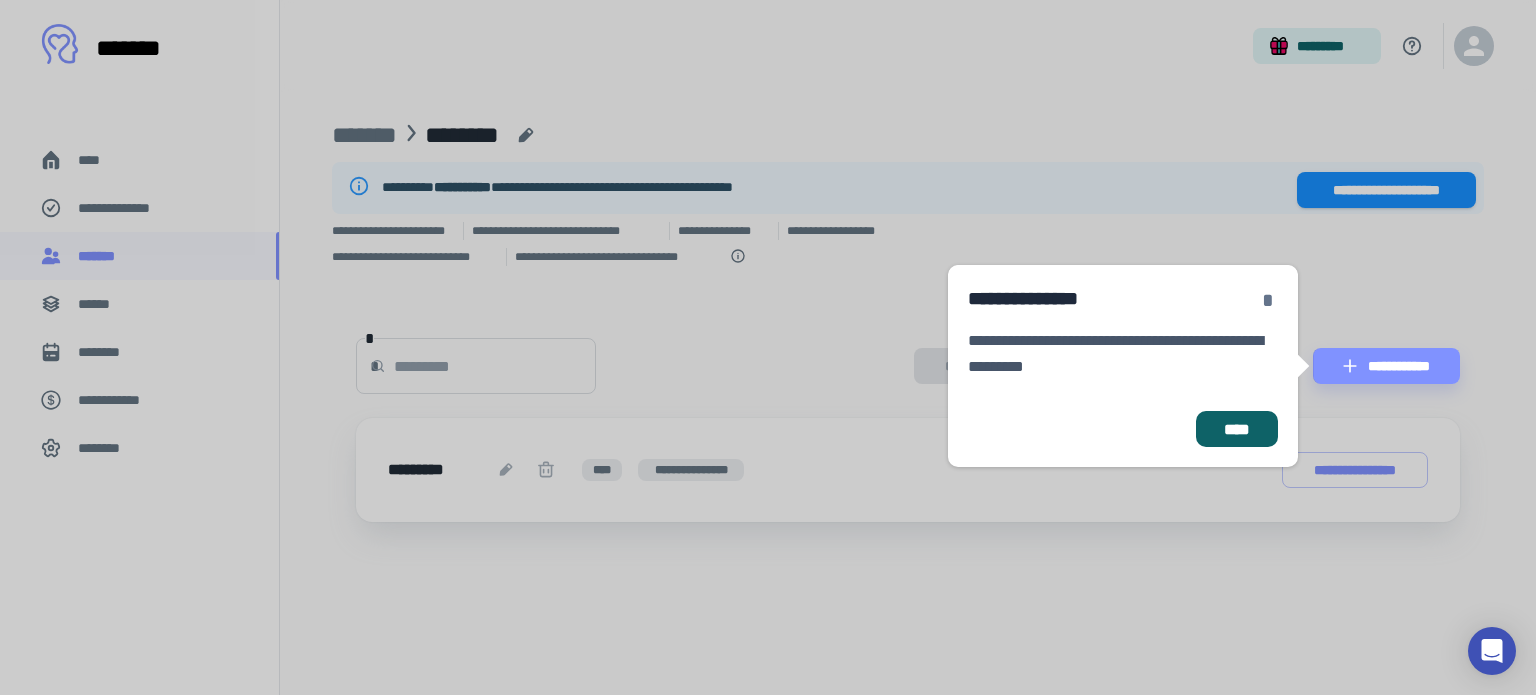 click on "*" at bounding box center (1268, 300) 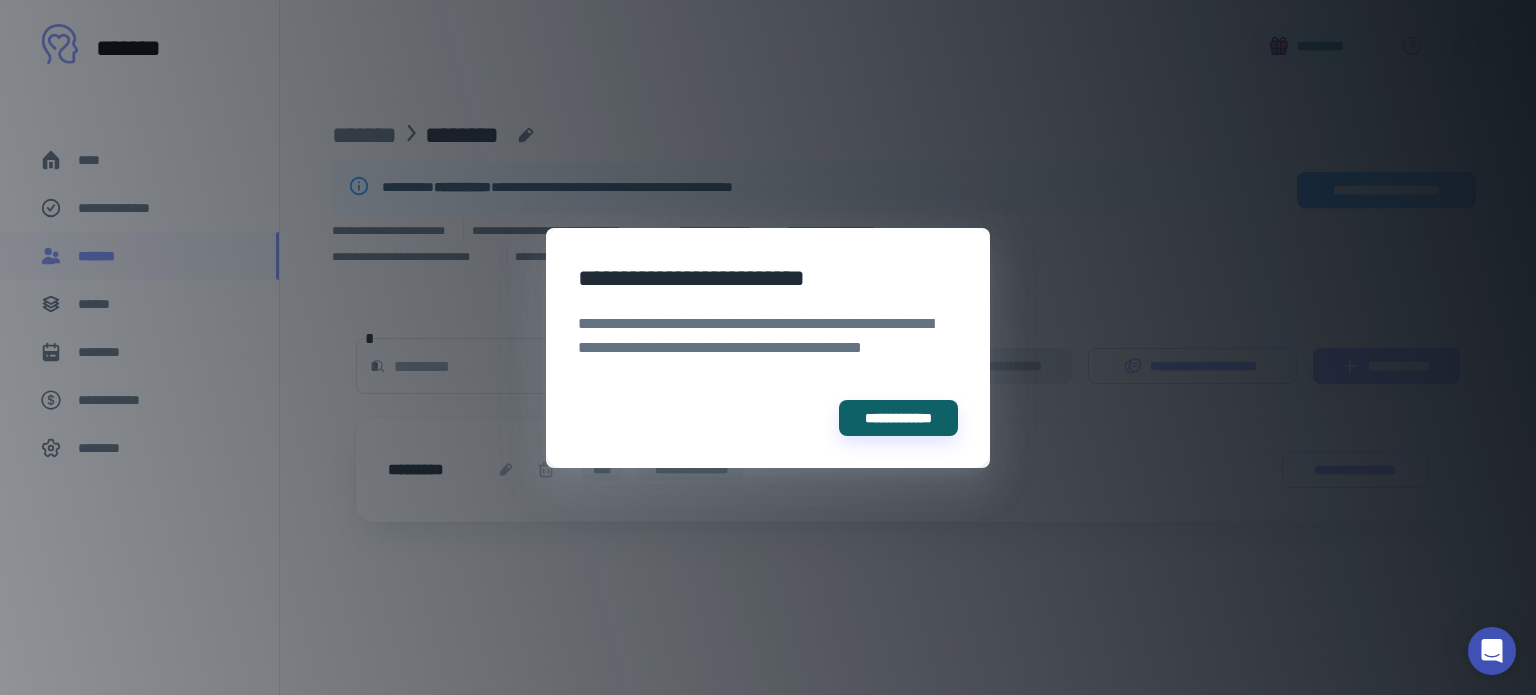 click on "**********" at bounding box center [768, 347] 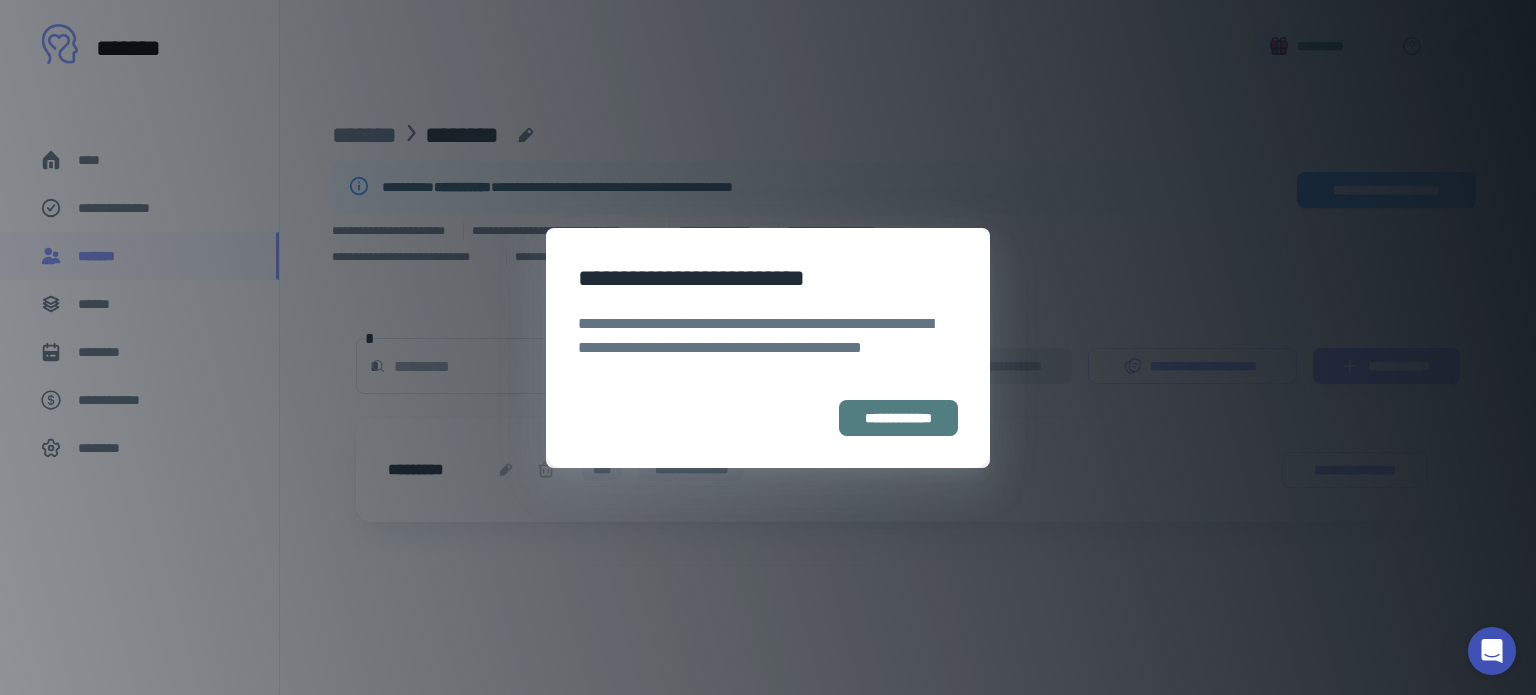 click on "**********" at bounding box center [898, 418] 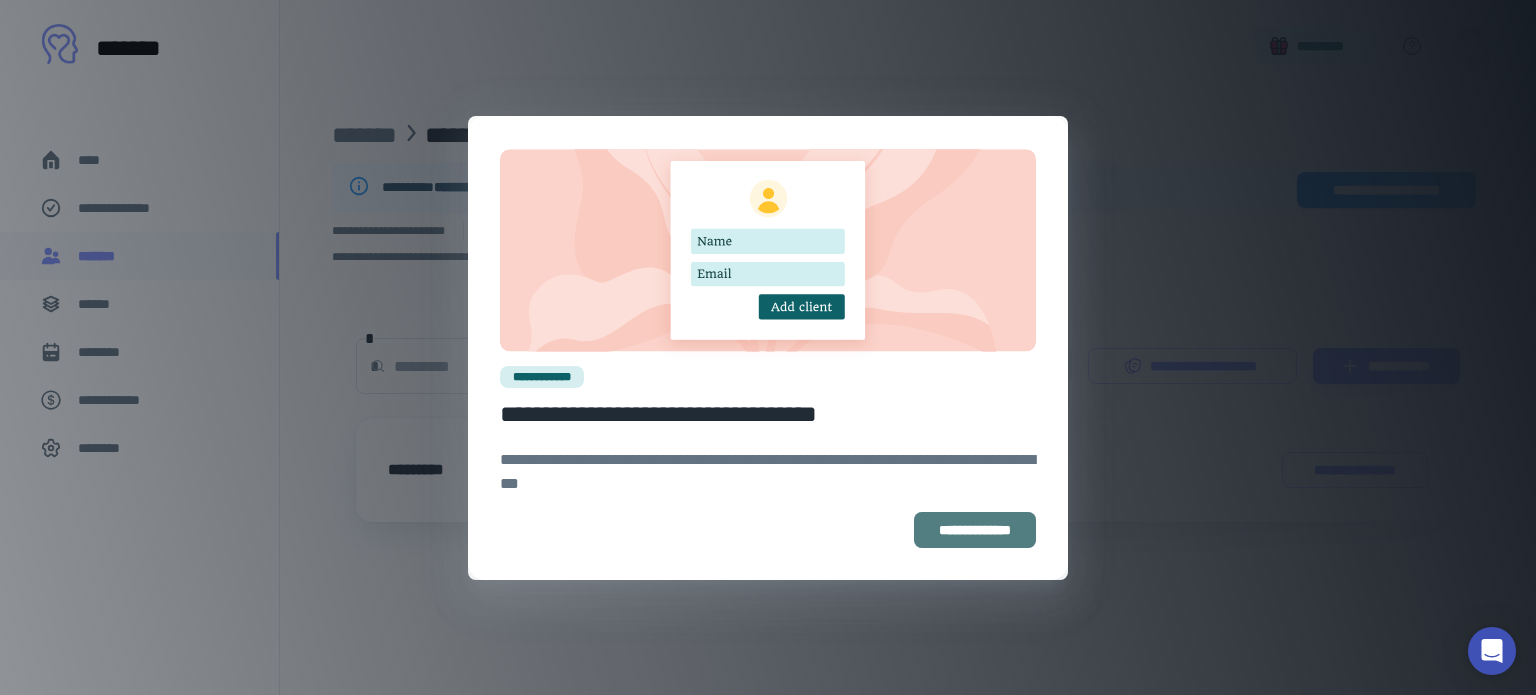 click on "**********" at bounding box center [975, 530] 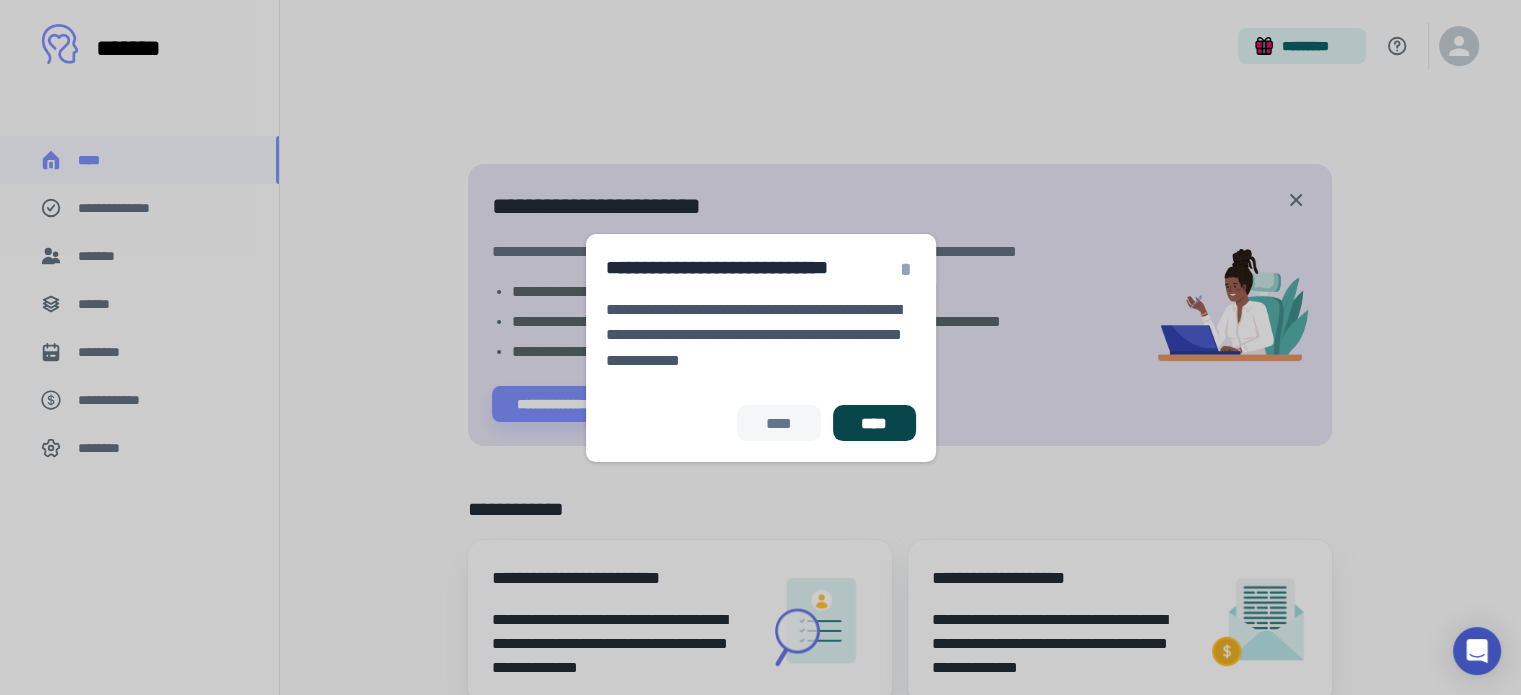 click on "****" at bounding box center [874, 423] 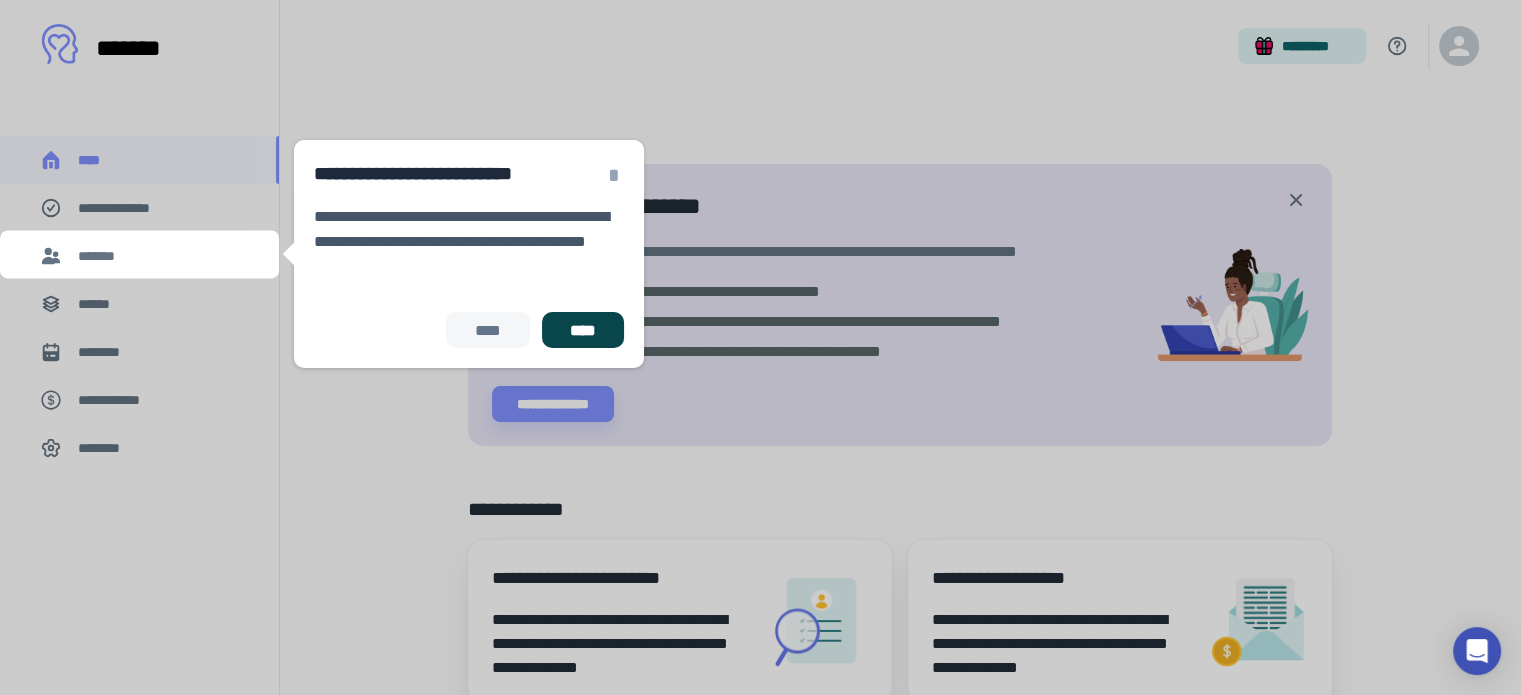 click on "****" at bounding box center (583, 330) 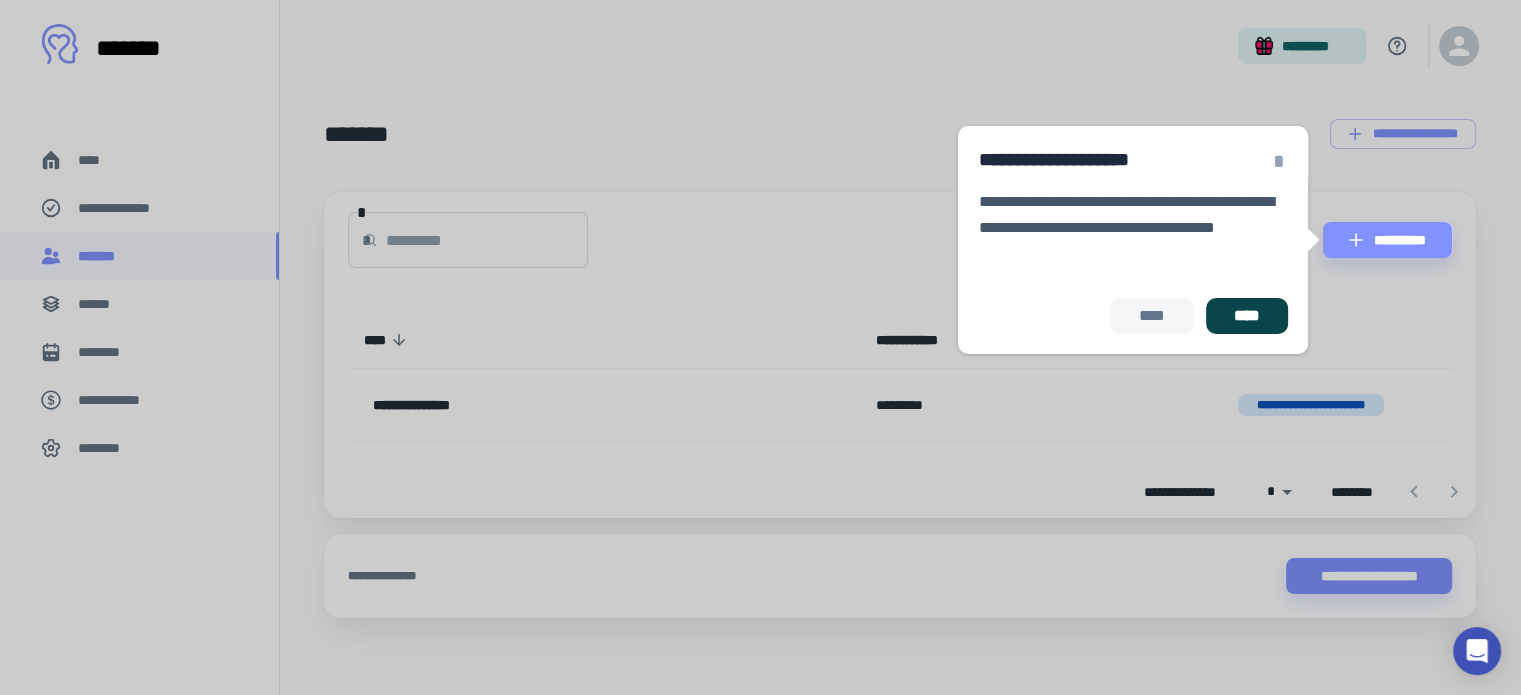 click on "****" at bounding box center [1247, 316] 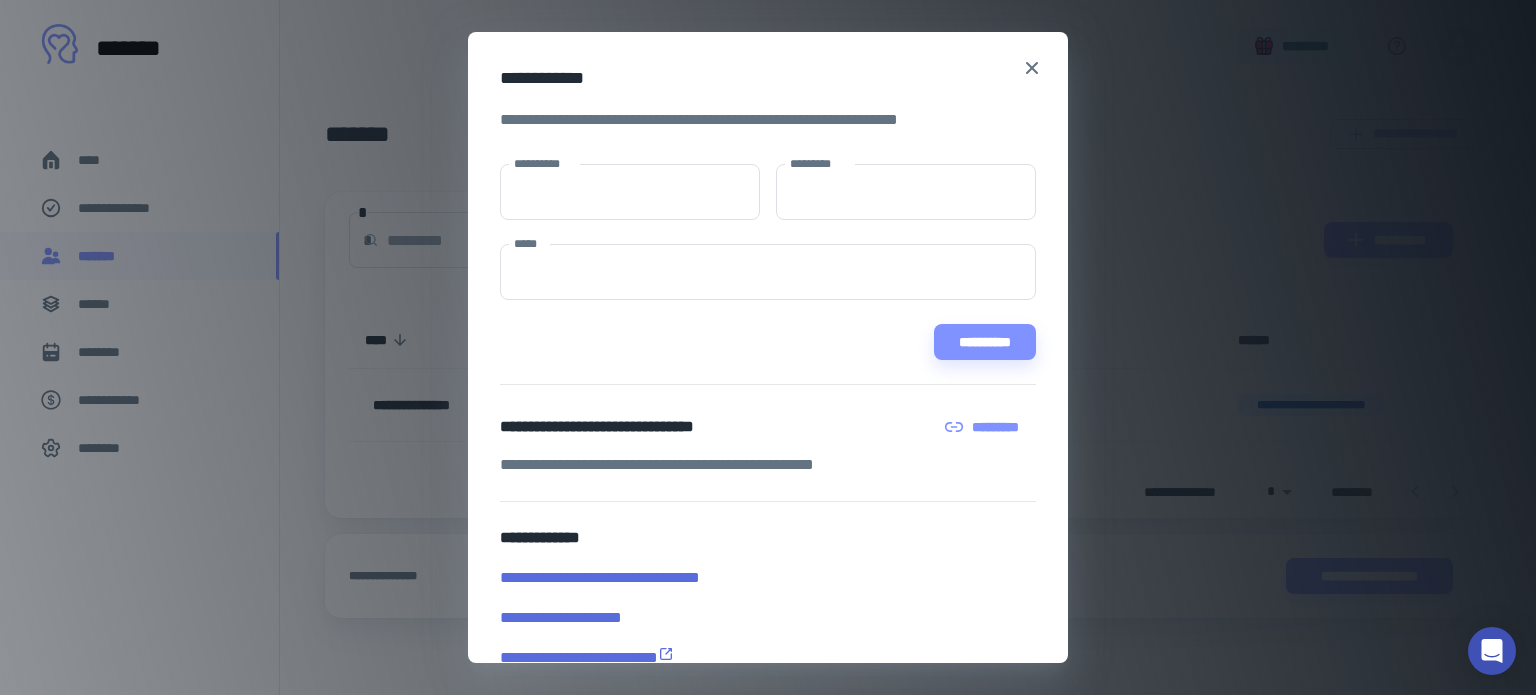 scroll, scrollTop: 19, scrollLeft: 0, axis: vertical 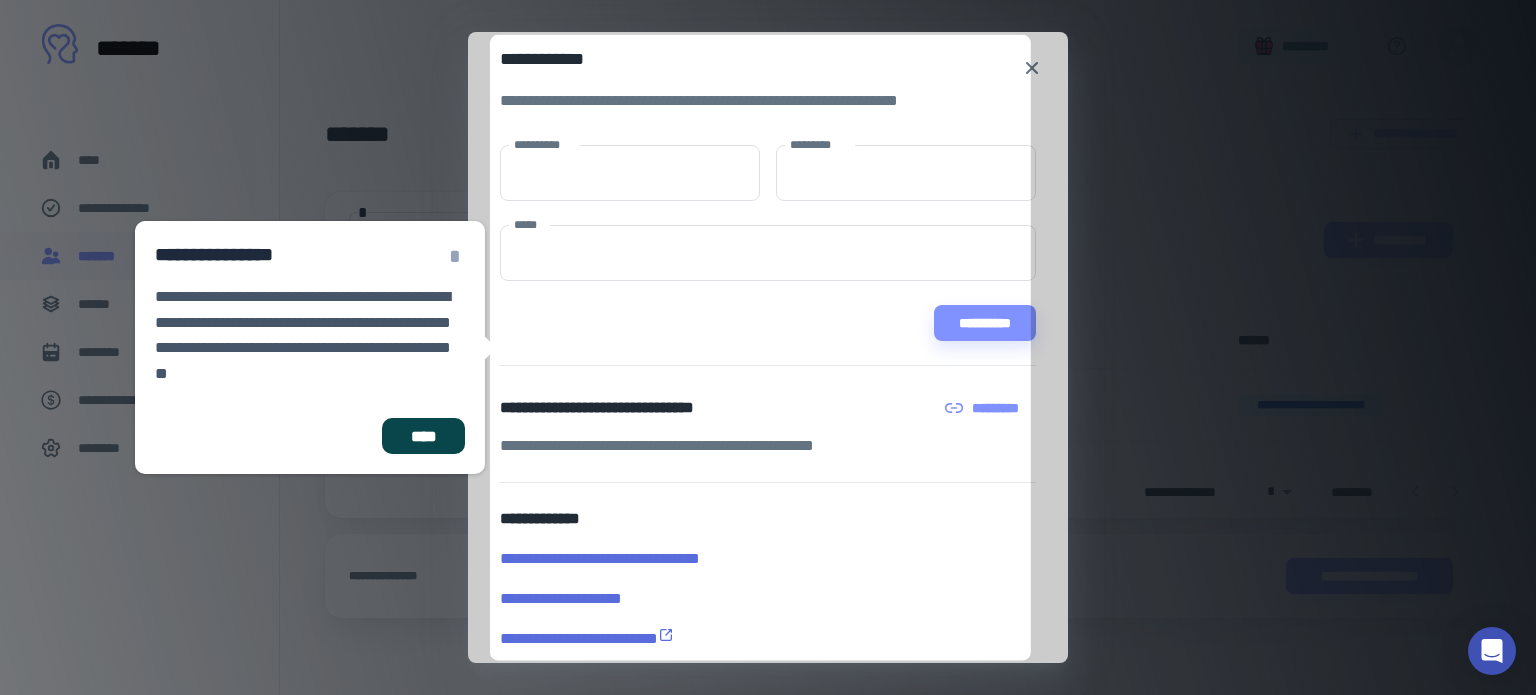 click on "****" at bounding box center (423, 436) 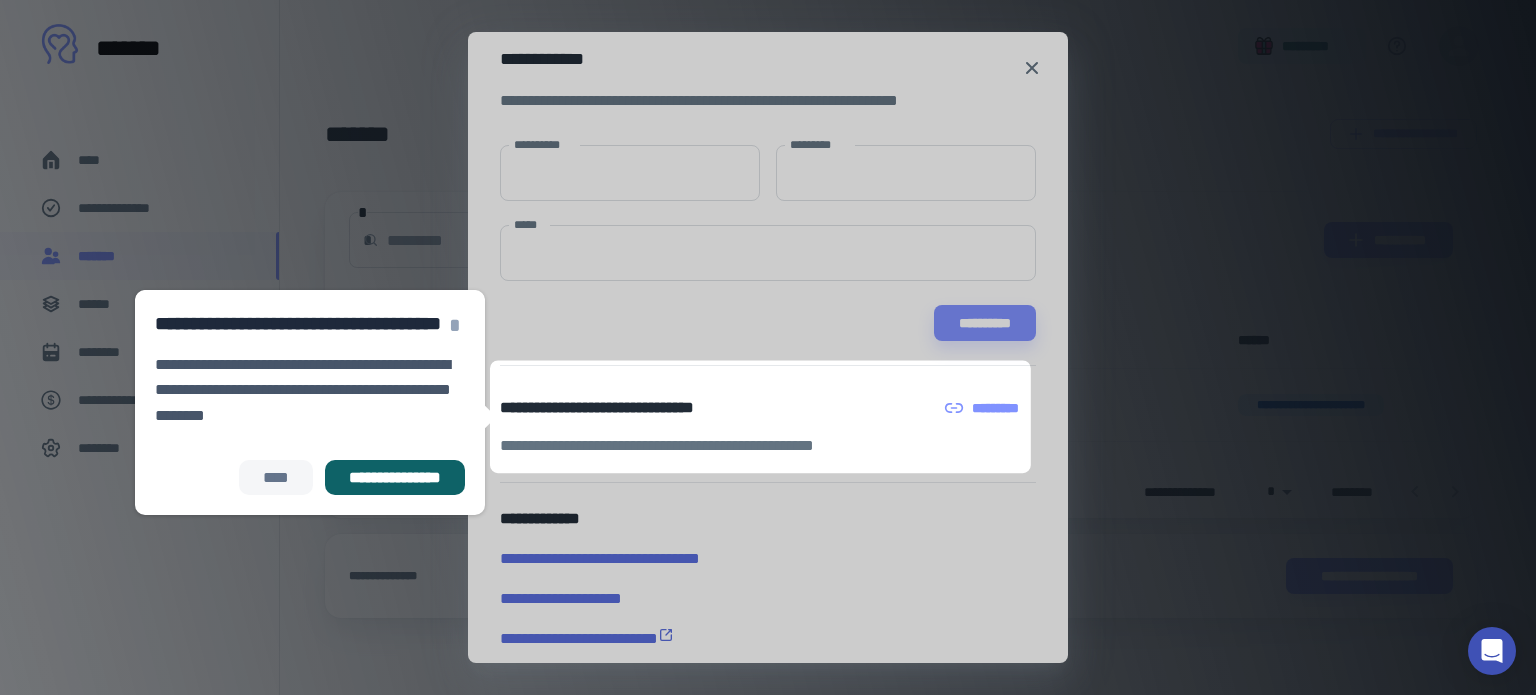 scroll, scrollTop: 38, scrollLeft: 0, axis: vertical 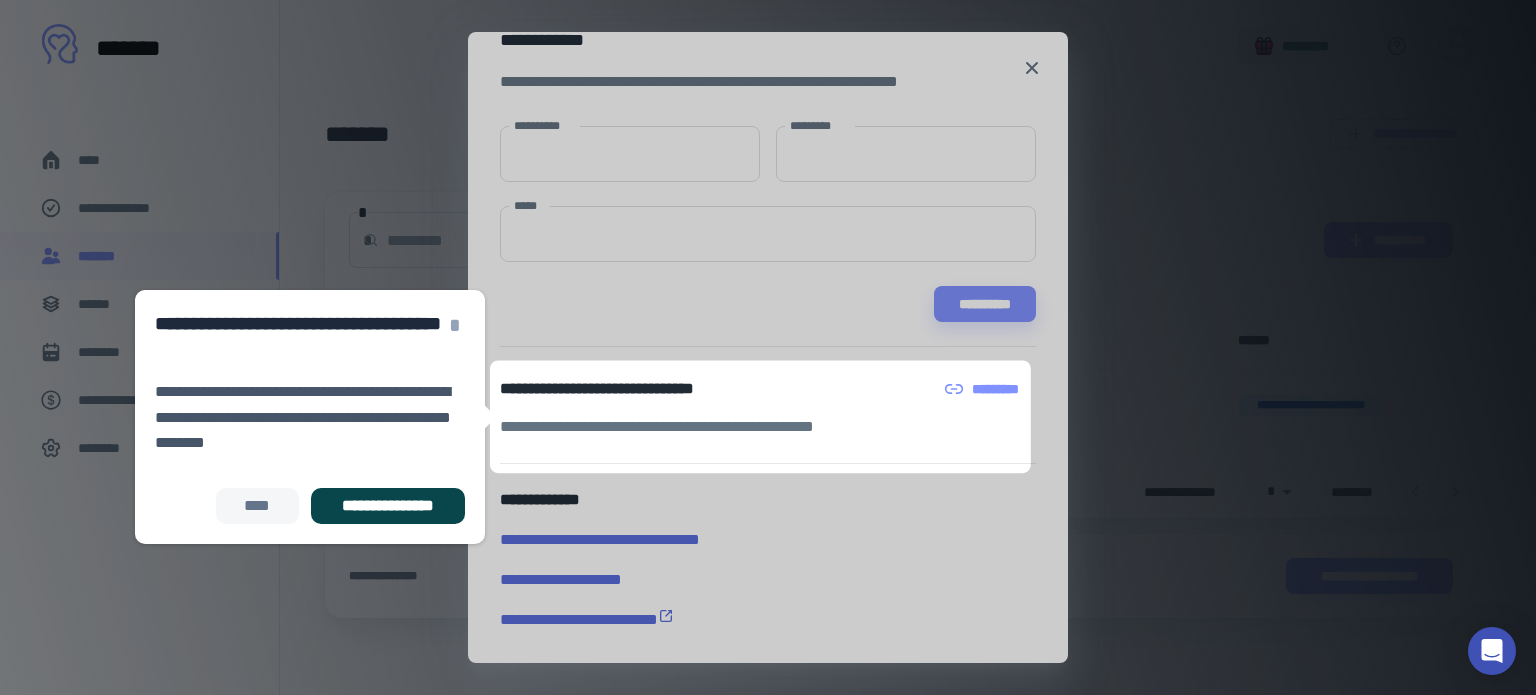 click on "**********" at bounding box center [388, 506] 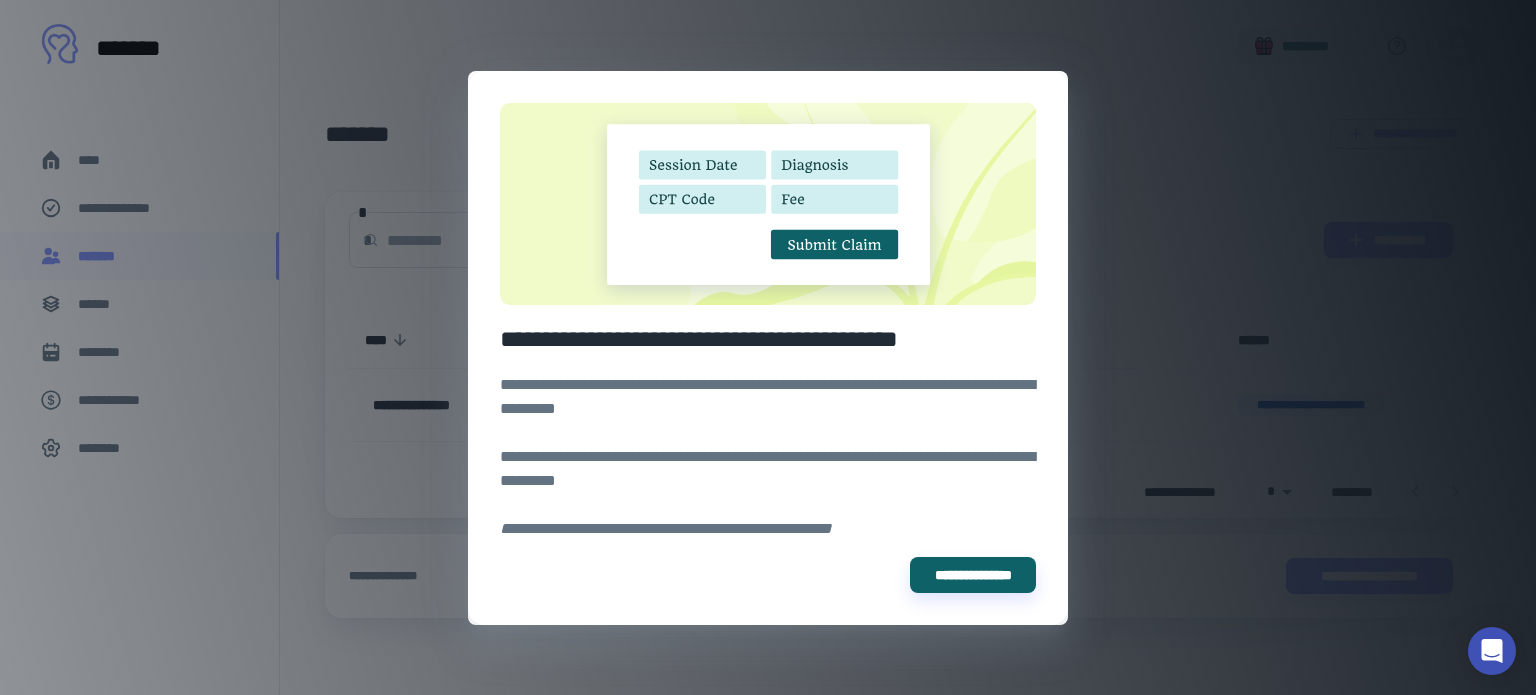 click on "**********" at bounding box center [768, 347] 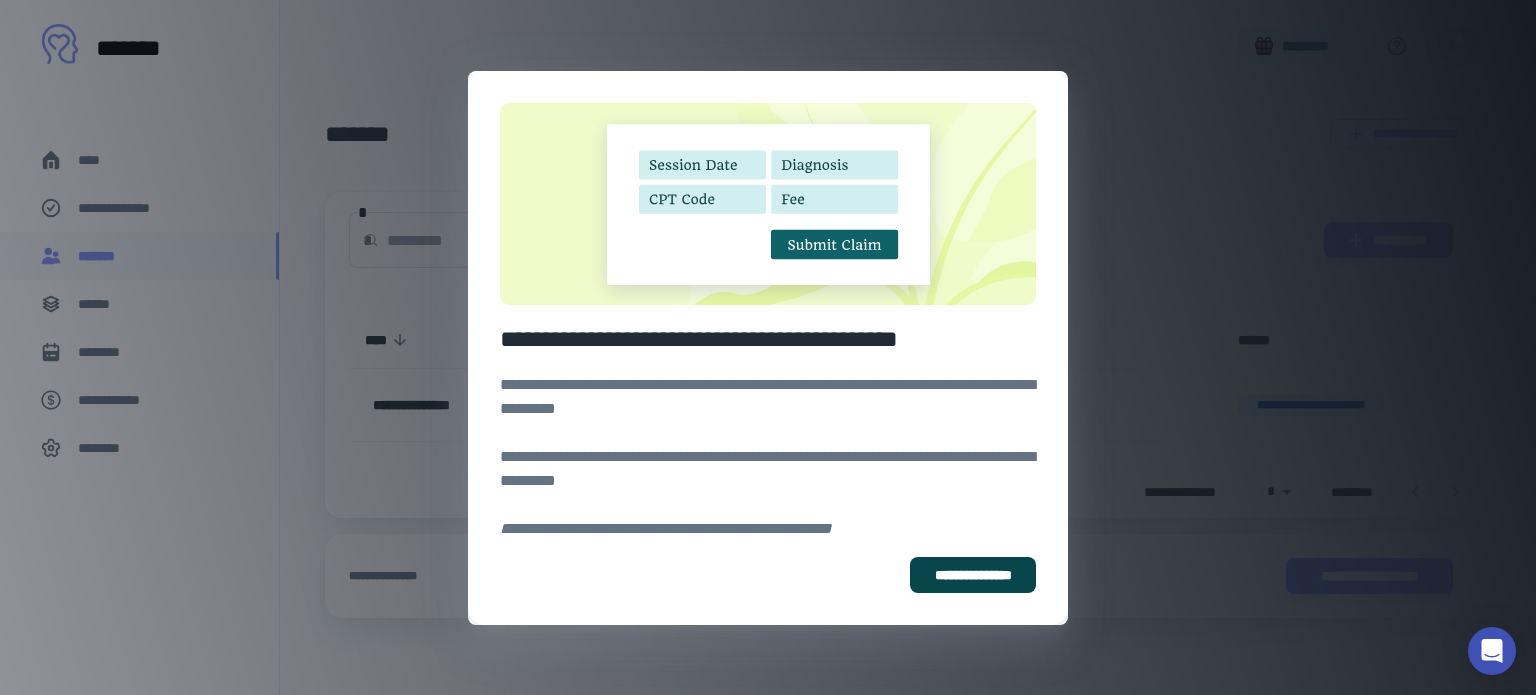 click on "**********" at bounding box center (973, 575) 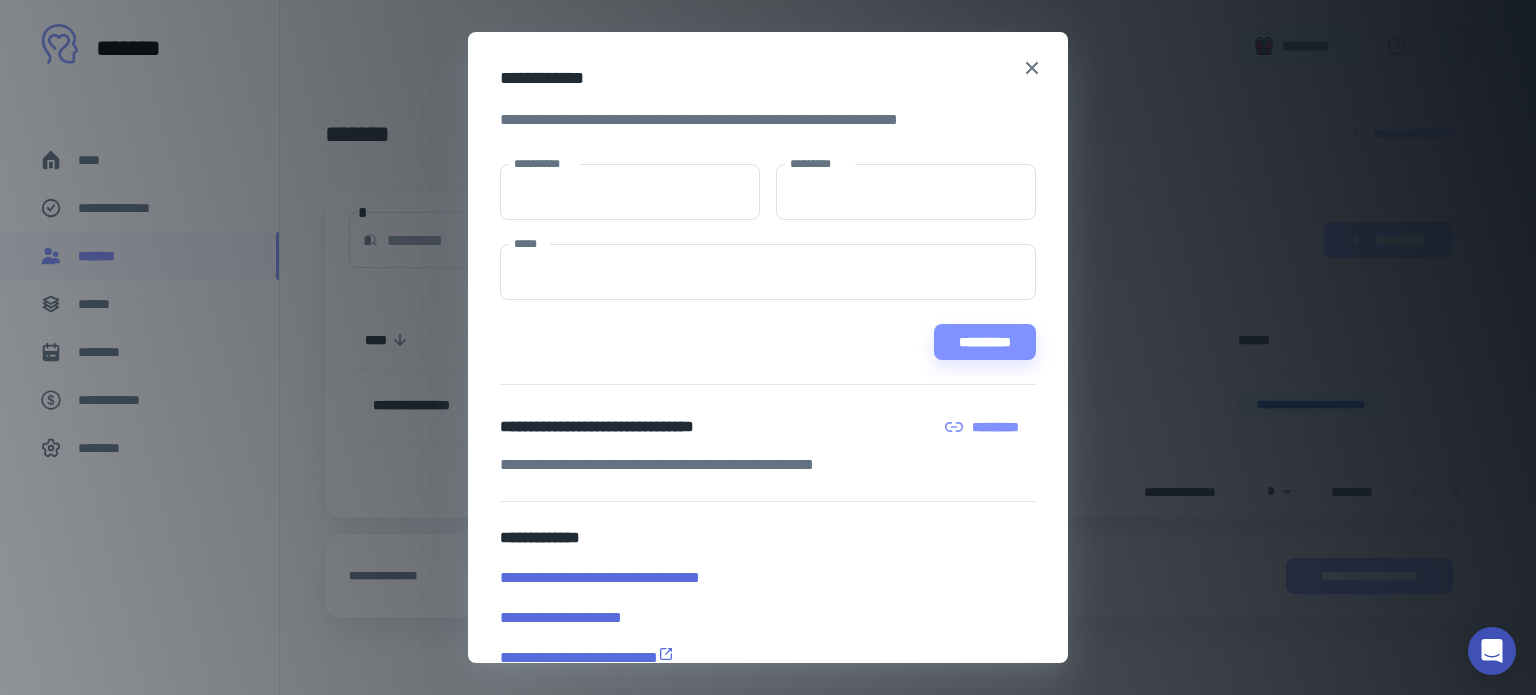 scroll, scrollTop: 38, scrollLeft: 0, axis: vertical 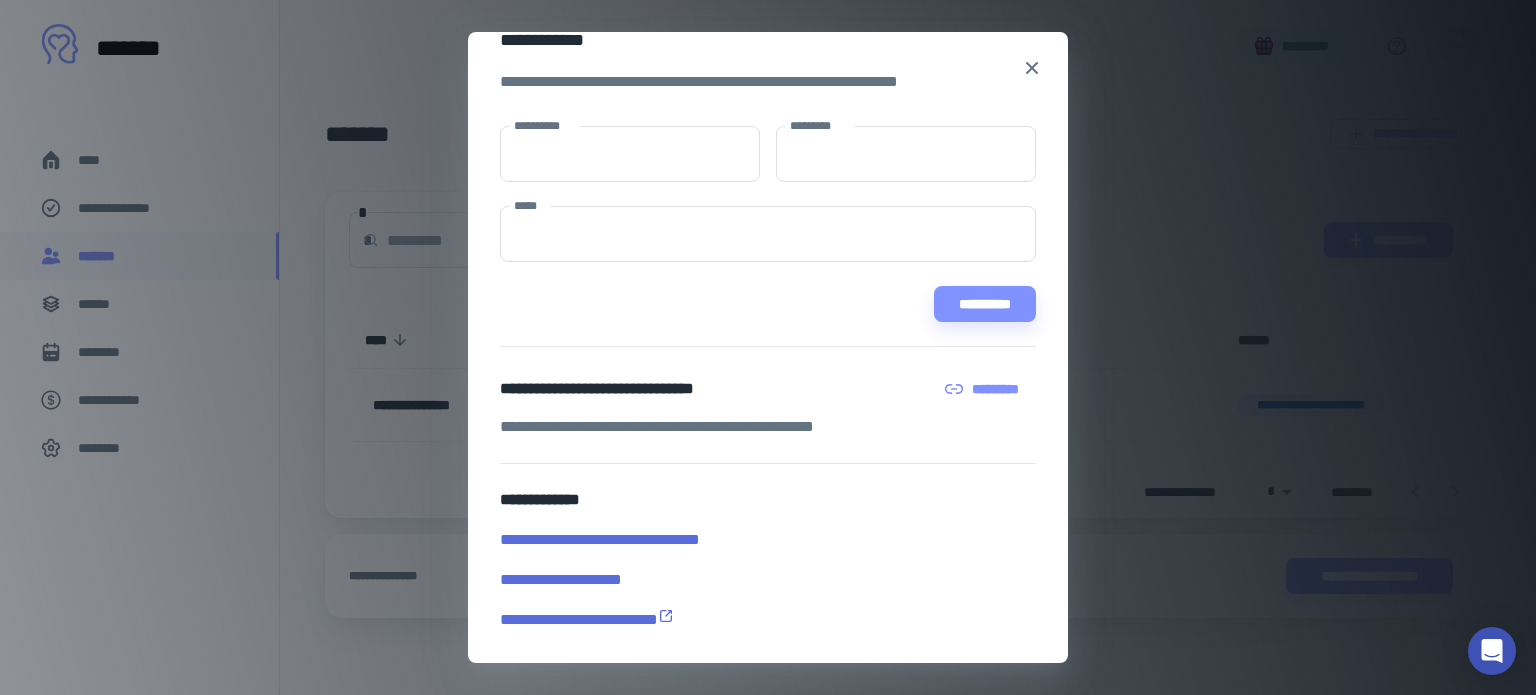 click on "**********" at bounding box center [760, 620] 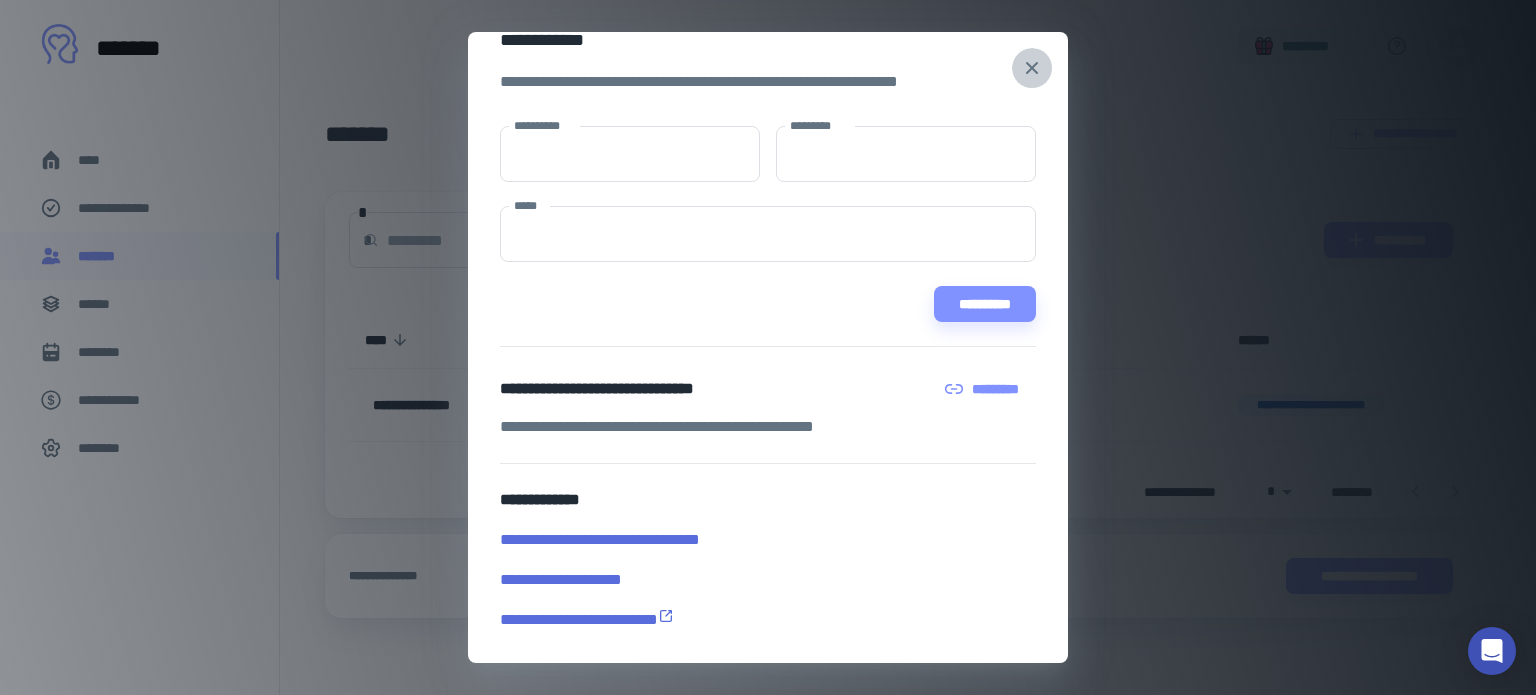 click 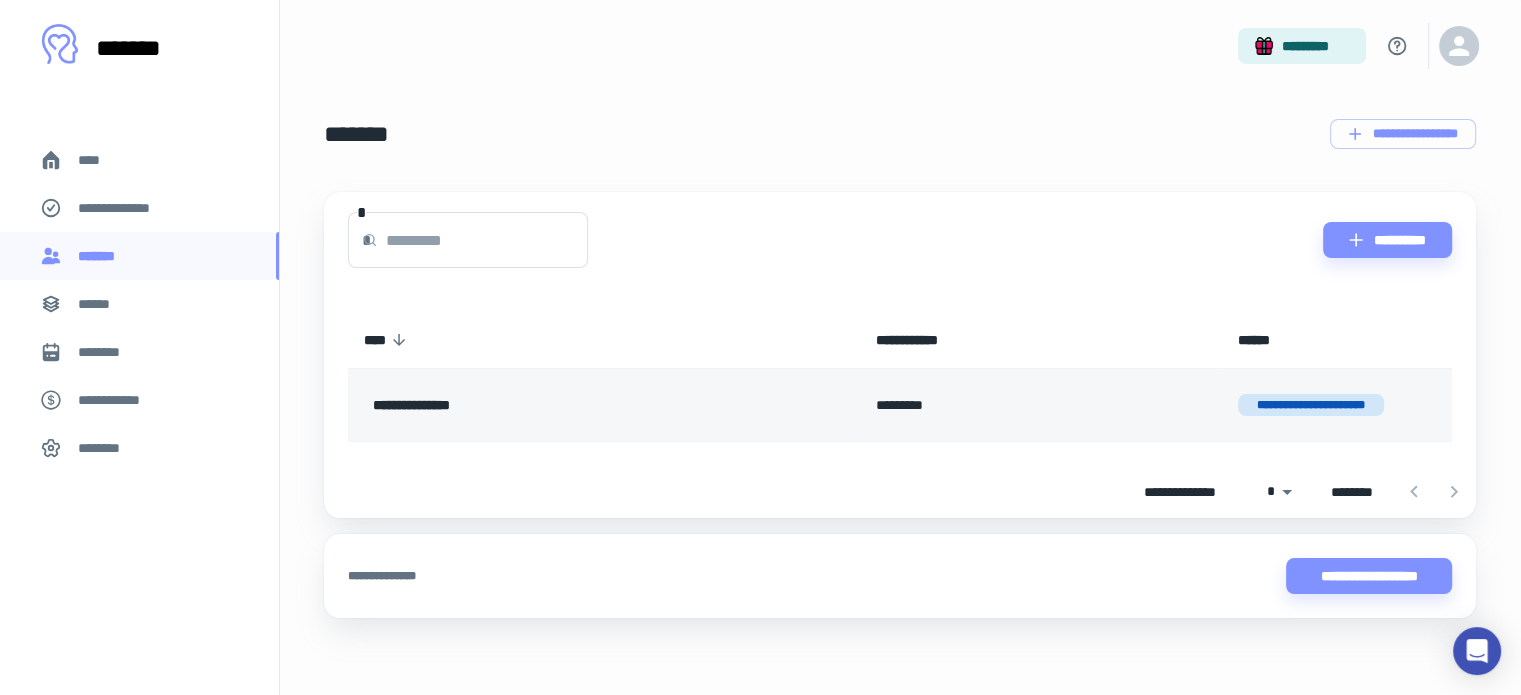 click on "**********" at bounding box center [1311, 405] 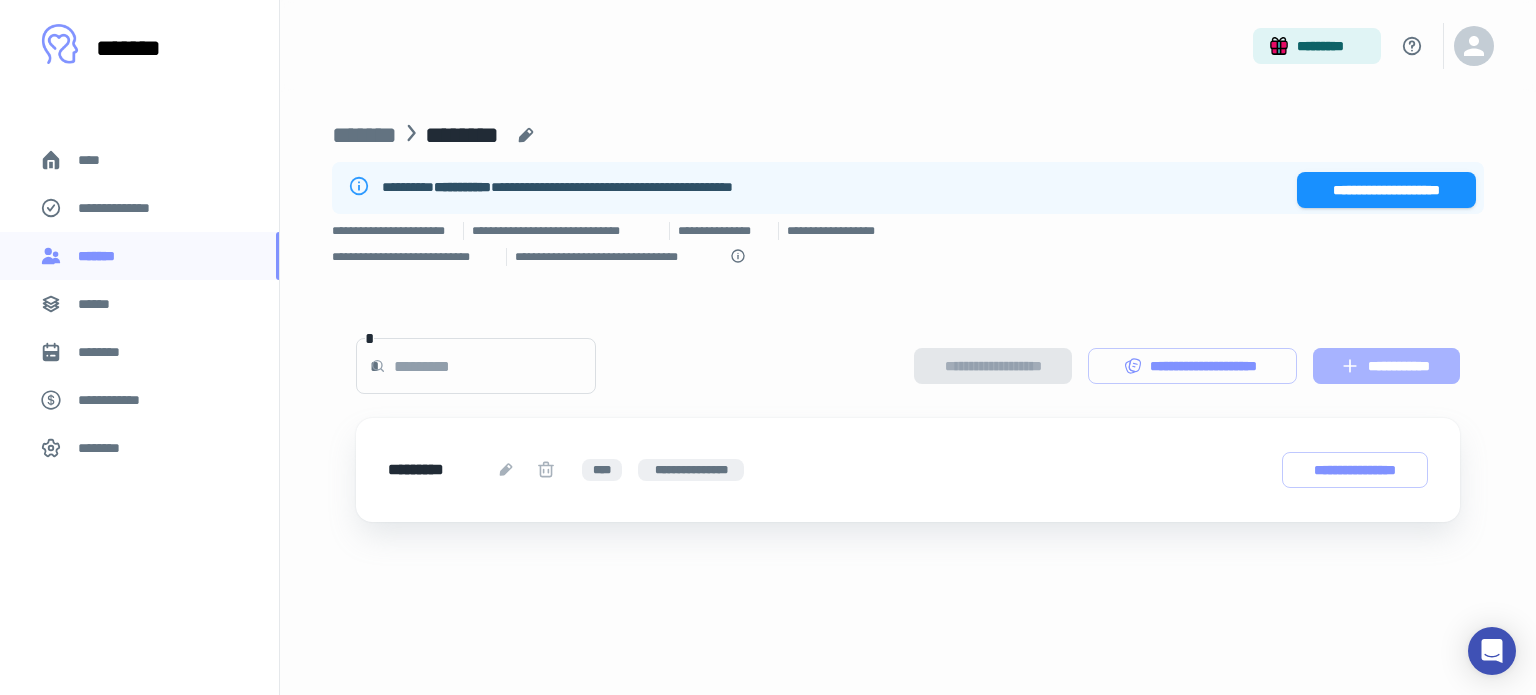 click on "**********" at bounding box center (1386, 366) 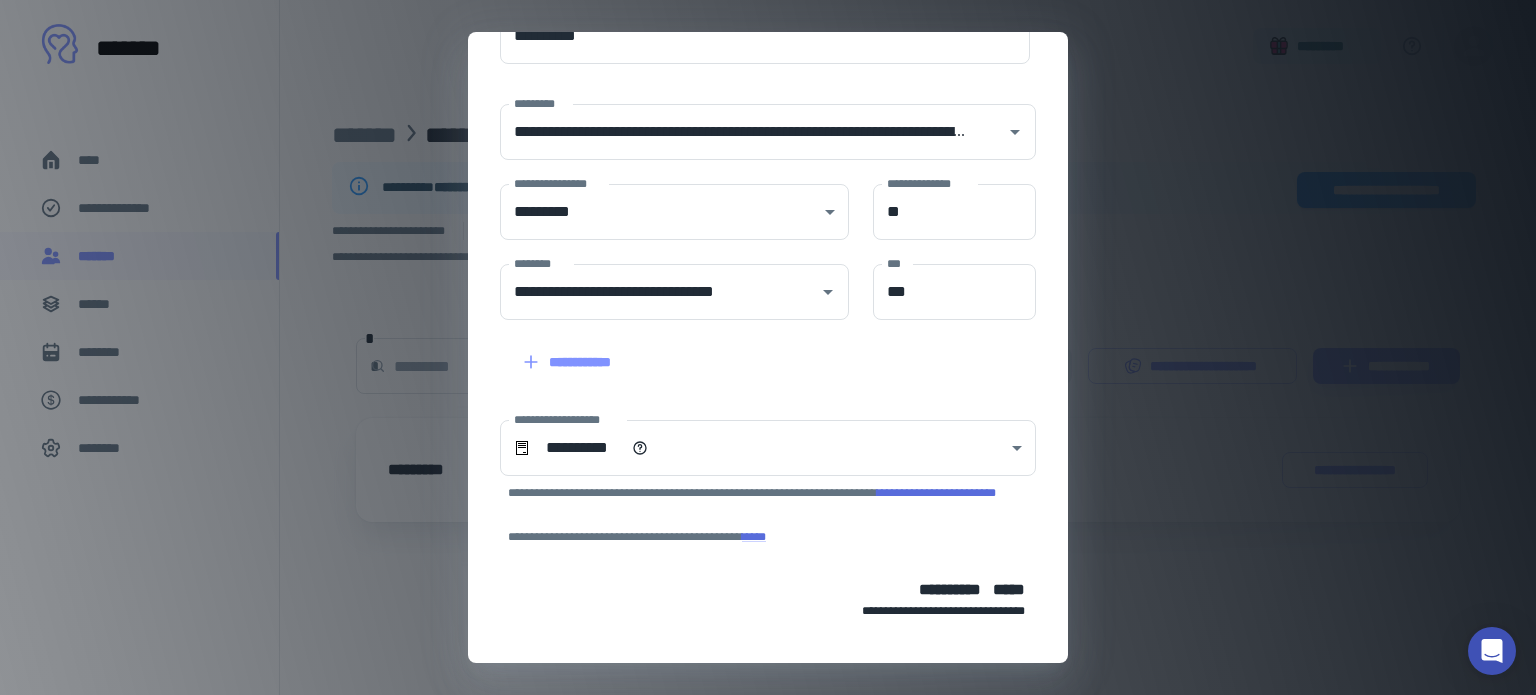 scroll, scrollTop: 309, scrollLeft: 0, axis: vertical 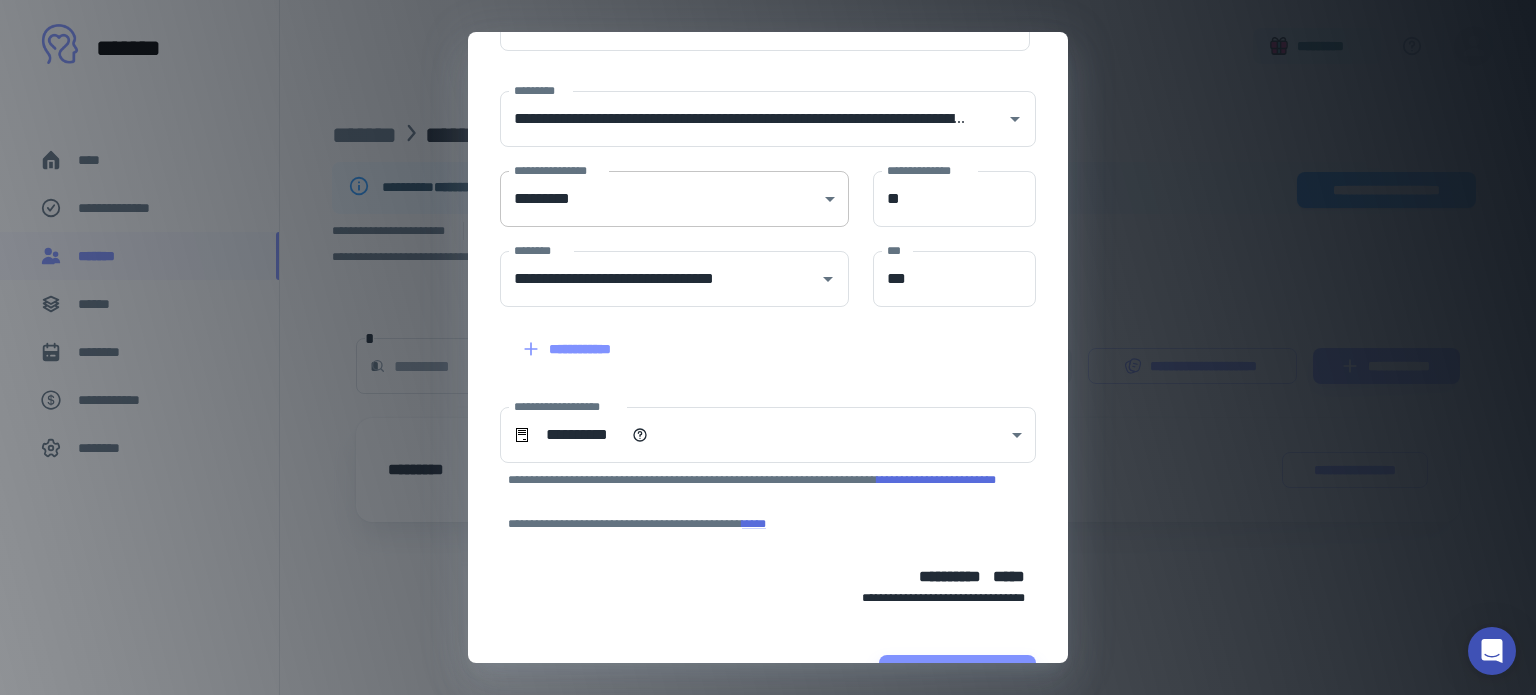 click on "**********" at bounding box center [768, 347] 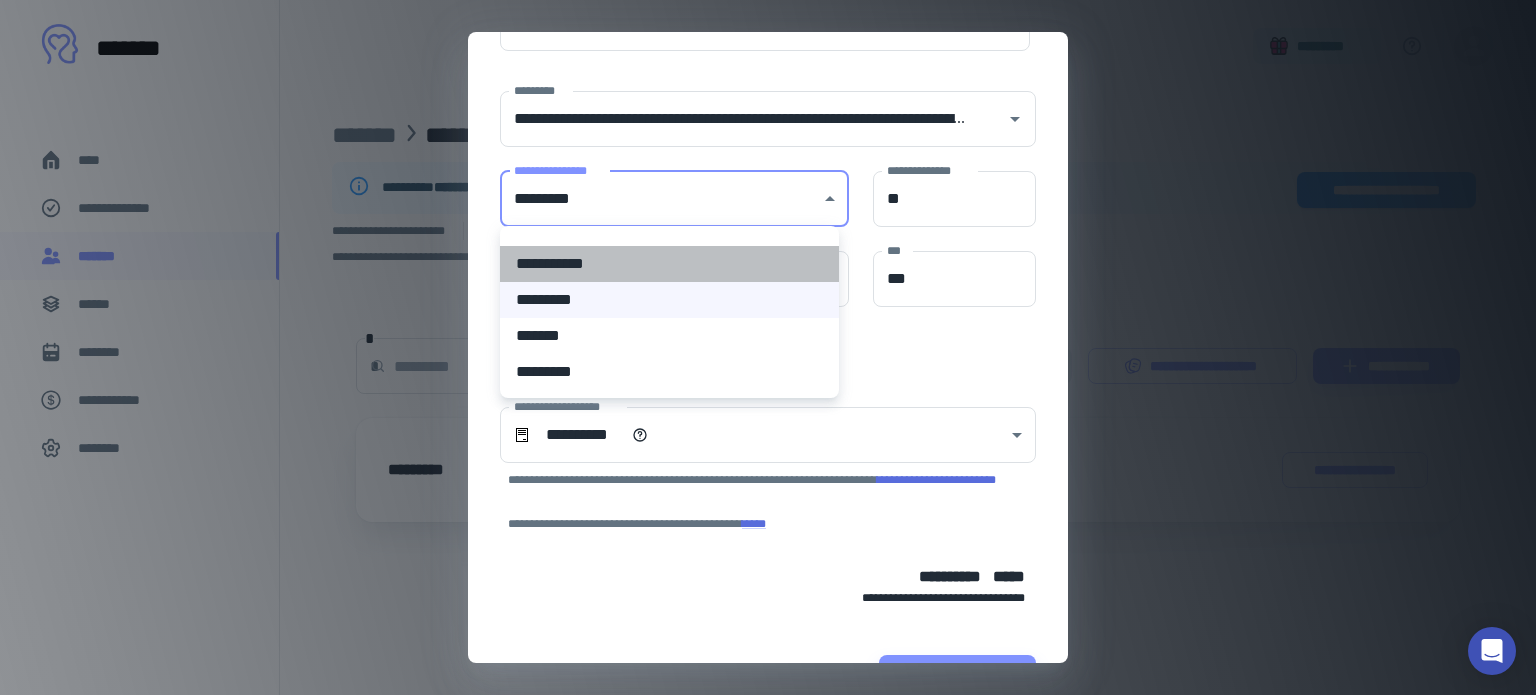 click on "**********" at bounding box center [669, 264] 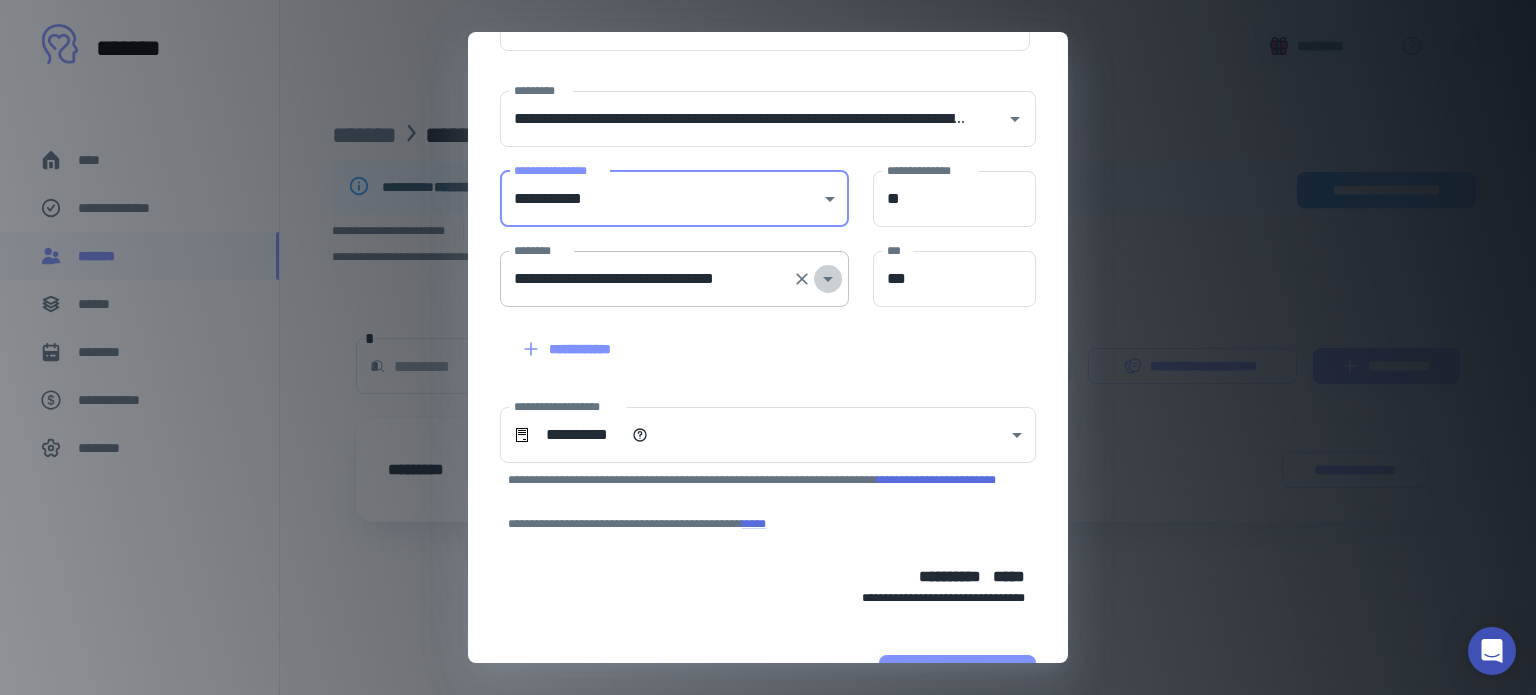 click 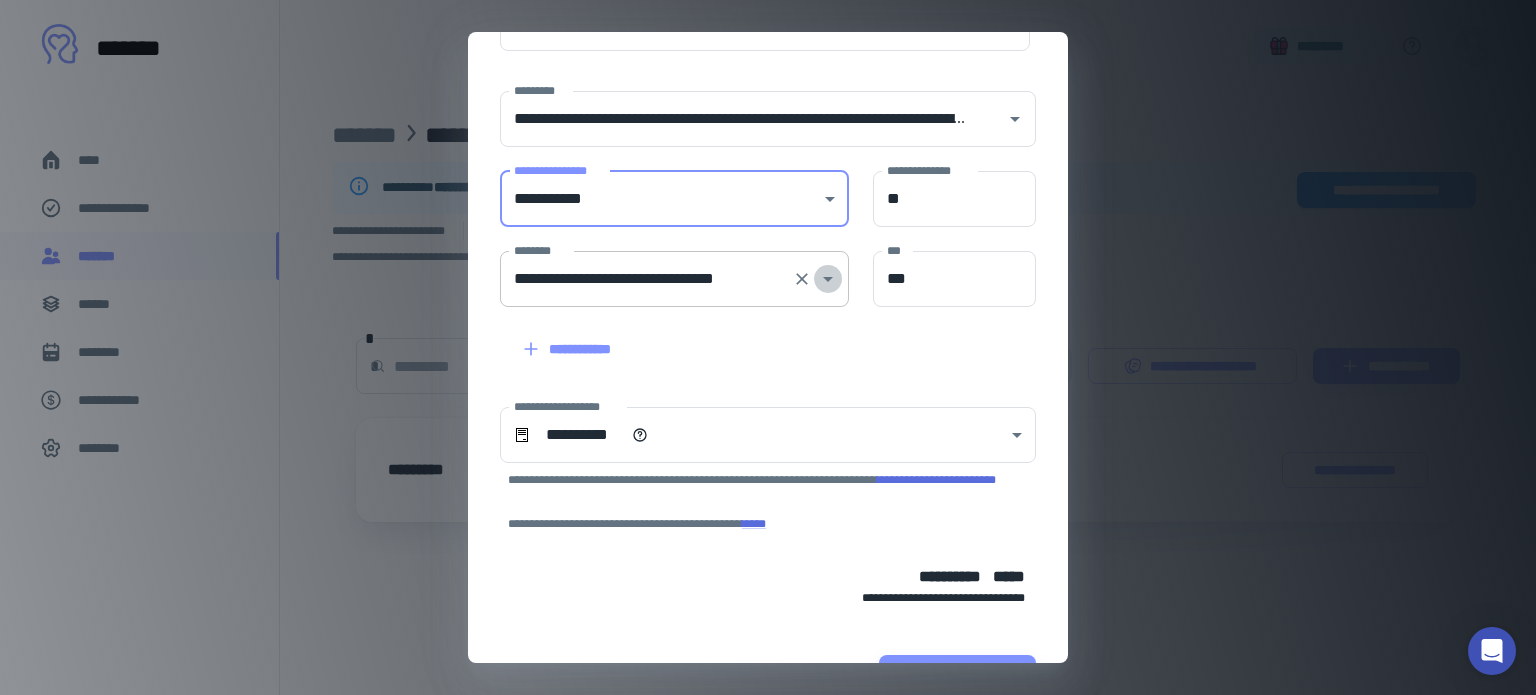scroll, scrollTop: 0, scrollLeft: 7, axis: horizontal 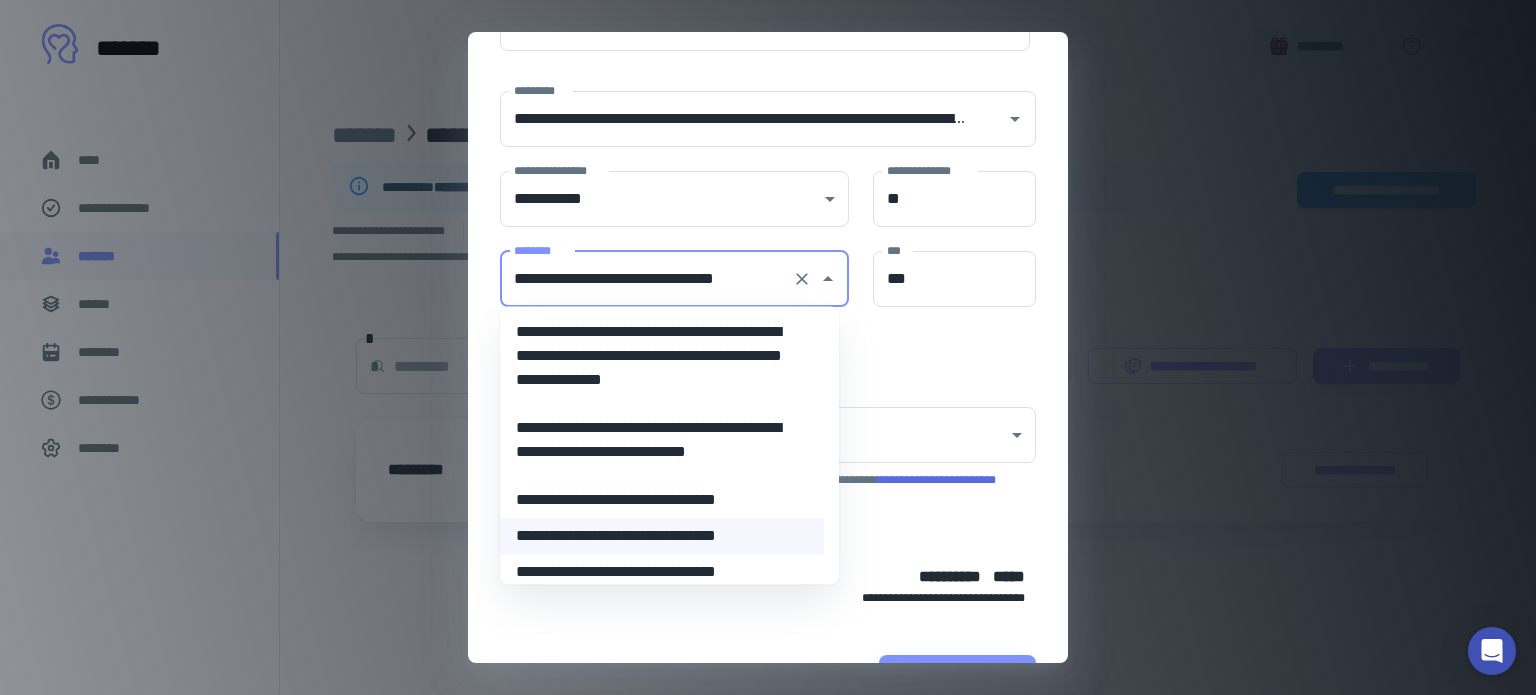 click on "**********" at bounding box center (662, 356) 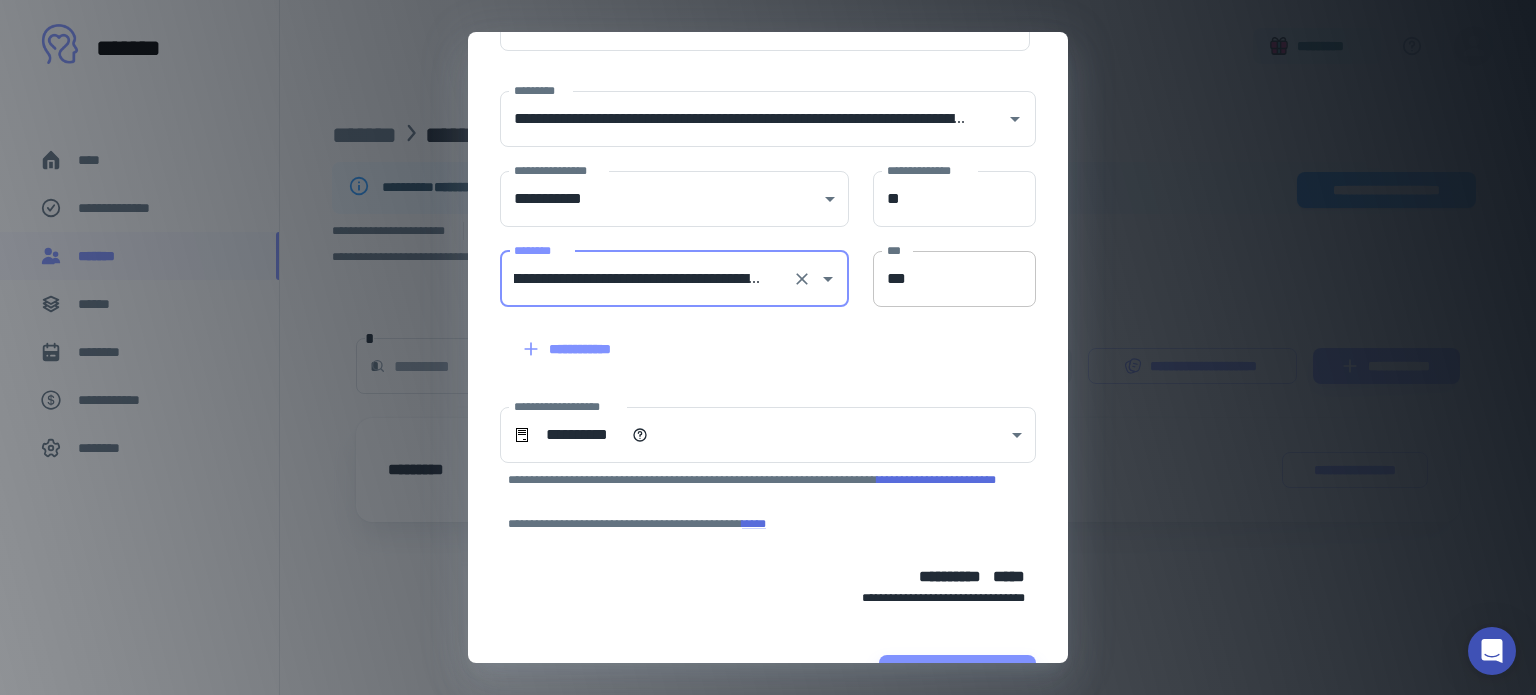 scroll, scrollTop: 0, scrollLeft: 0, axis: both 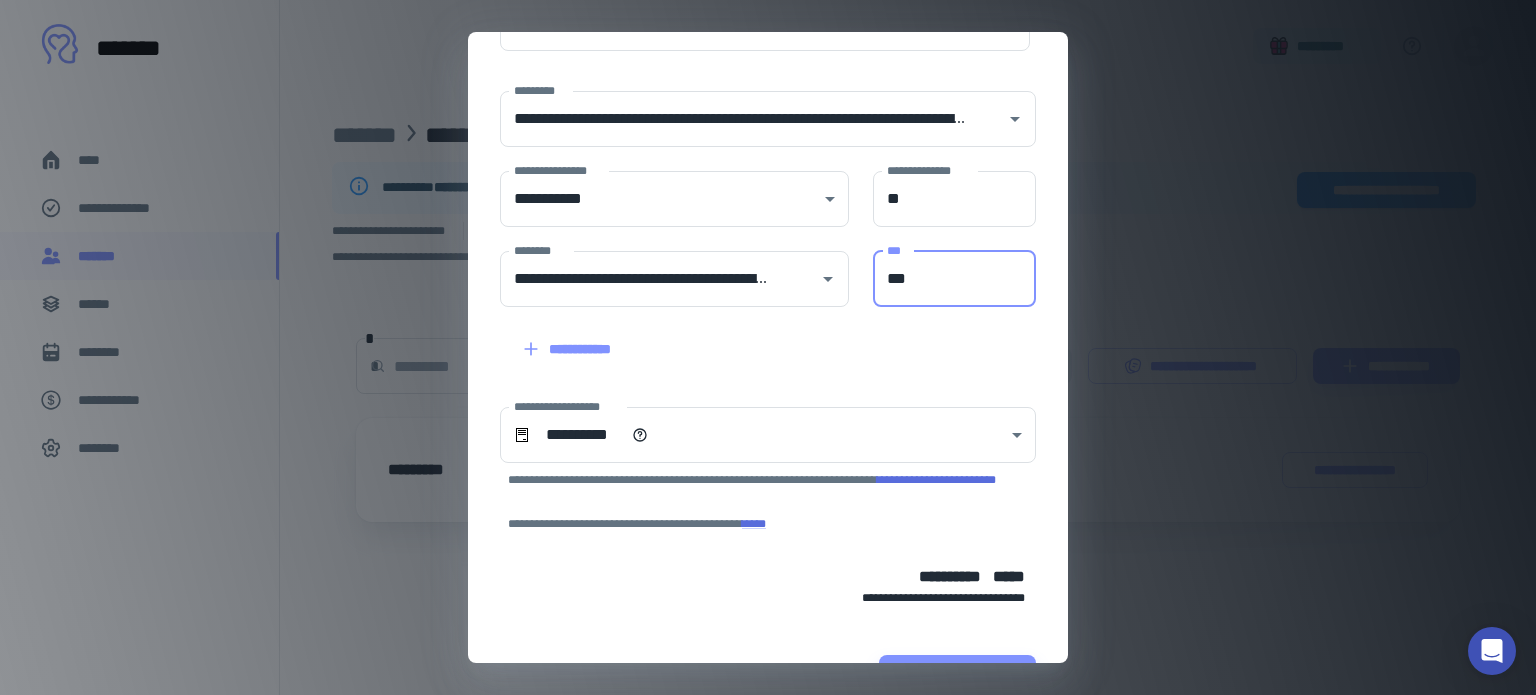 click on "***" at bounding box center [954, 279] 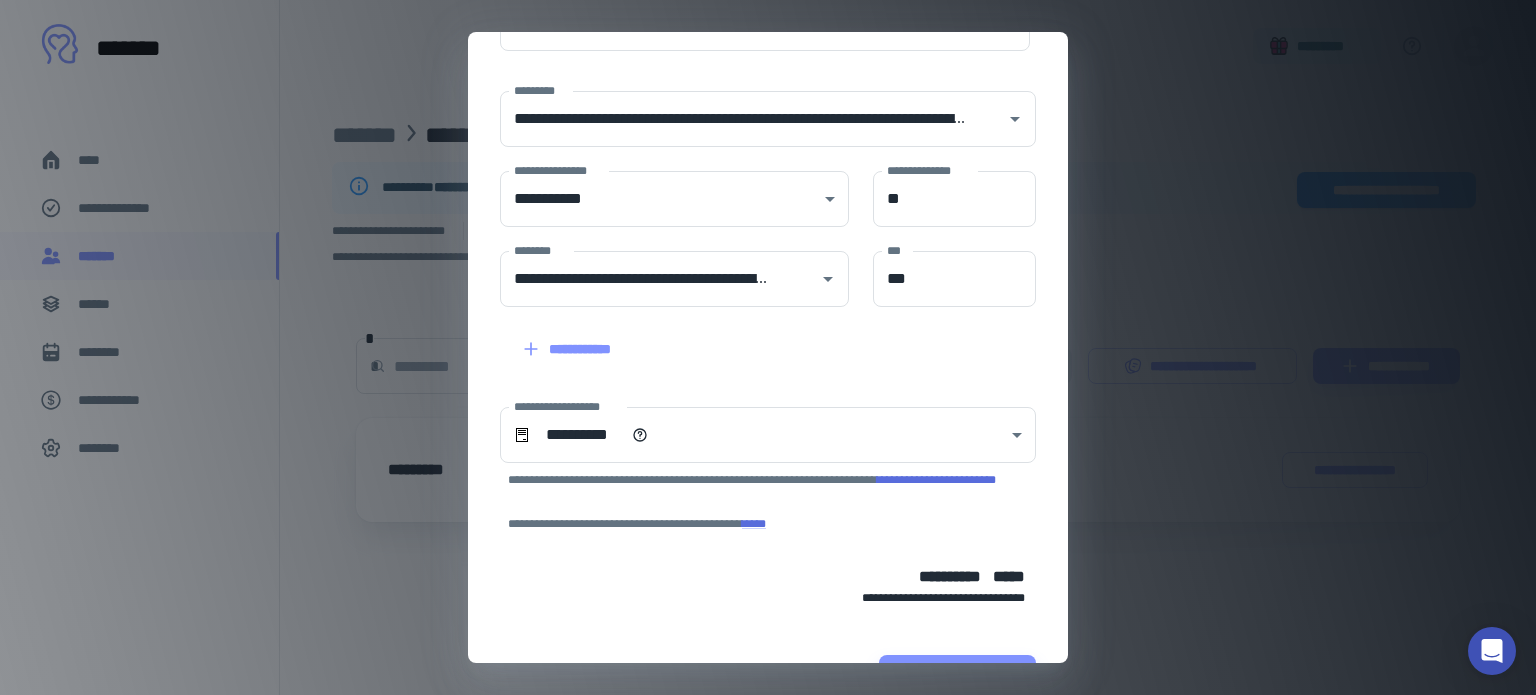 click on "**********" at bounding box center [756, 337] 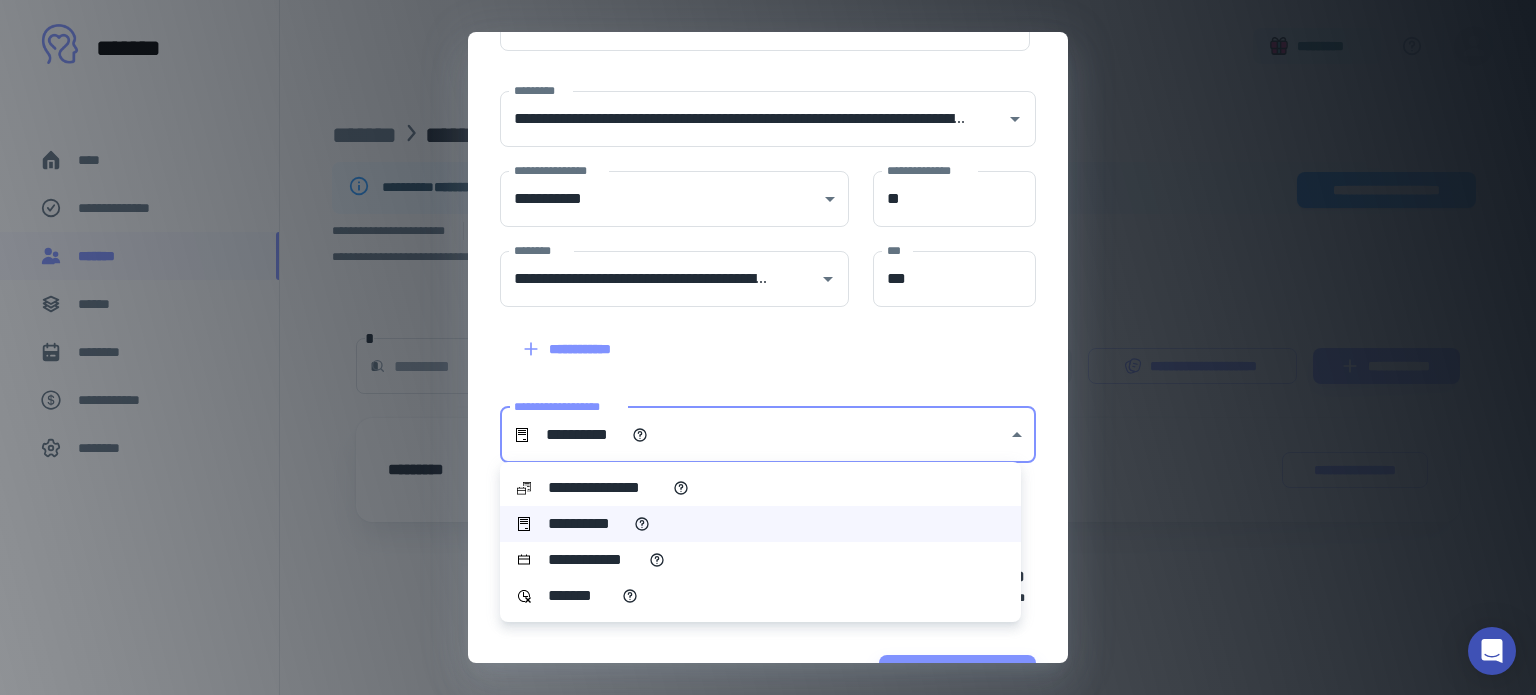click on "**********" at bounding box center [768, 347] 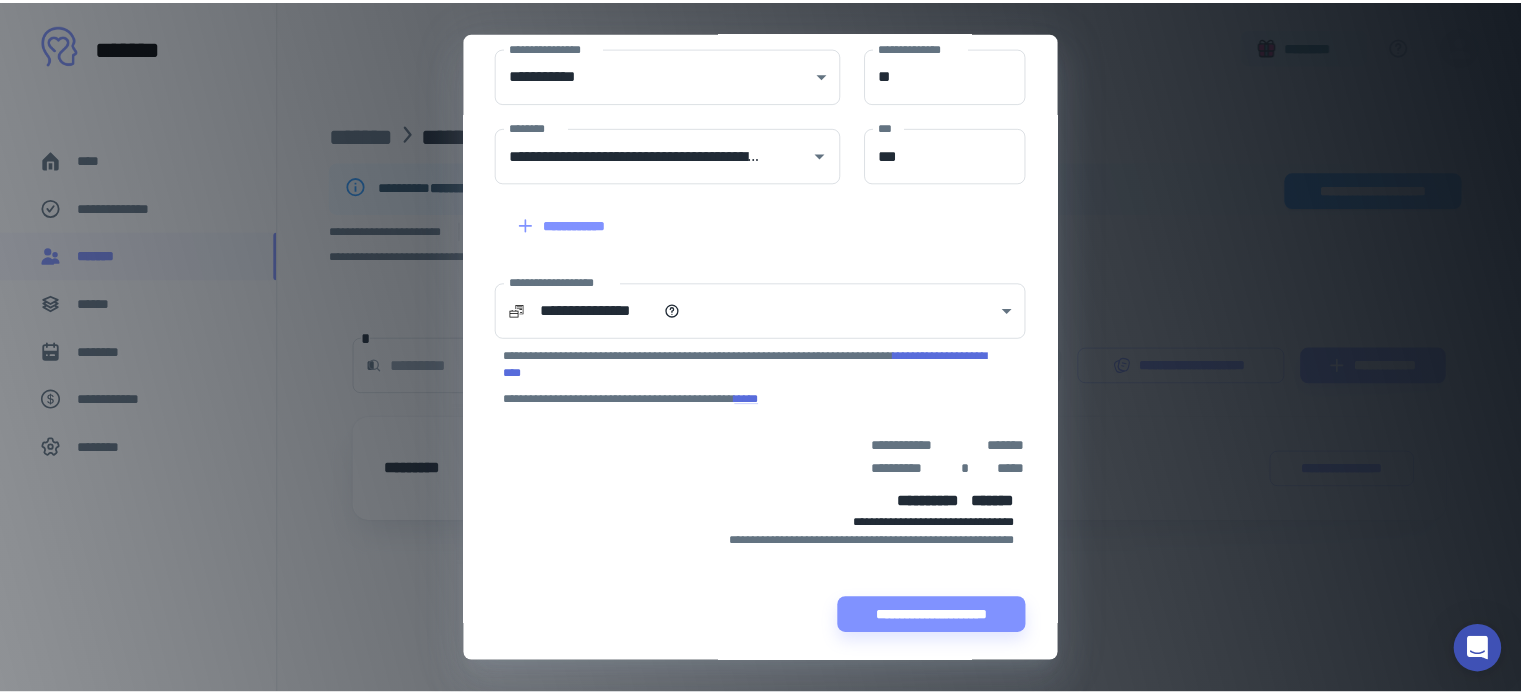 scroll, scrollTop: 436, scrollLeft: 0, axis: vertical 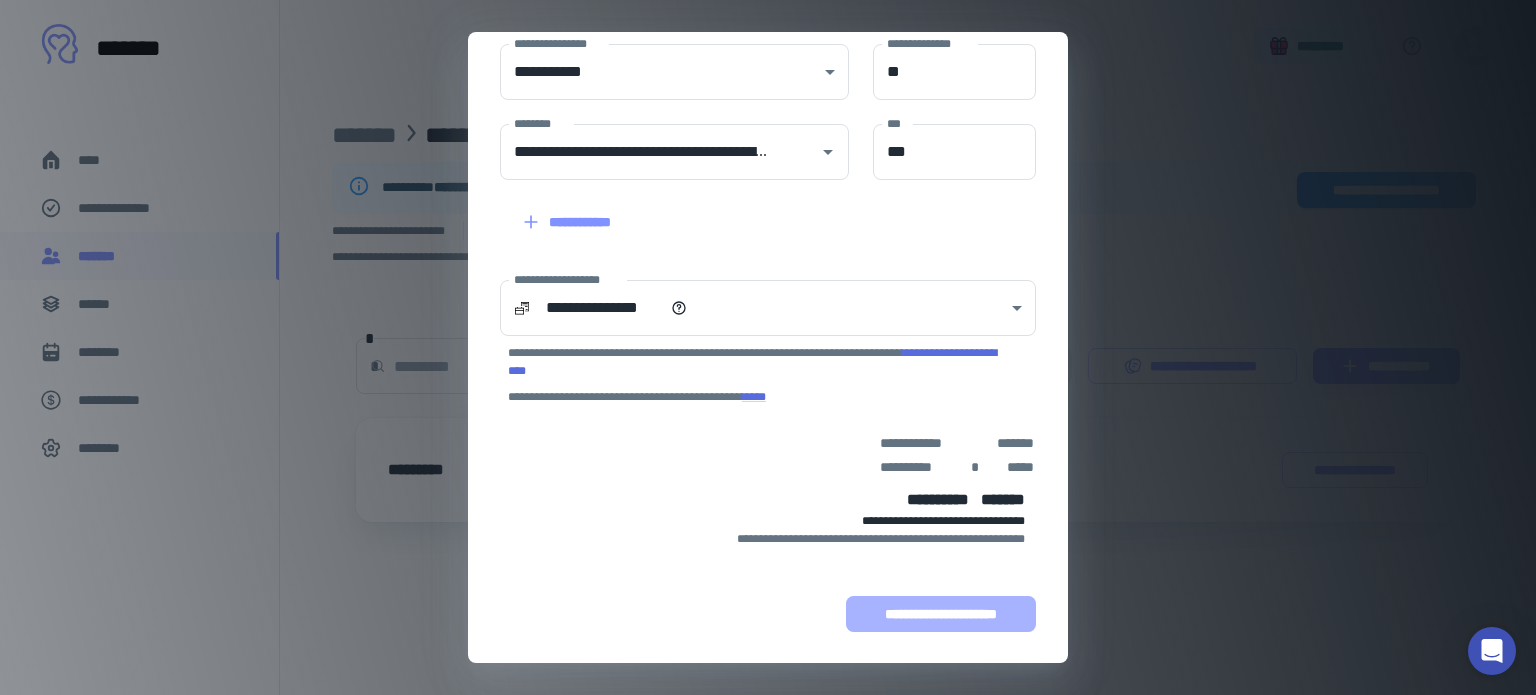 click on "**********" at bounding box center [941, 614] 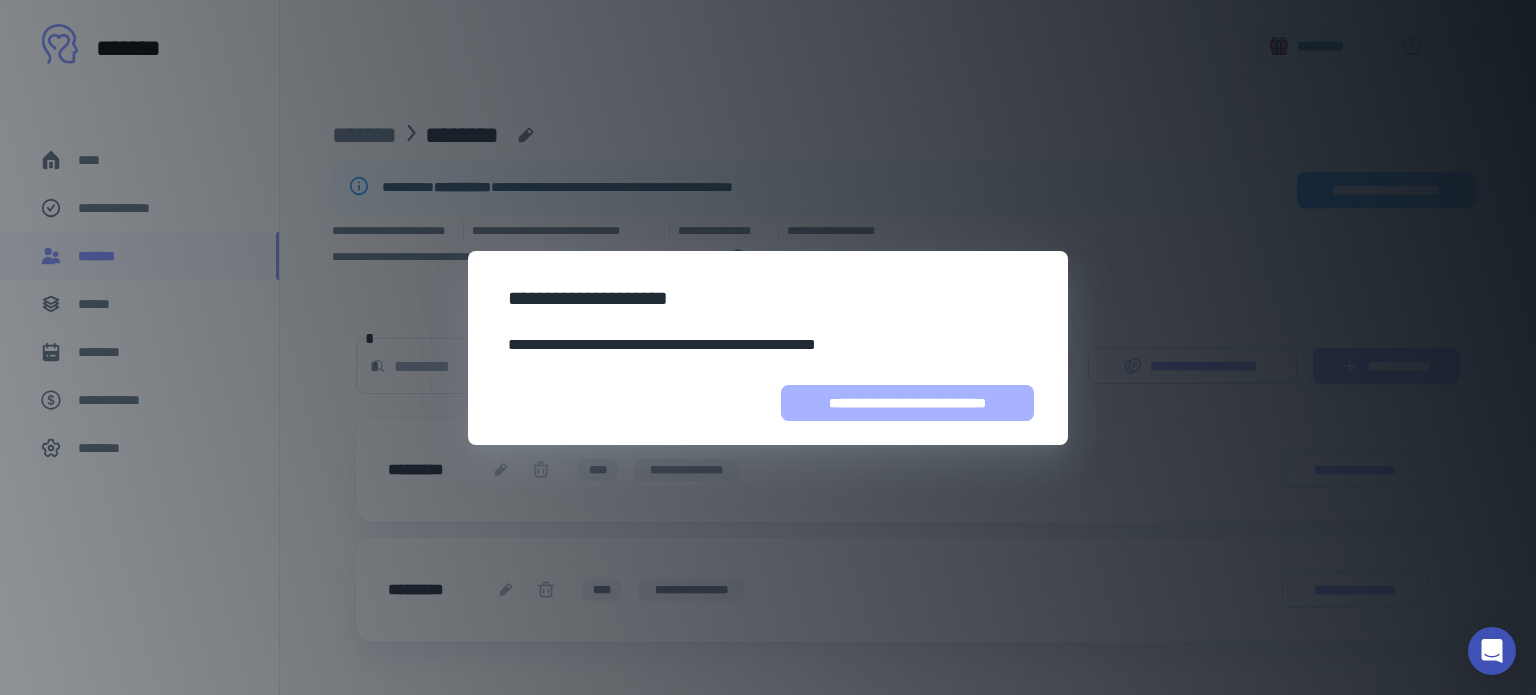 click on "**********" at bounding box center (907, 403) 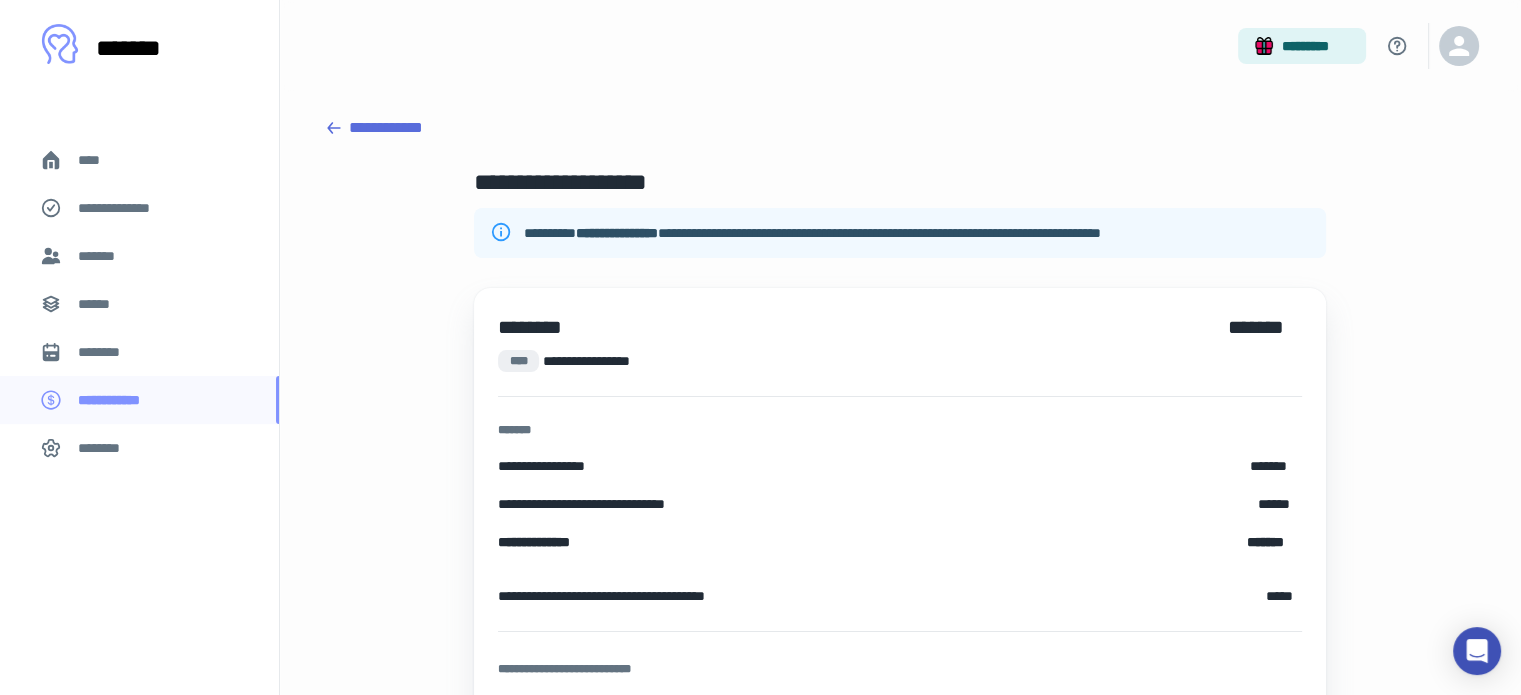 click on "**********" at bounding box center (900, 539) 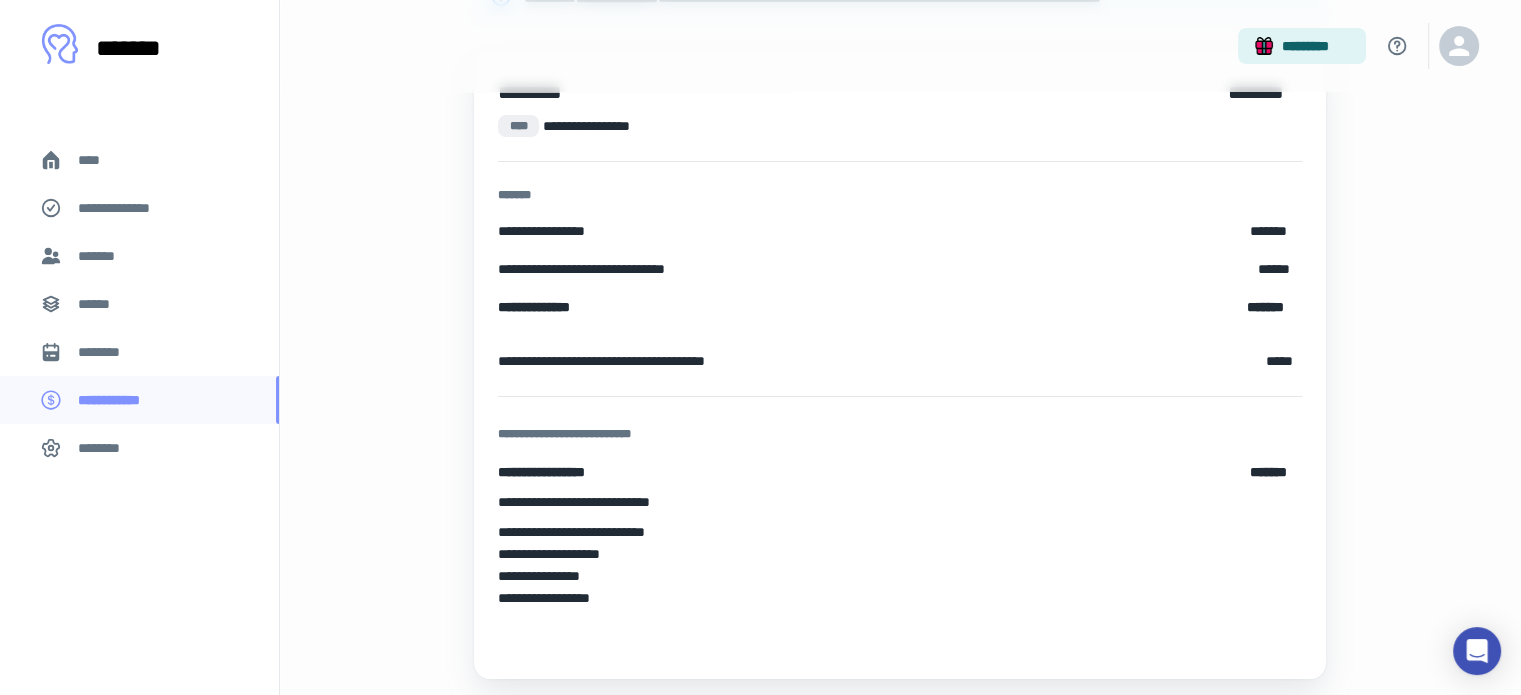 scroll, scrollTop: 298, scrollLeft: 0, axis: vertical 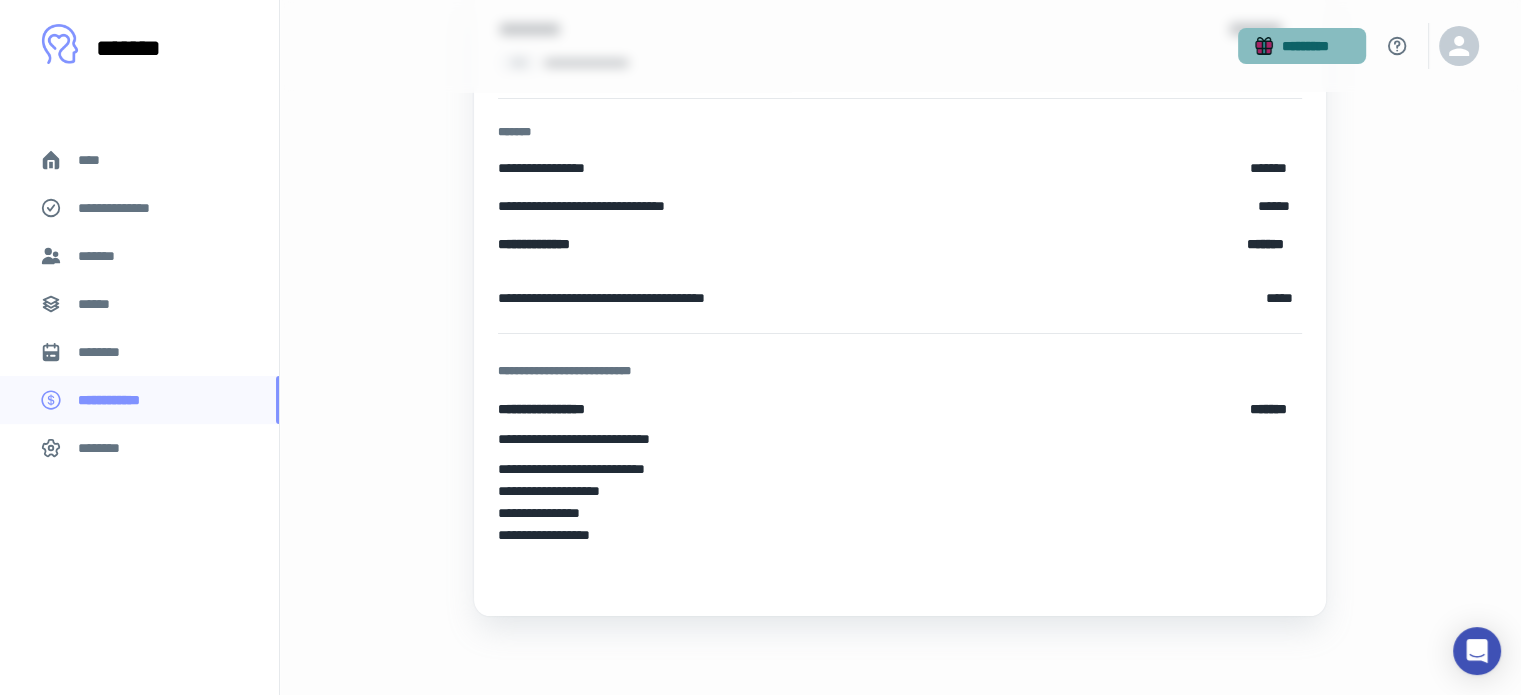 click on "*********" at bounding box center [1302, 46] 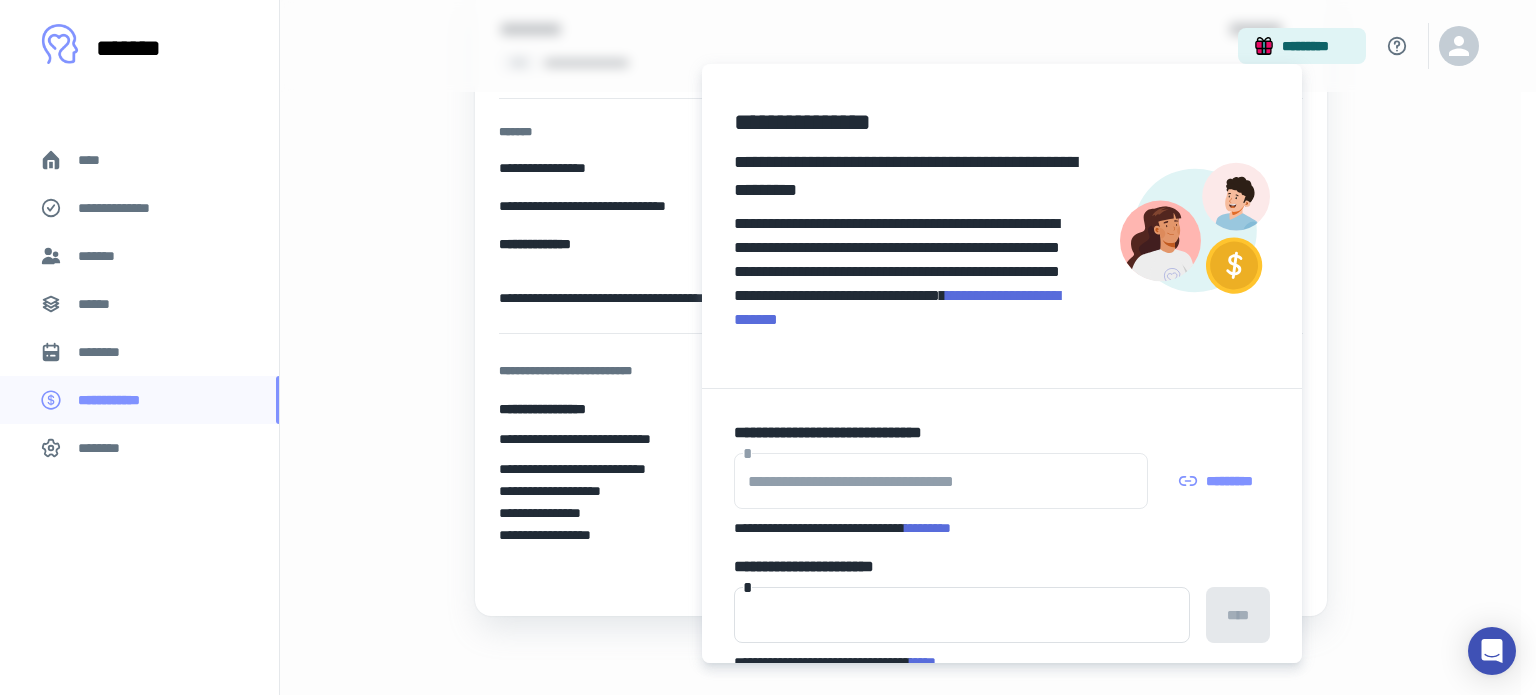 click at bounding box center (768, 347) 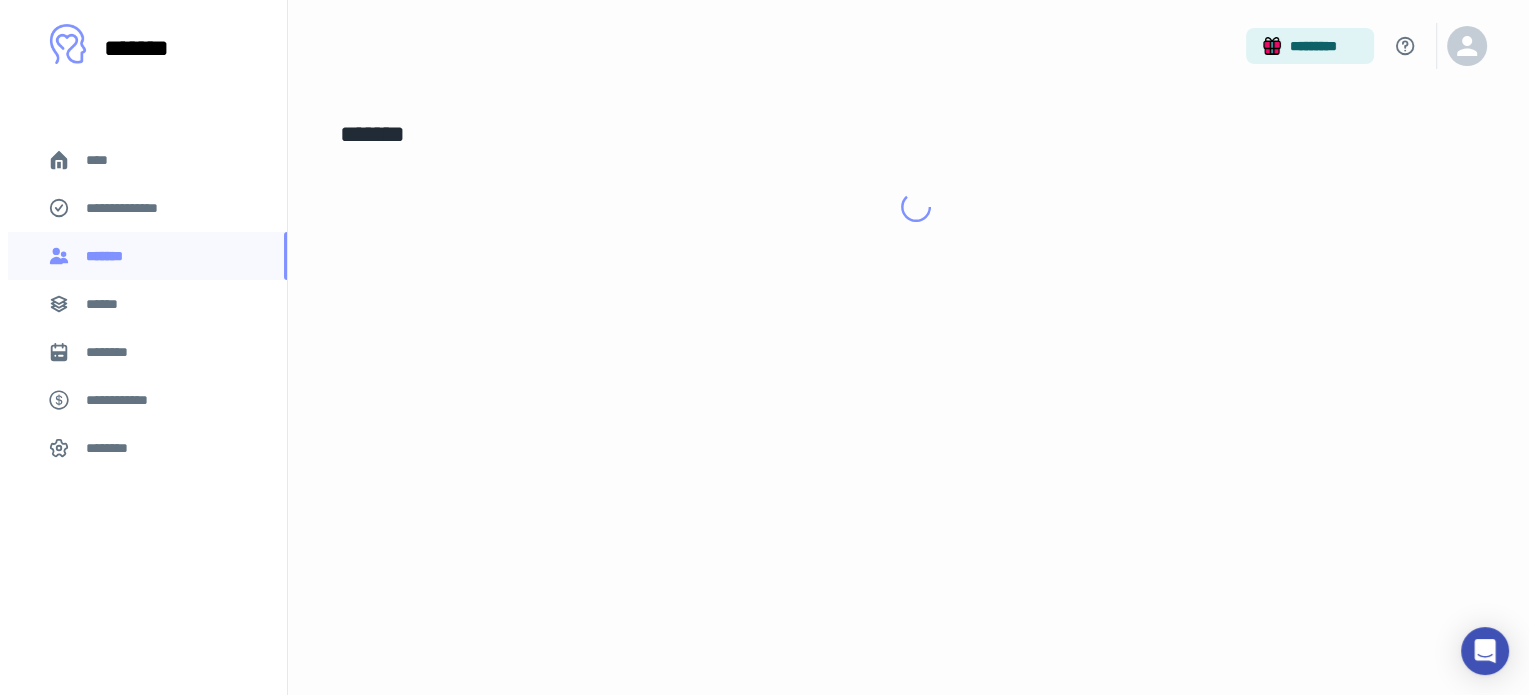 scroll, scrollTop: 0, scrollLeft: 0, axis: both 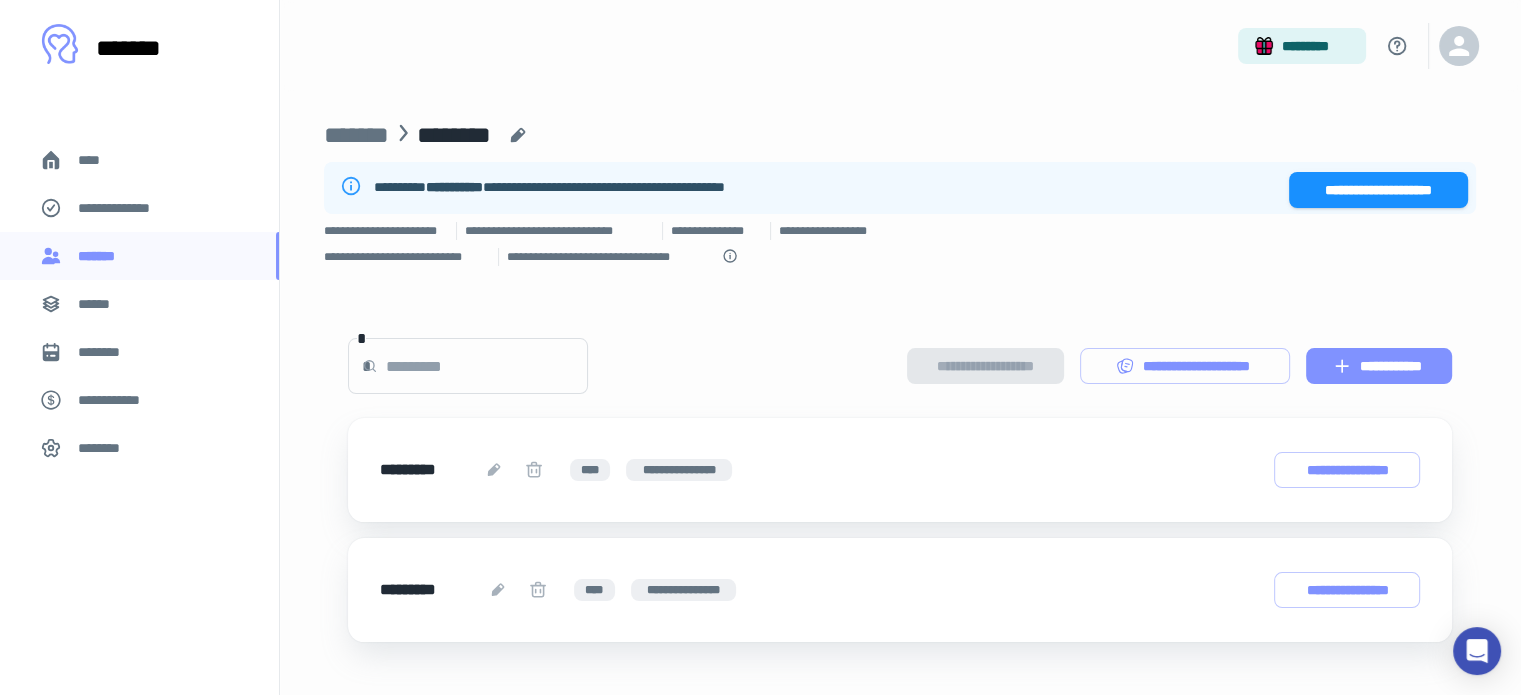 click on "**********" at bounding box center (1379, 366) 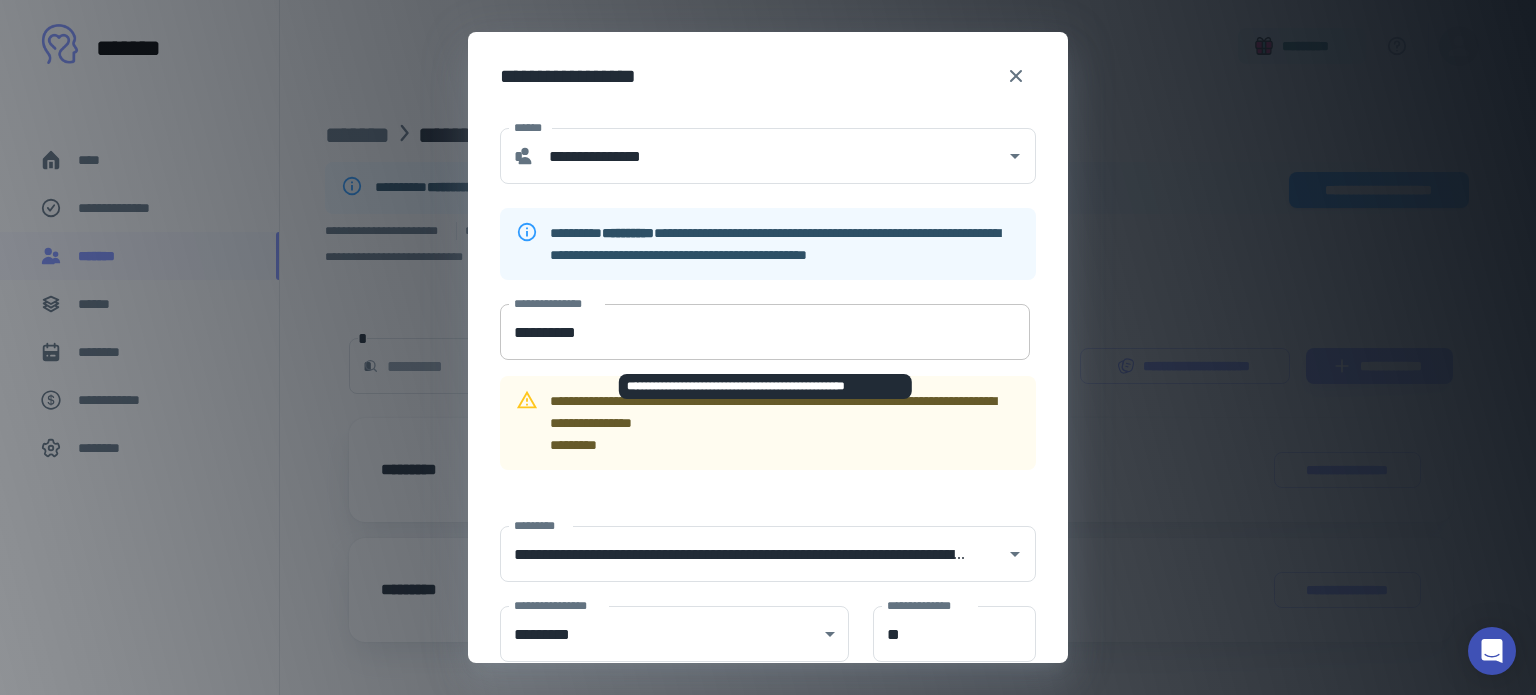 click on "**********" at bounding box center (765, 332) 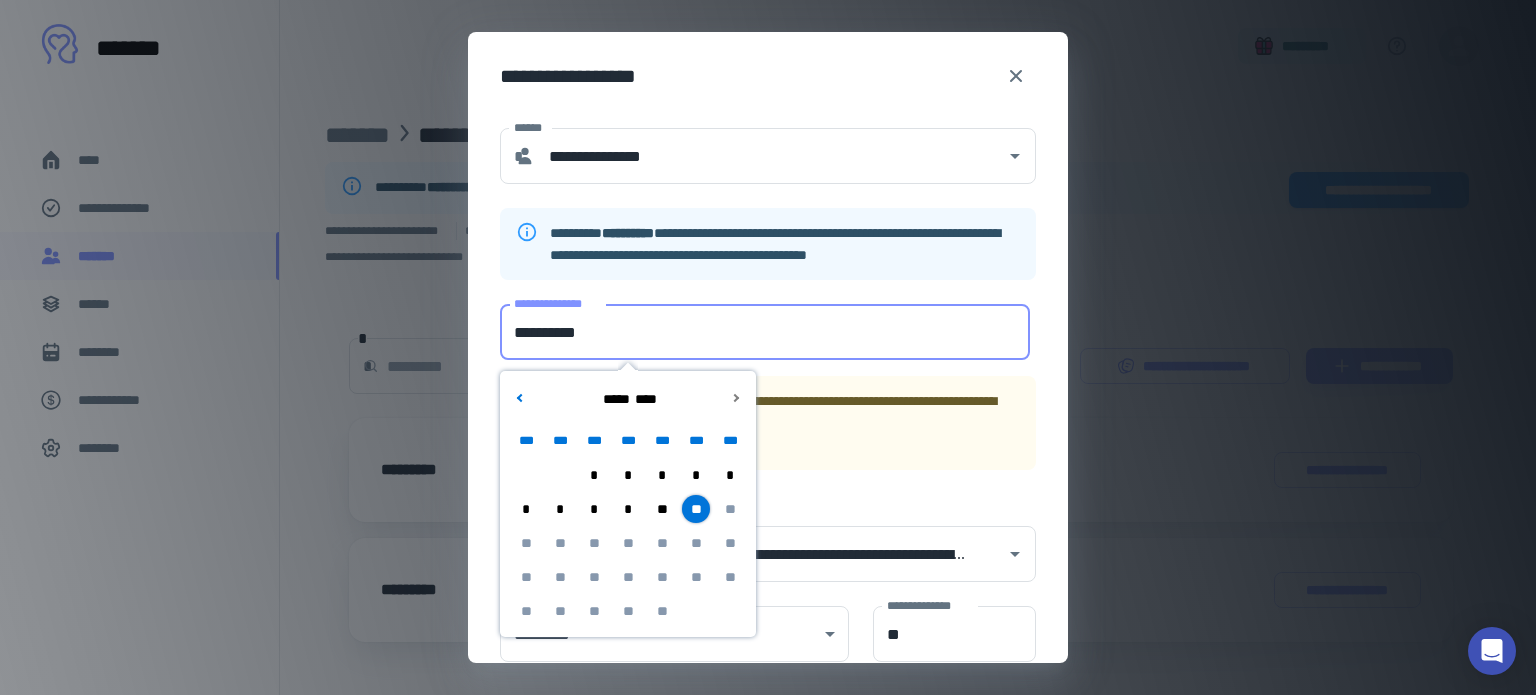 click on "**" at bounding box center [662, 509] 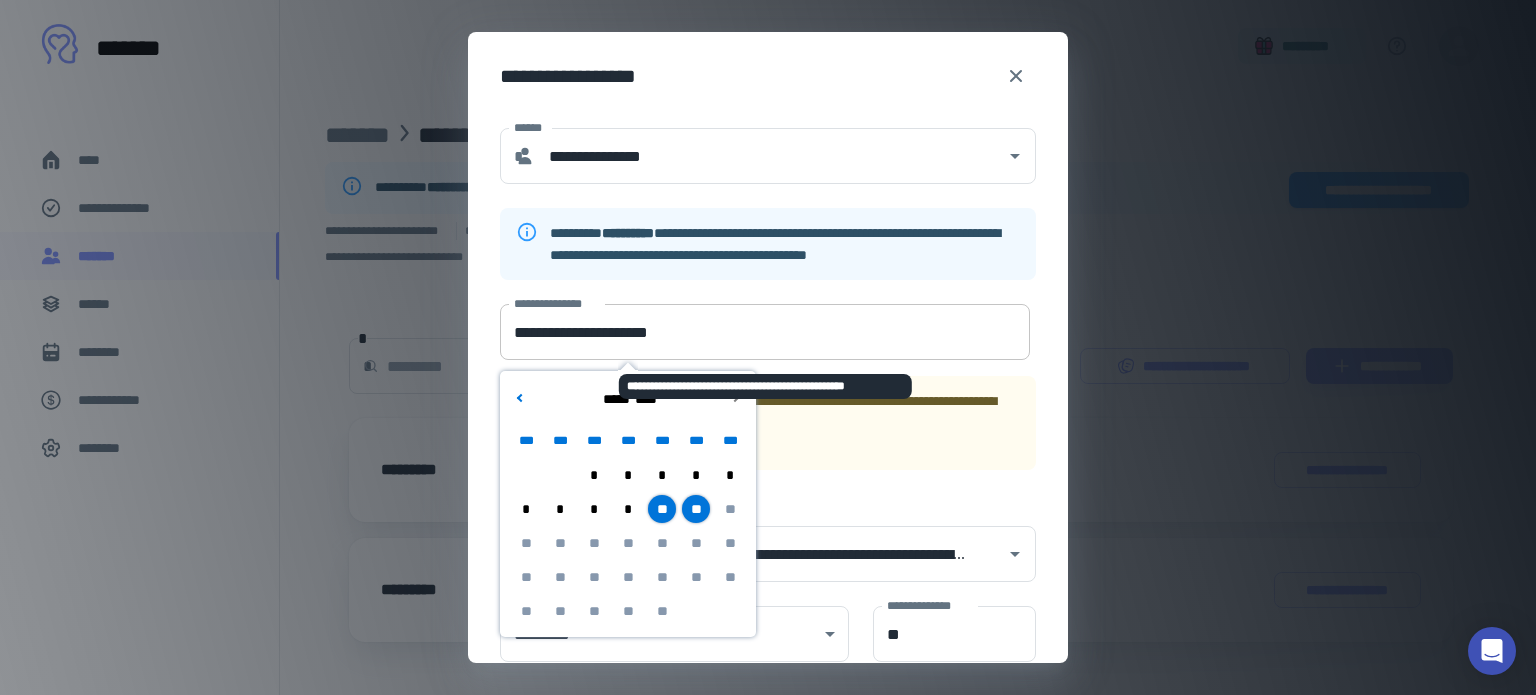 click on "**********" at bounding box center [765, 332] 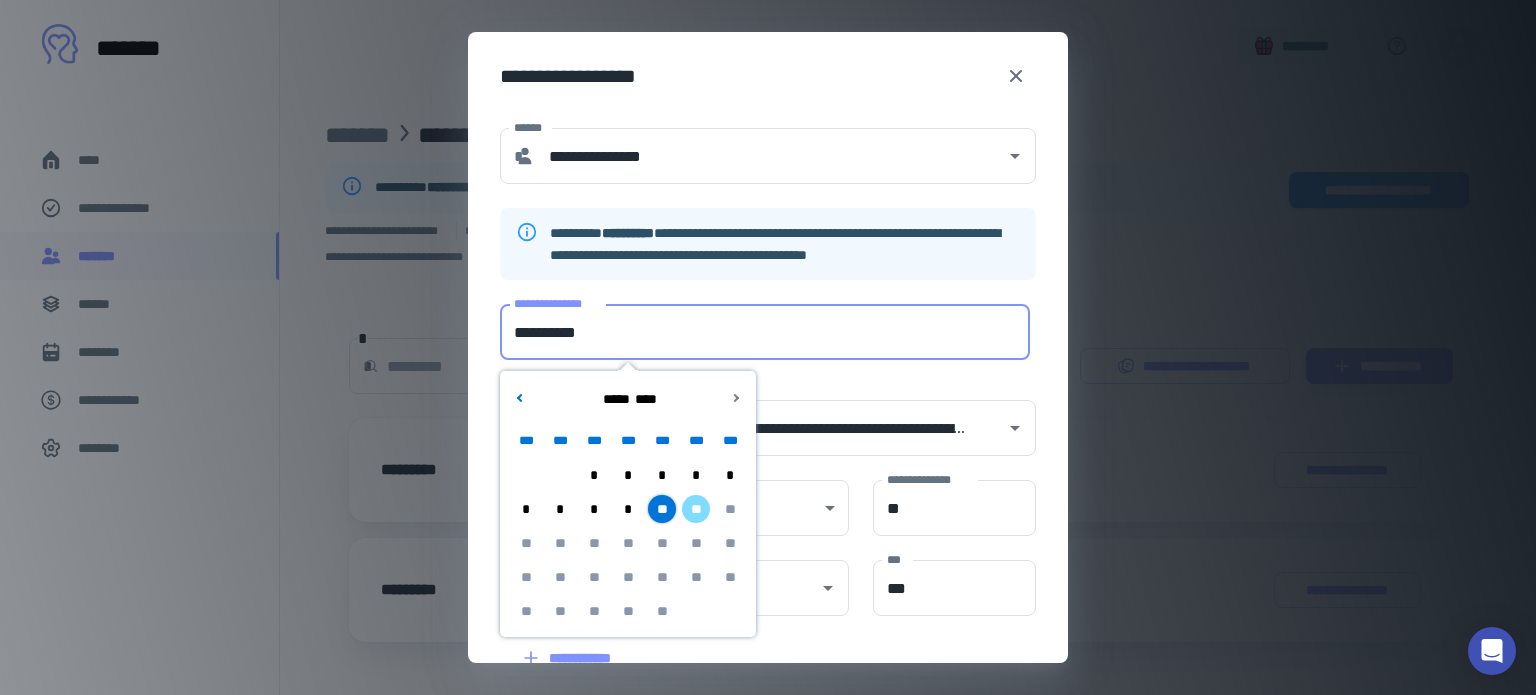 type on "**********" 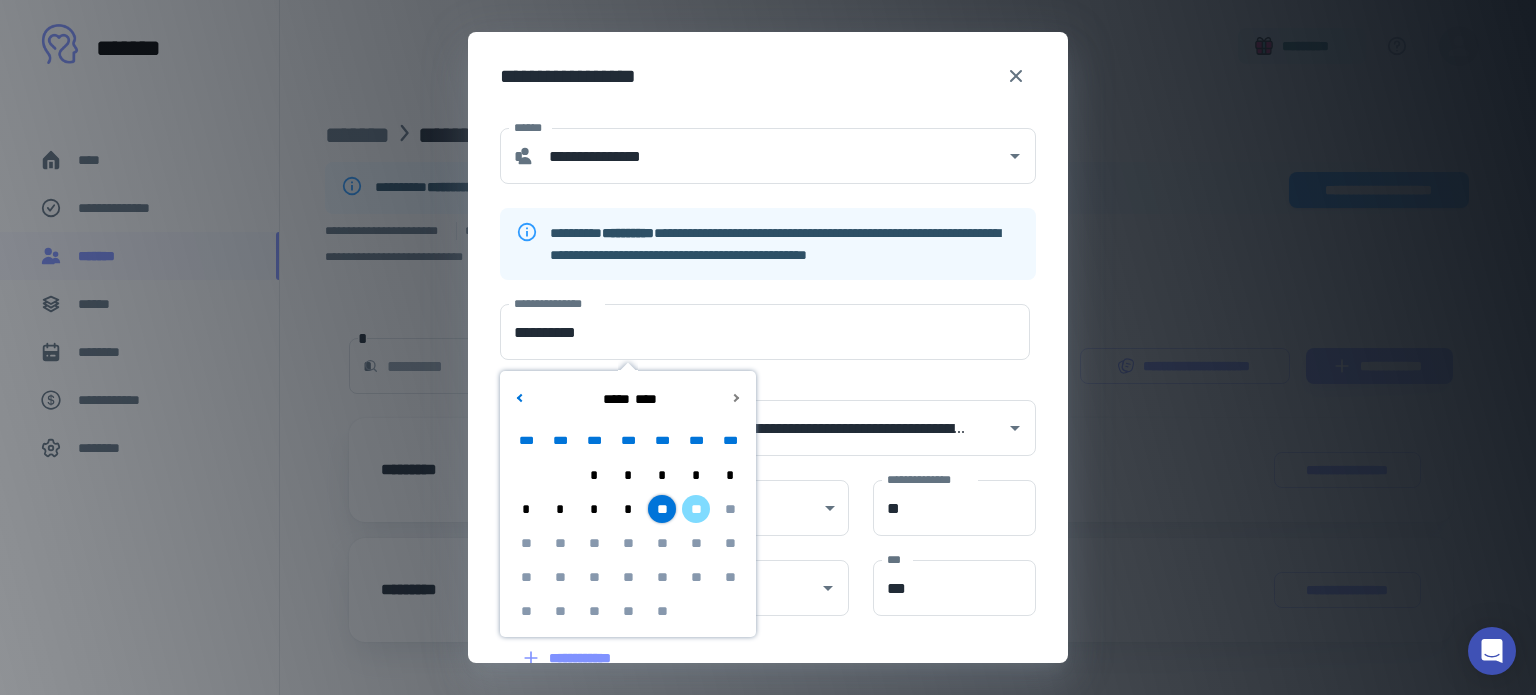 click on "**********" at bounding box center (768, 572) 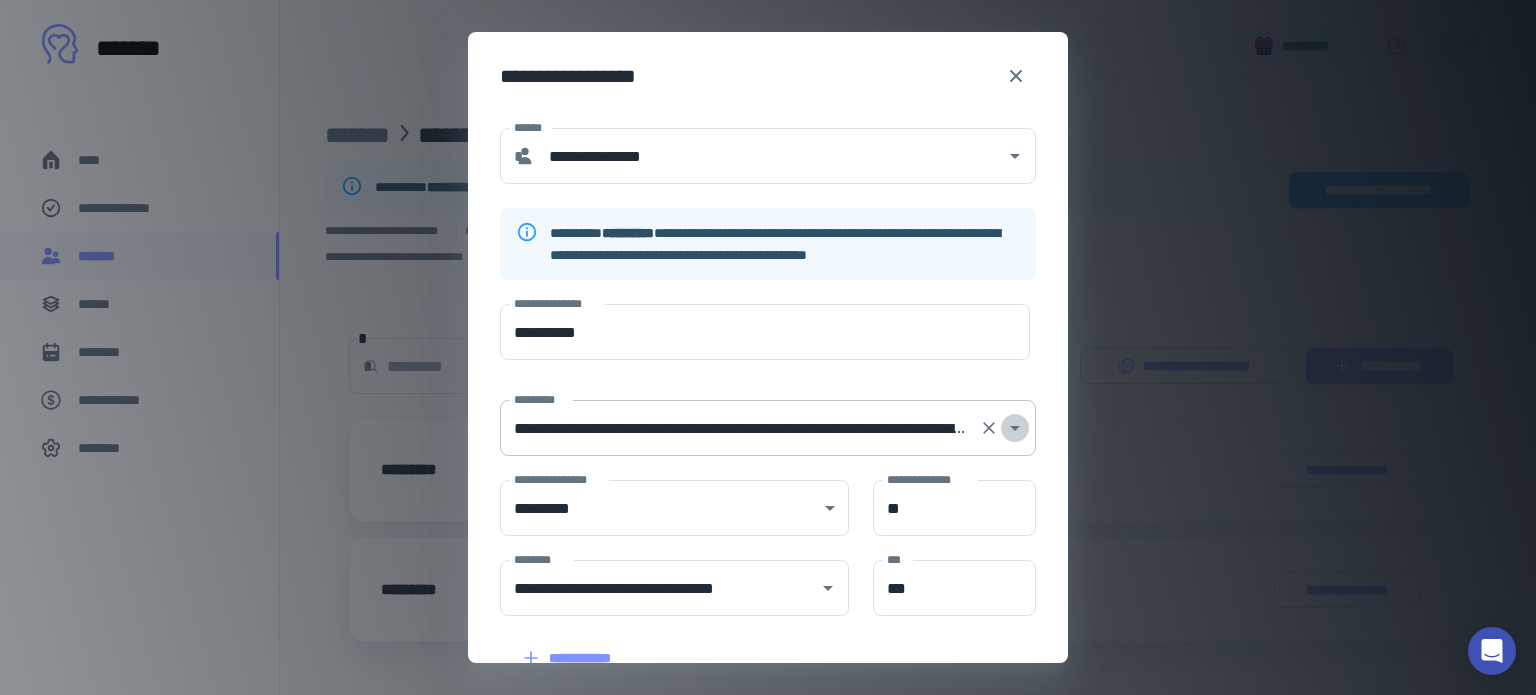 click 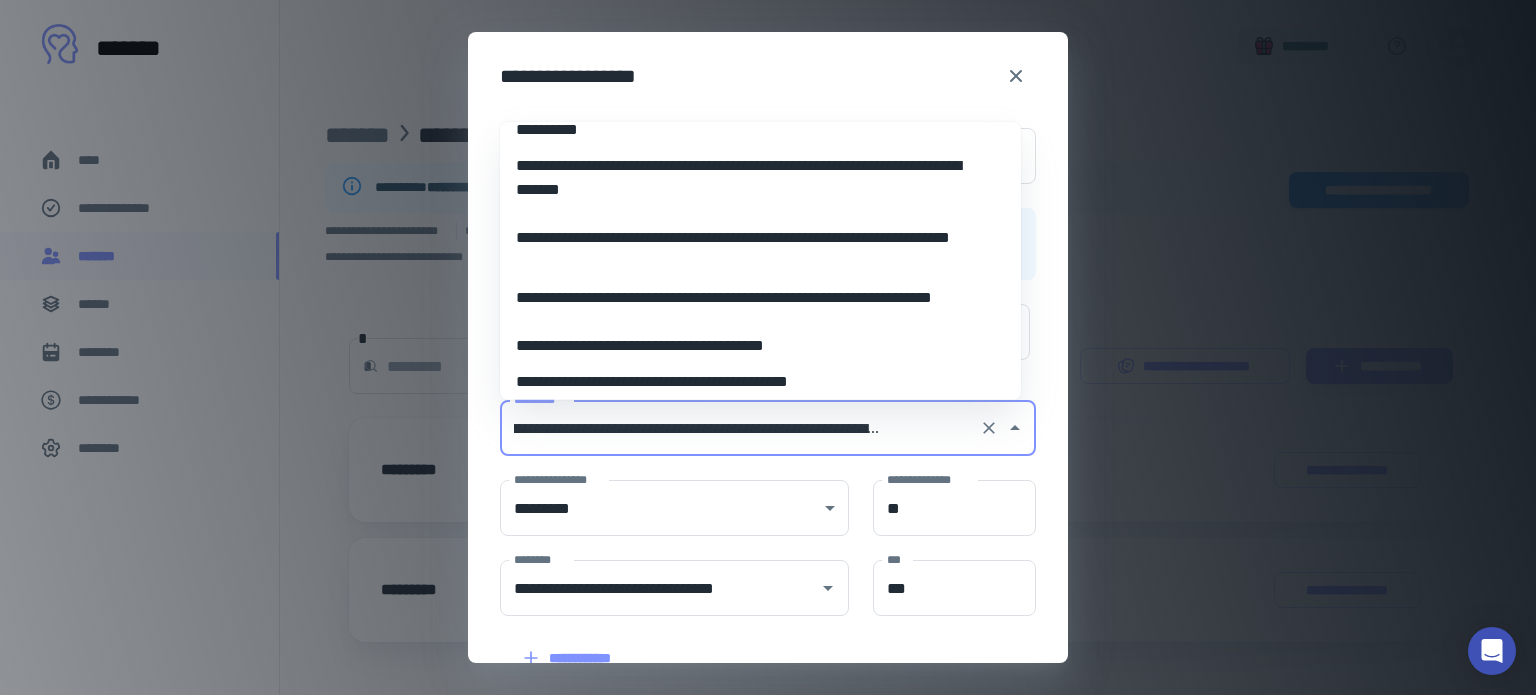 scroll, scrollTop: 3198, scrollLeft: 0, axis: vertical 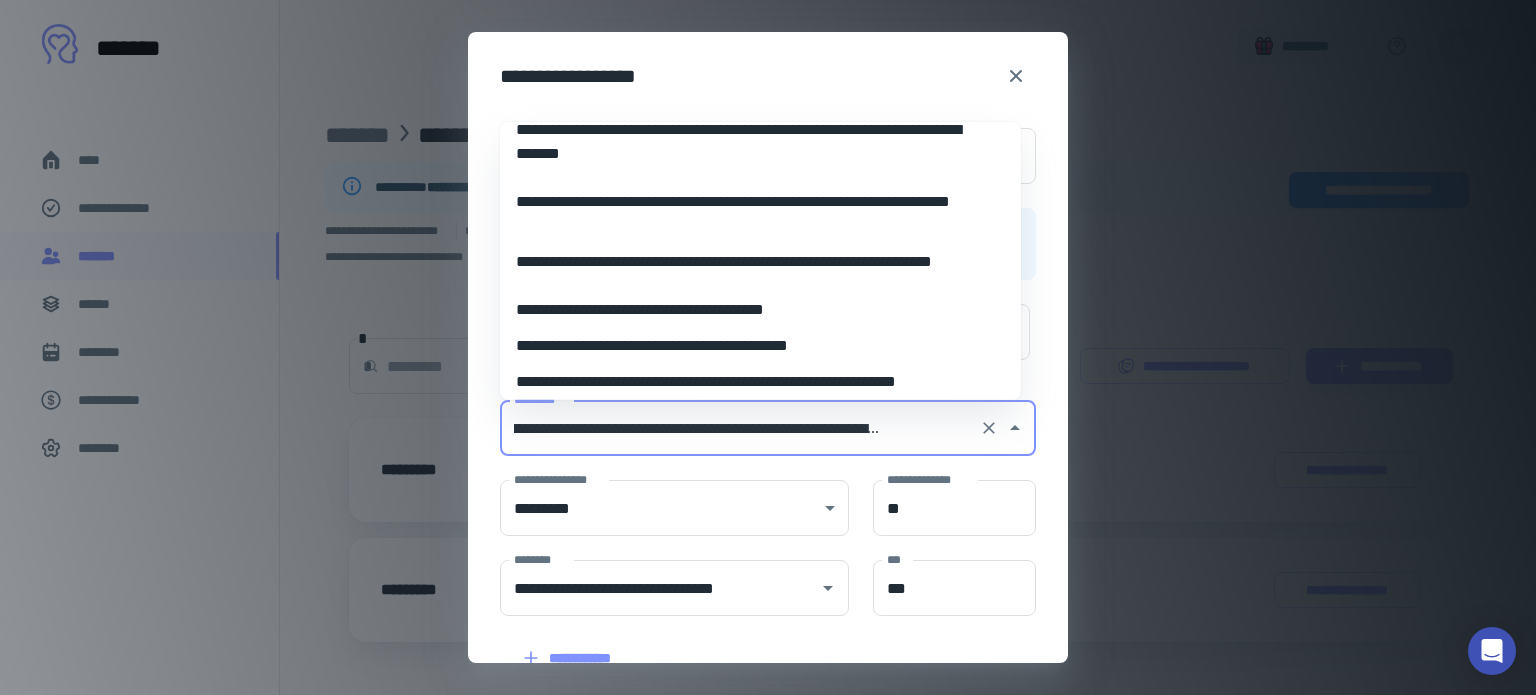 click on "**********" at bounding box center (753, 382) 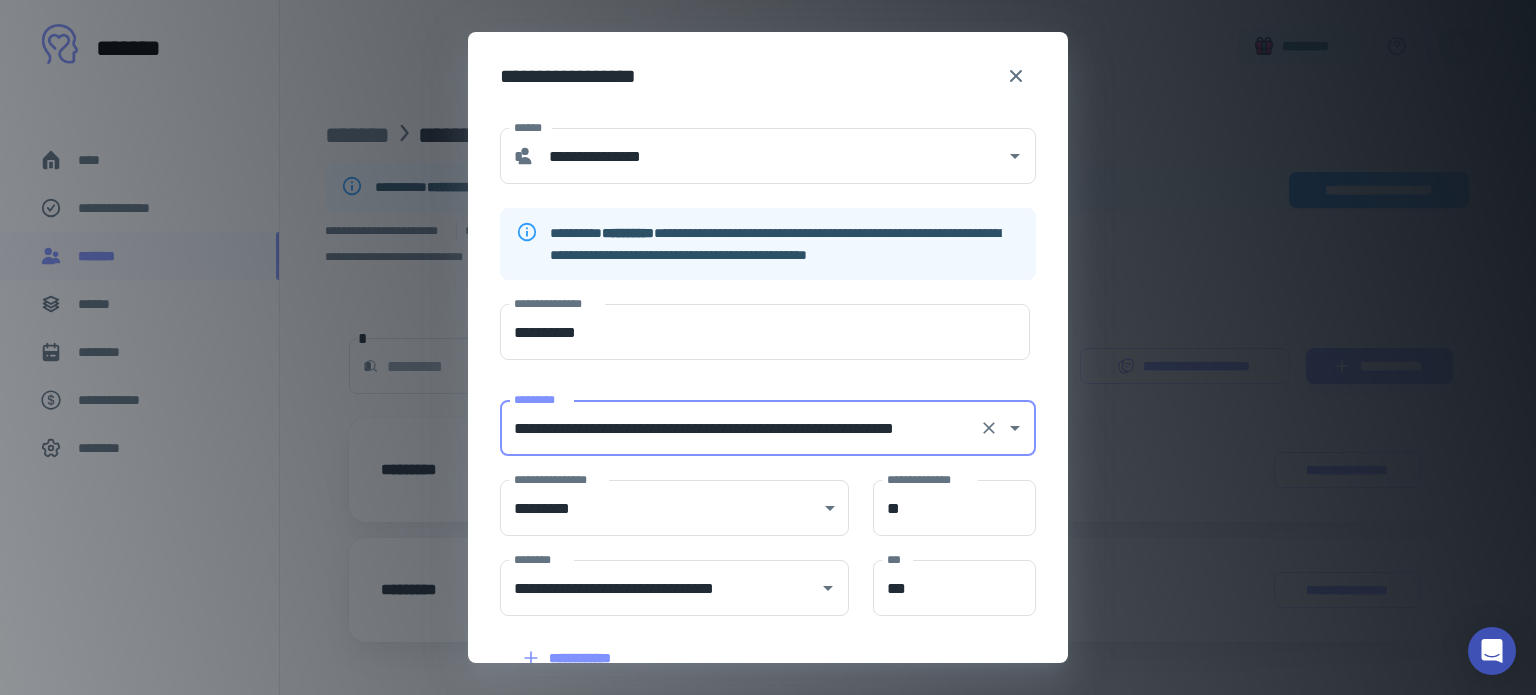 scroll, scrollTop: 0, scrollLeft: 17, axis: horizontal 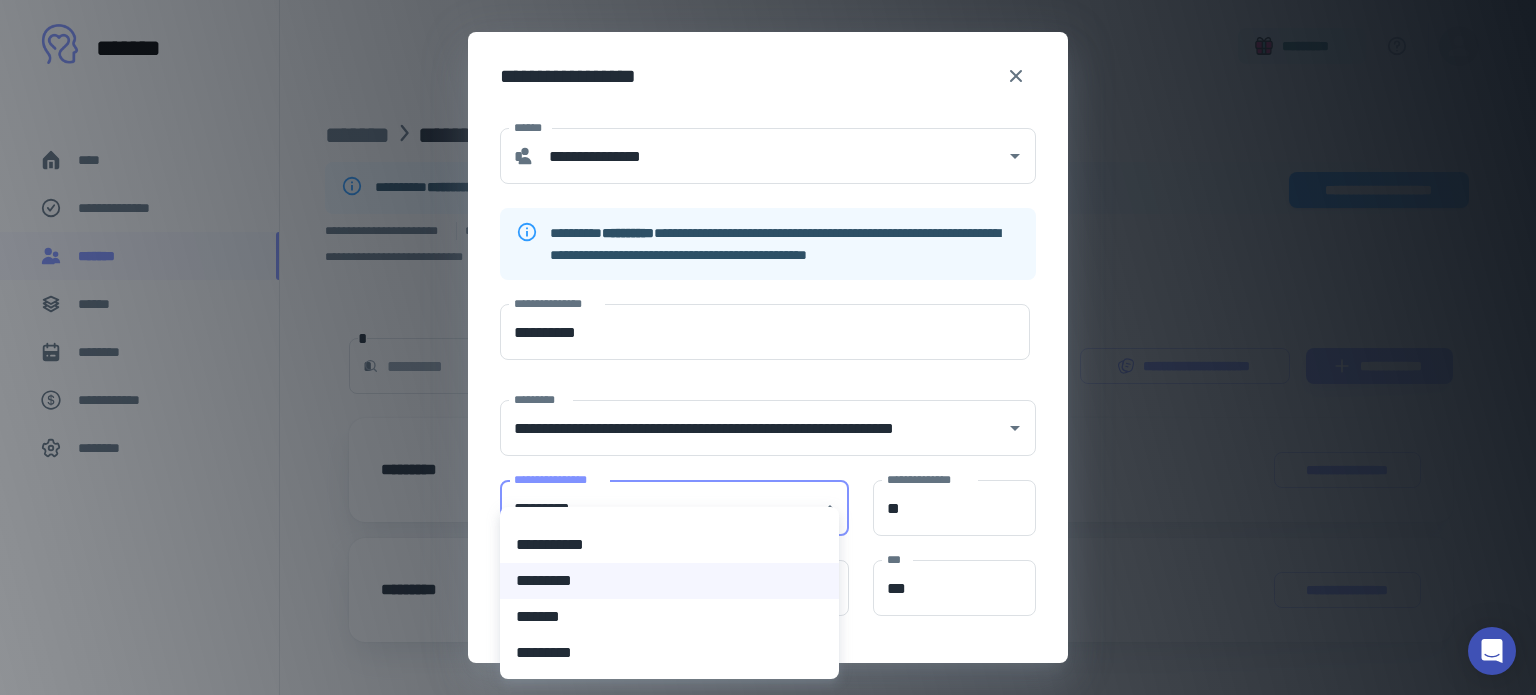 click on "**********" at bounding box center [768, 347] 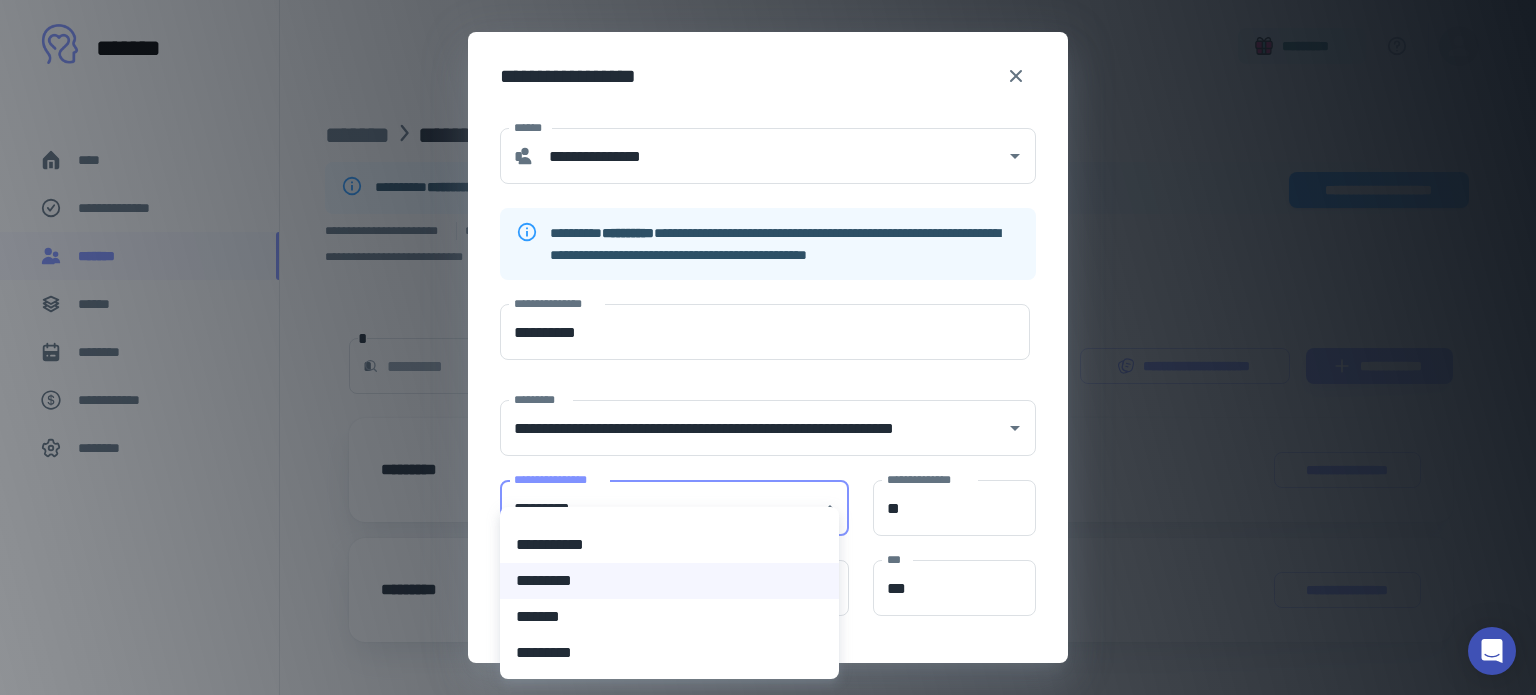 click on "**********" at bounding box center [669, 545] 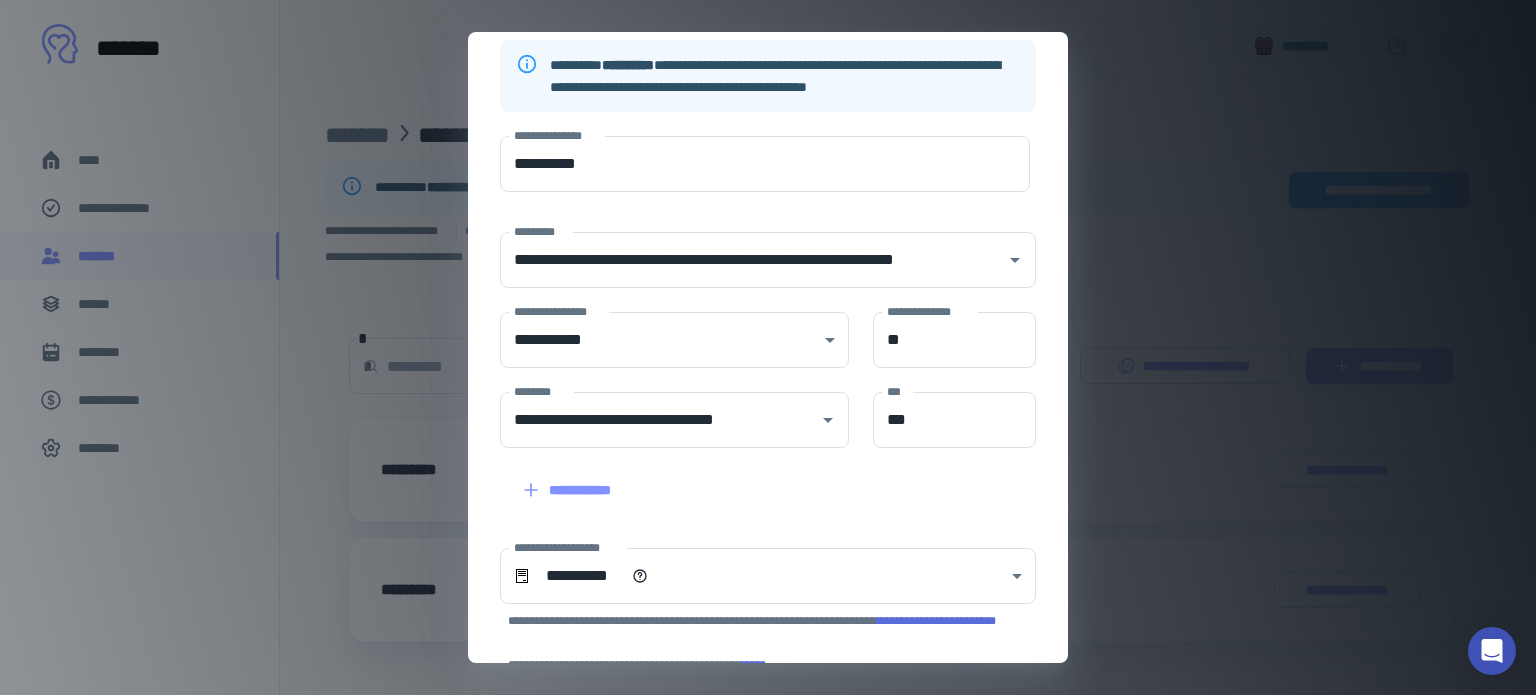 scroll, scrollTop: 195, scrollLeft: 0, axis: vertical 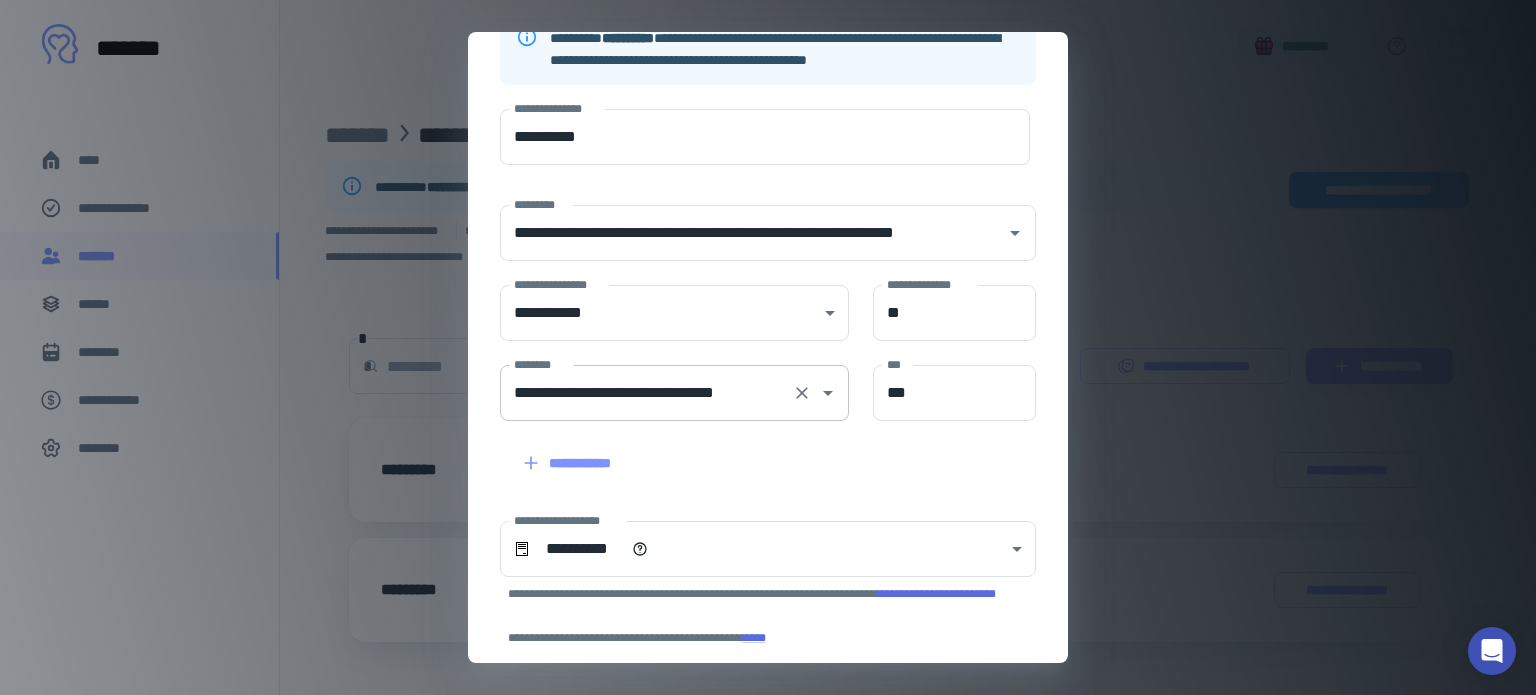click on "**********" at bounding box center [674, 393] 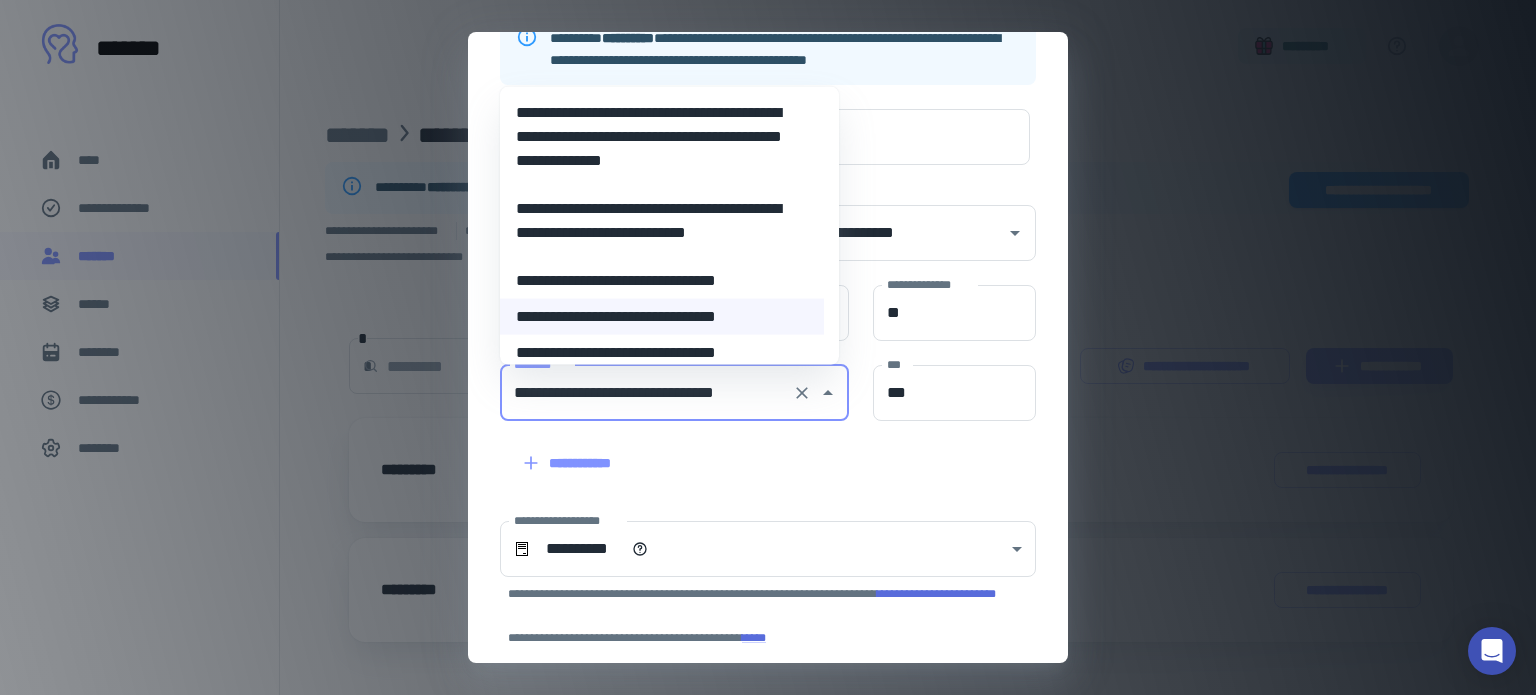 click on "**********" at bounding box center (662, 353) 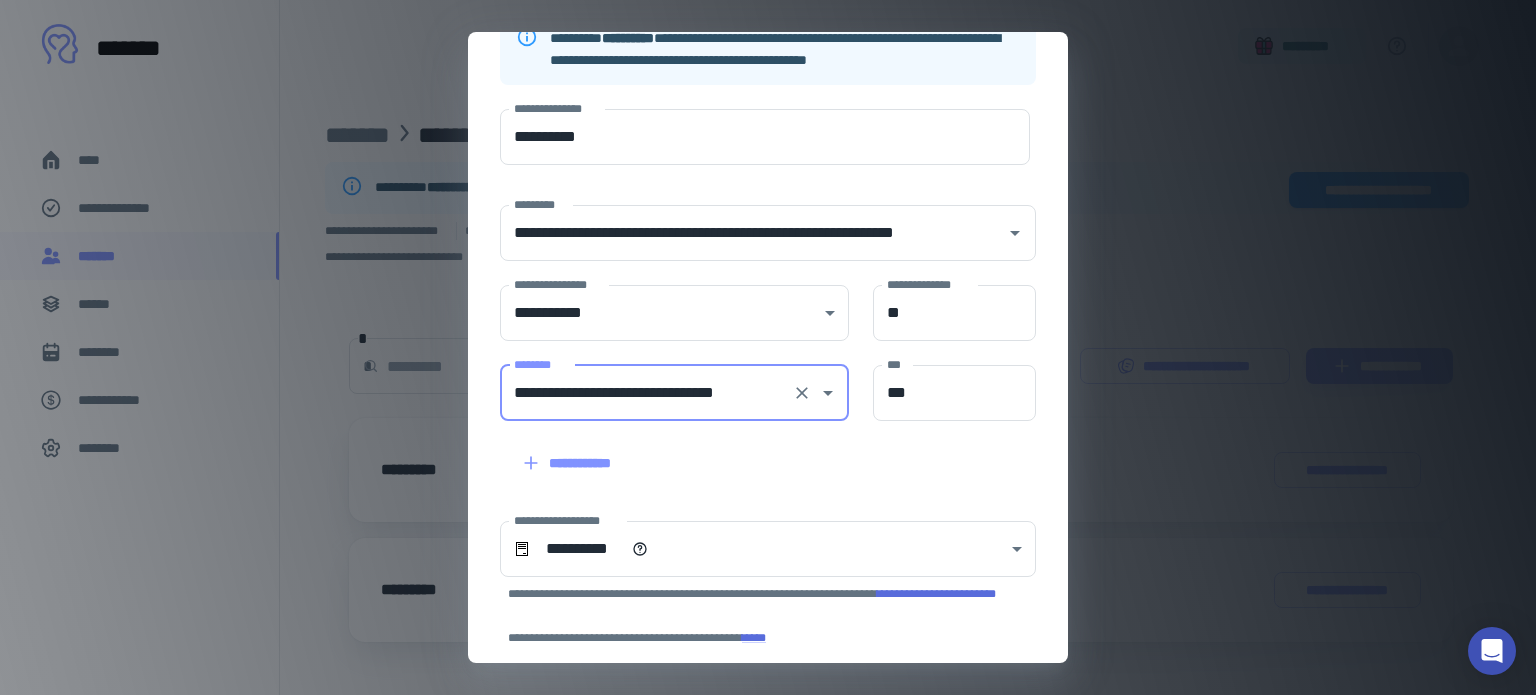scroll, scrollTop: 0, scrollLeft: 5, axis: horizontal 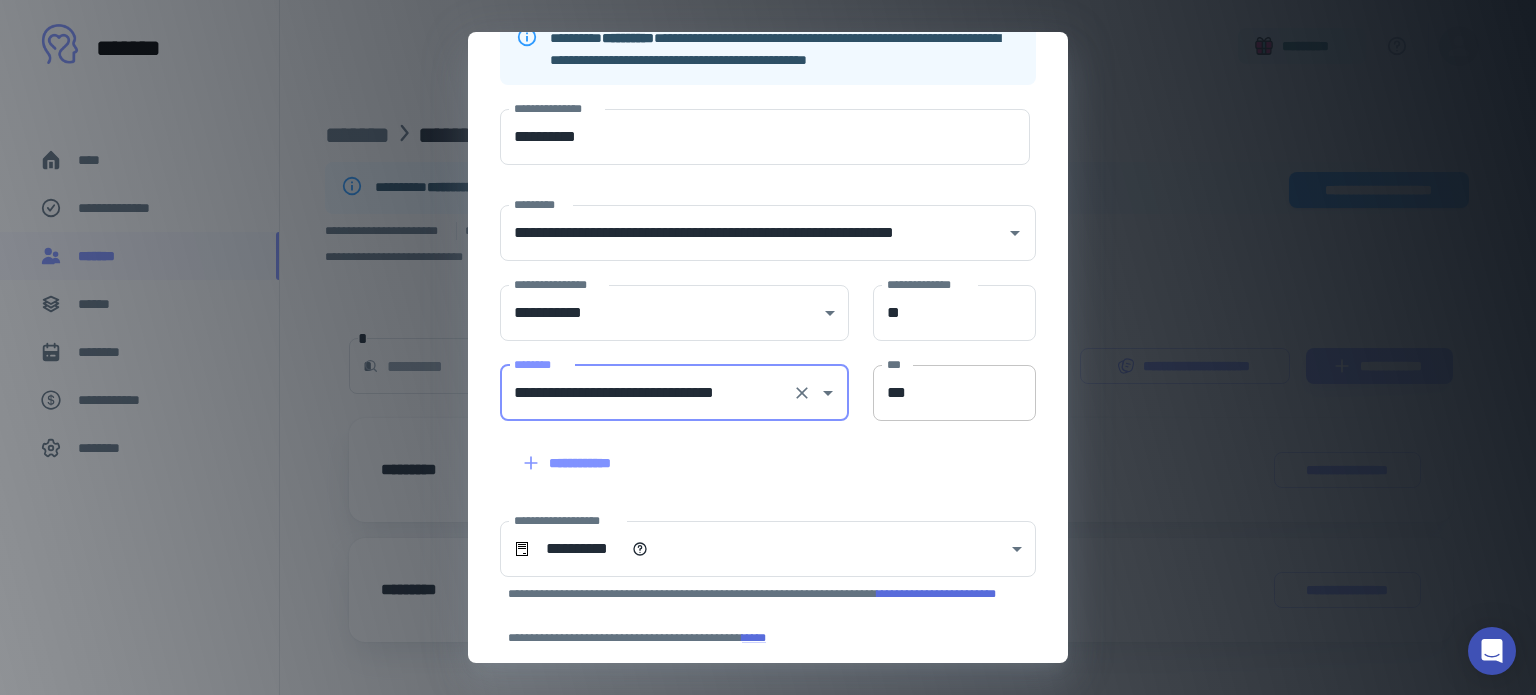 click on "***" at bounding box center (954, 393) 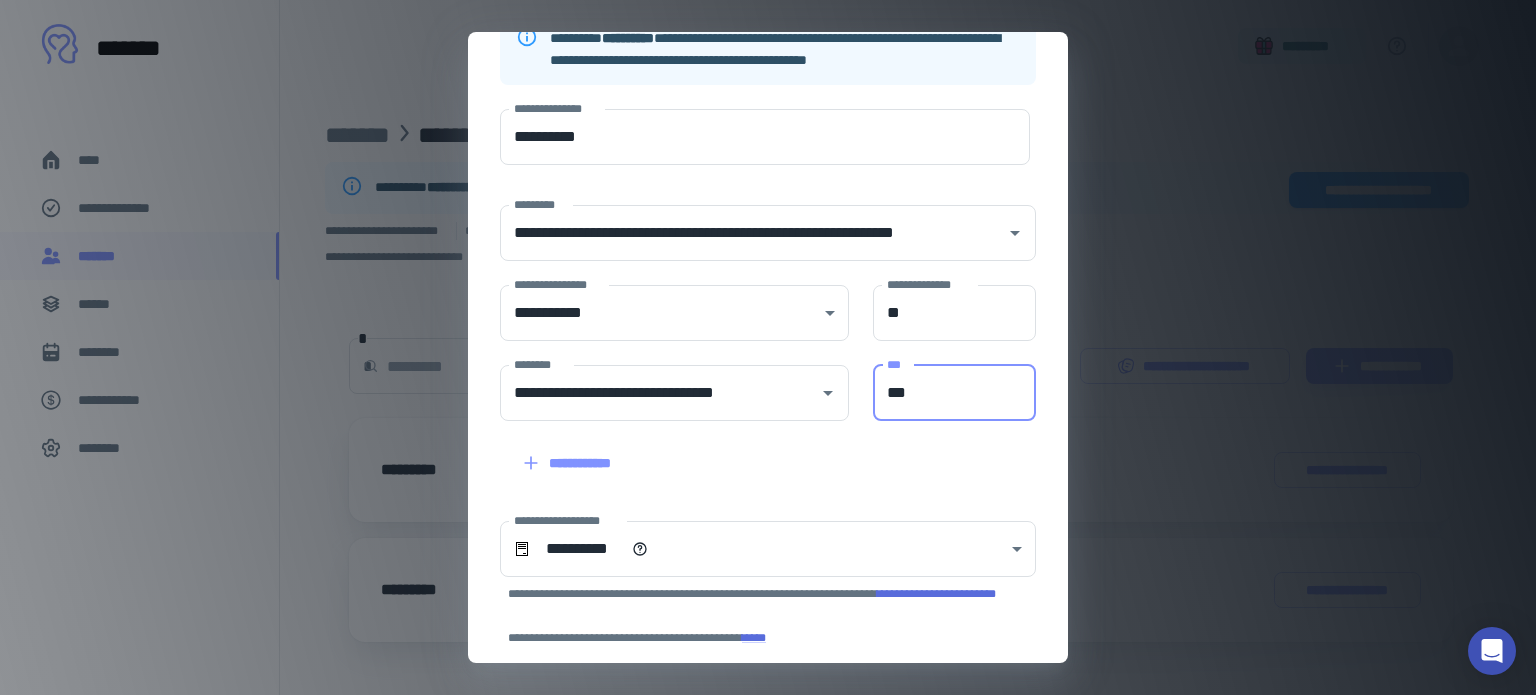 type on "***" 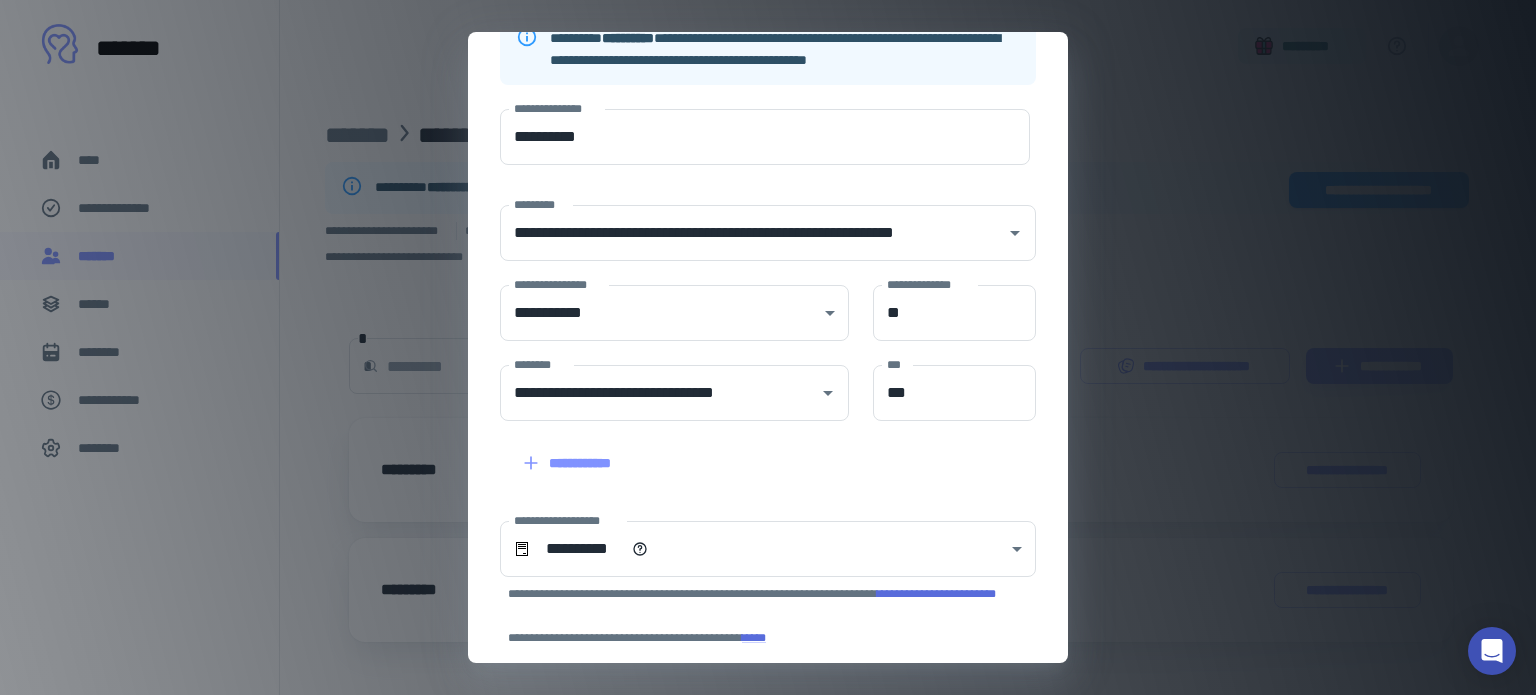 click on "**********" at bounding box center (756, 451) 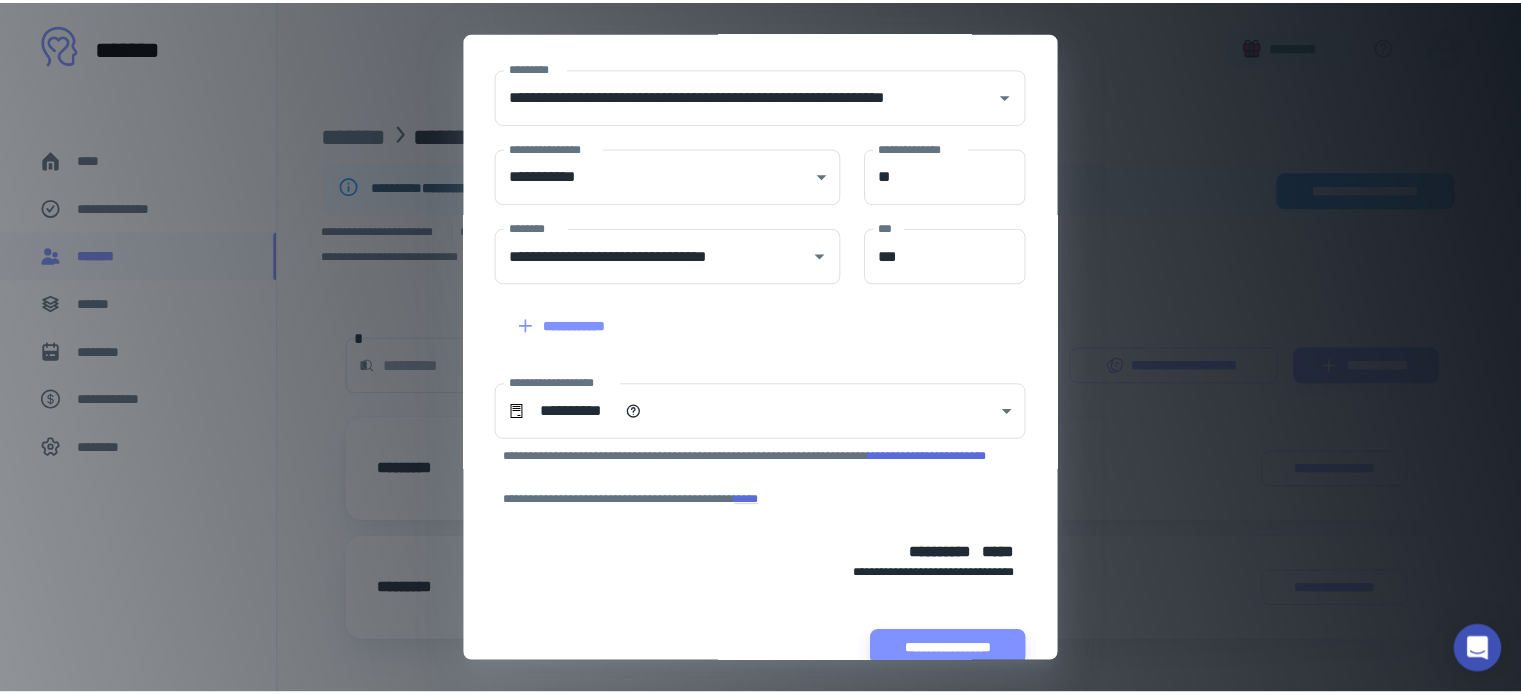 scroll, scrollTop: 336, scrollLeft: 0, axis: vertical 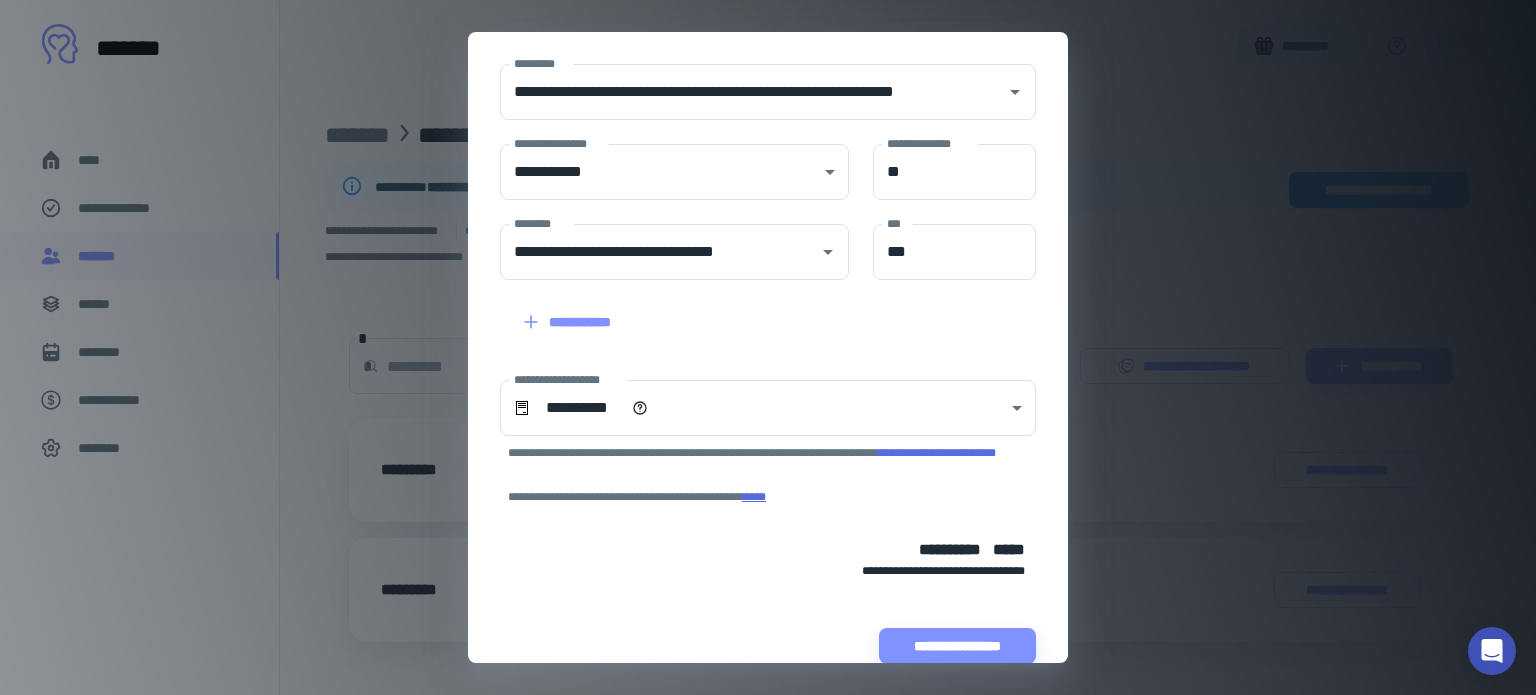 click on "****" at bounding box center (754, 497) 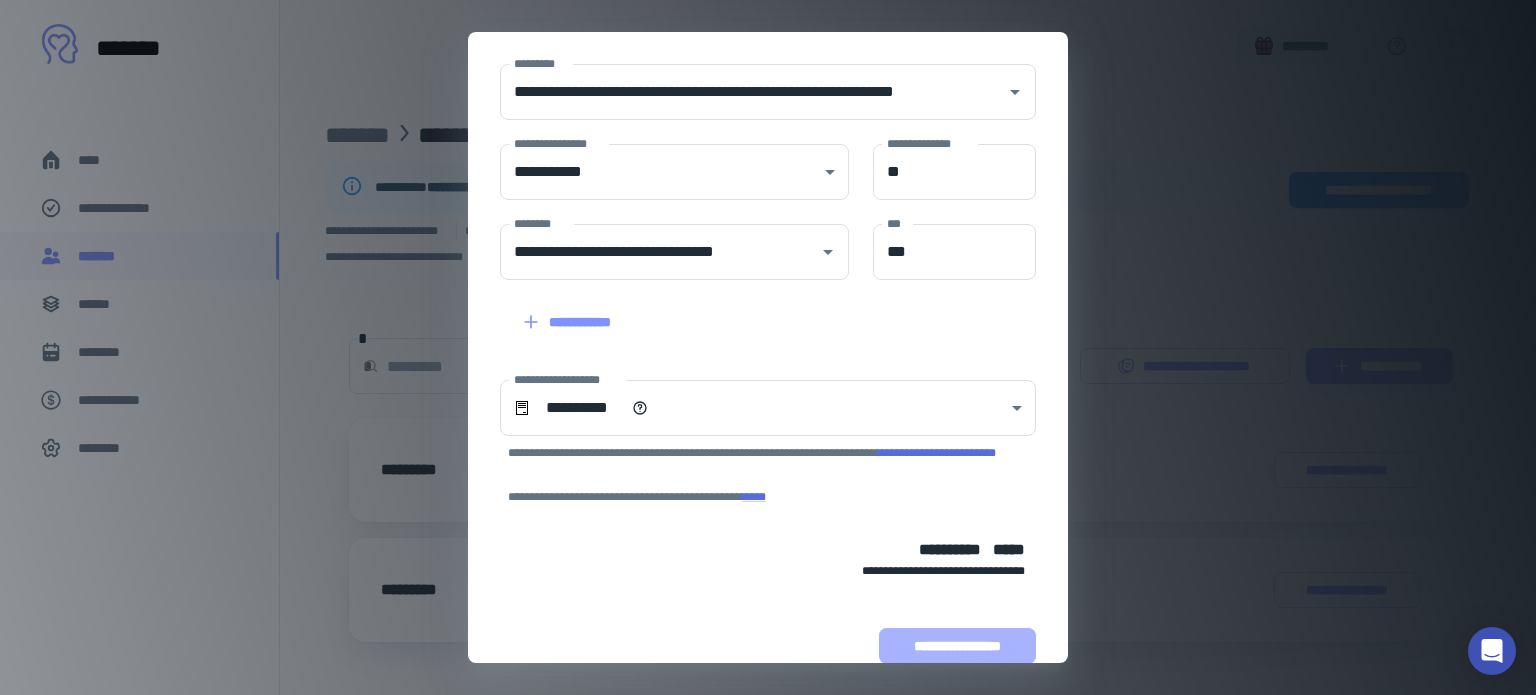 click on "**********" at bounding box center [957, 646] 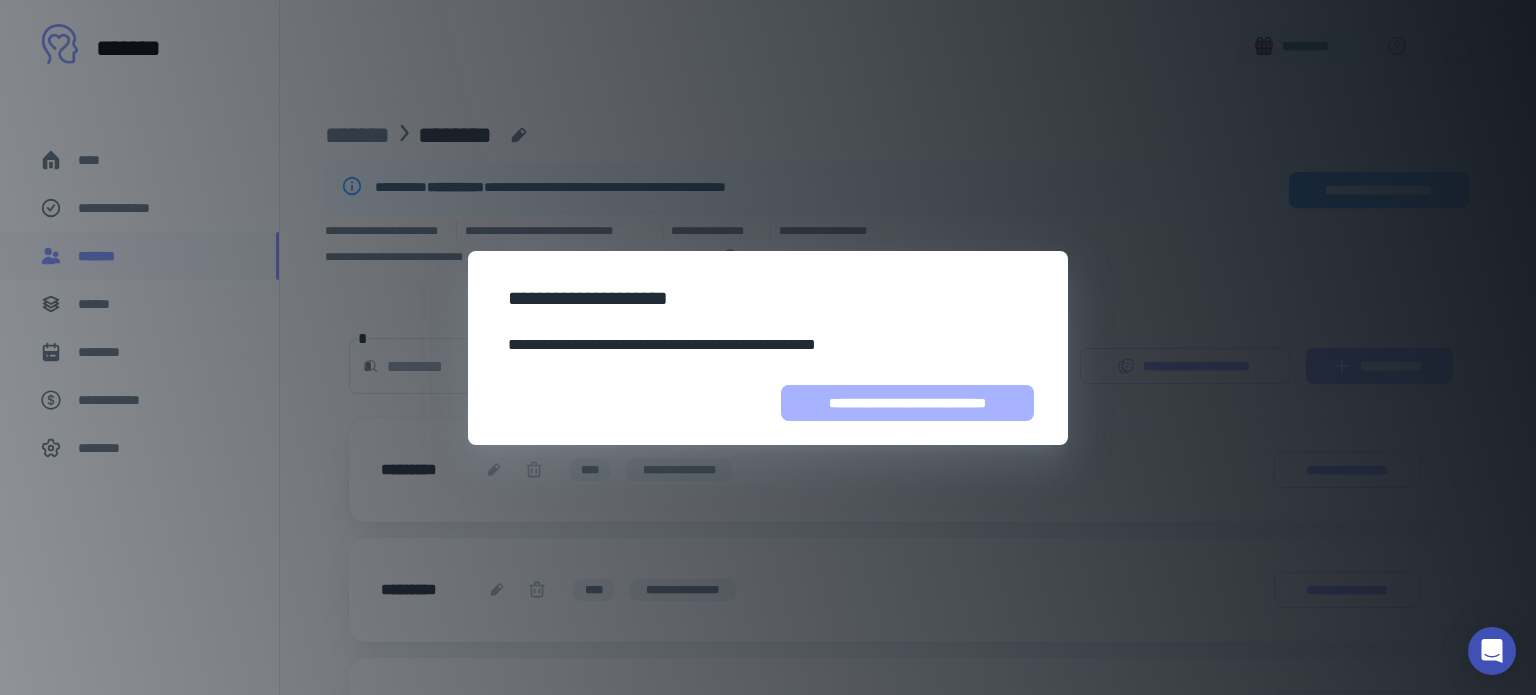 click on "**********" at bounding box center [907, 403] 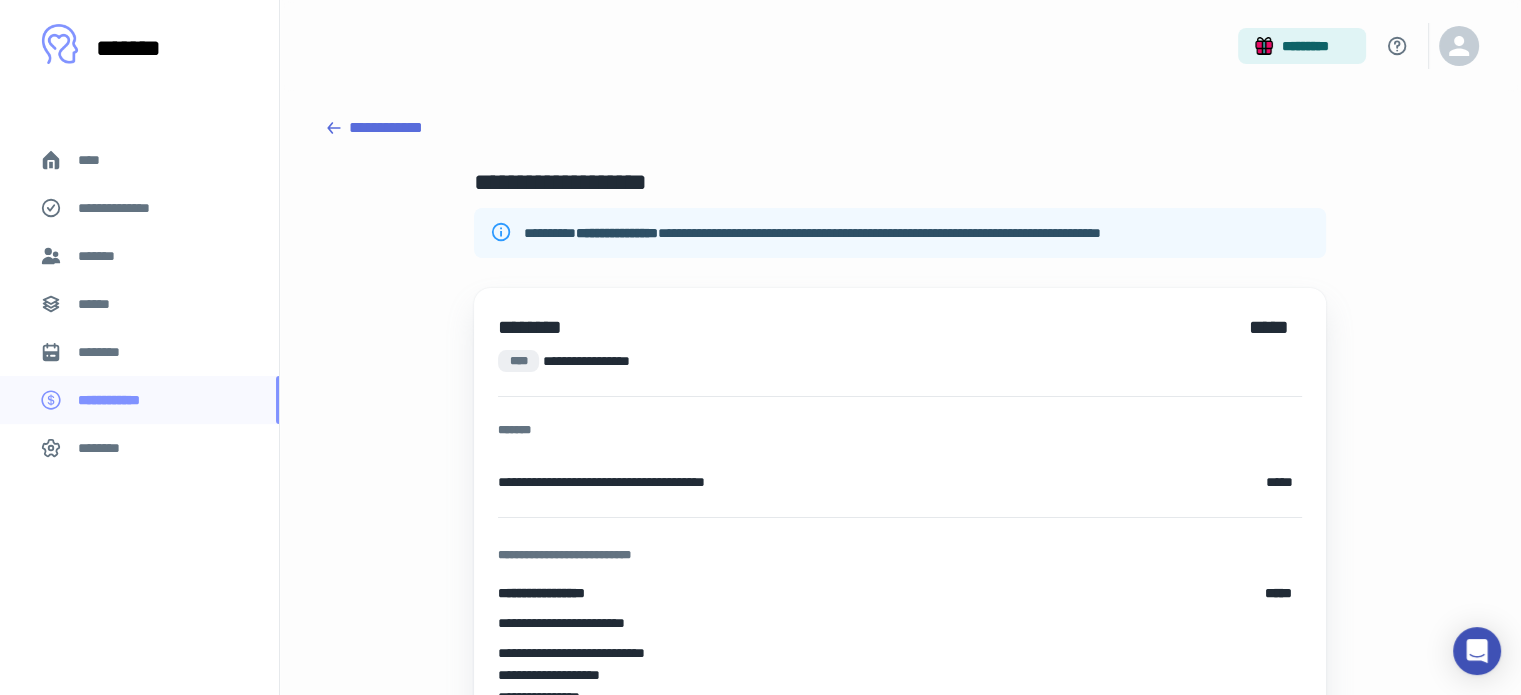 click on "**********" at bounding box center [900, 544] 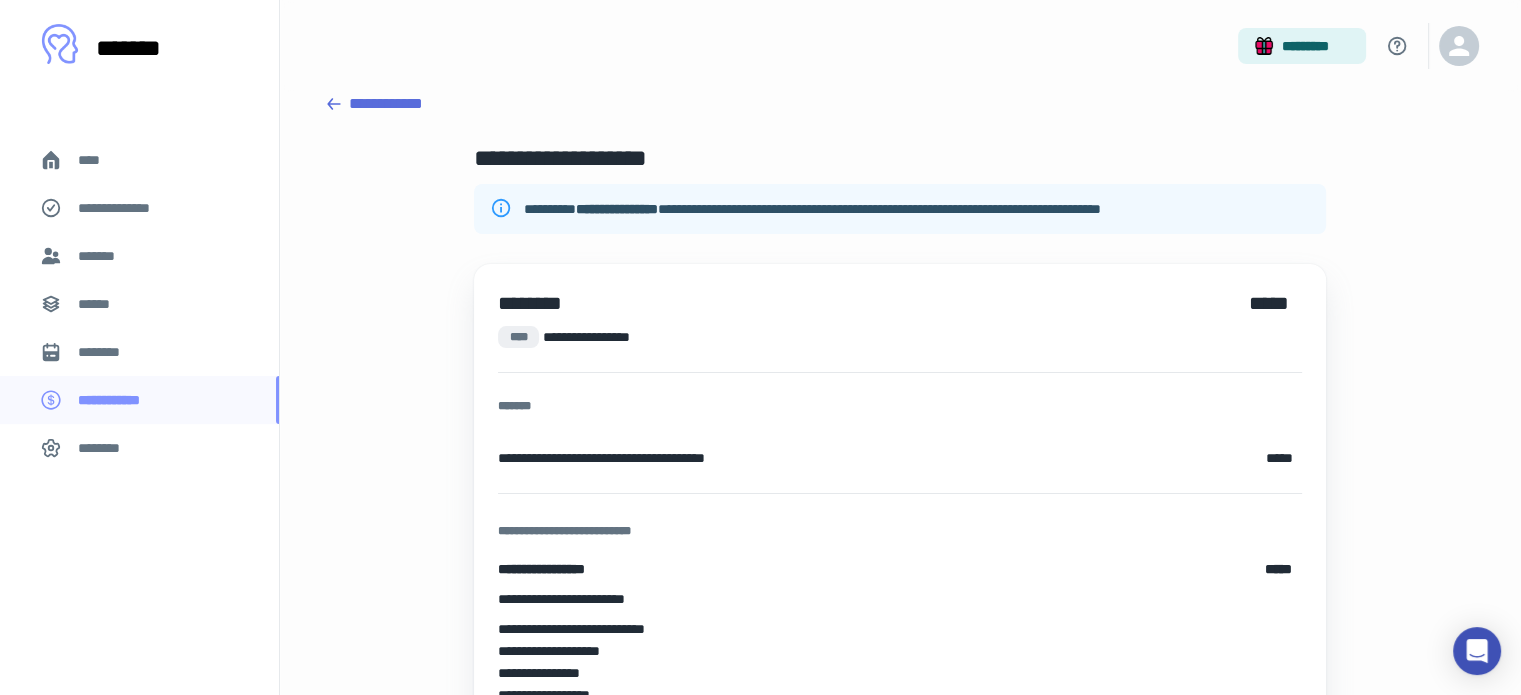 scroll, scrollTop: 0, scrollLeft: 0, axis: both 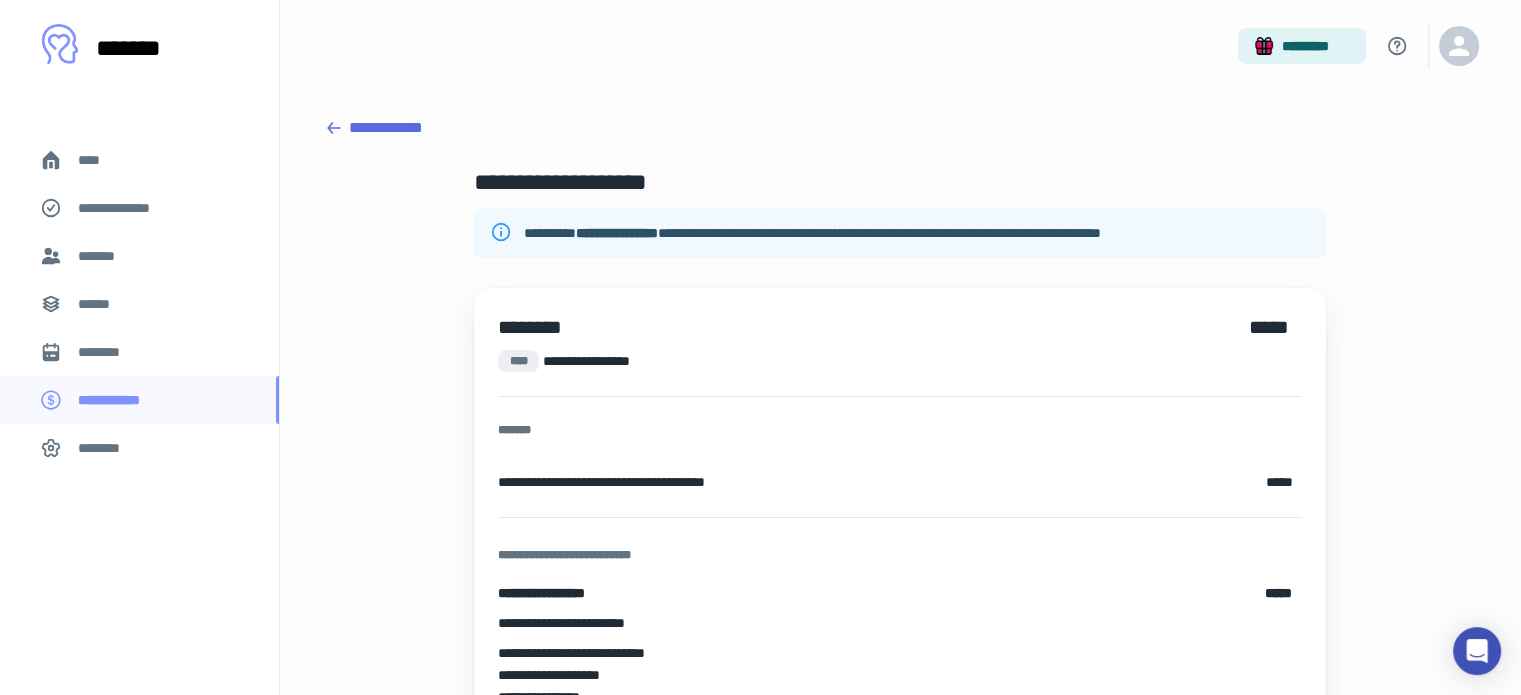 click on "**********" at bounding box center [900, 128] 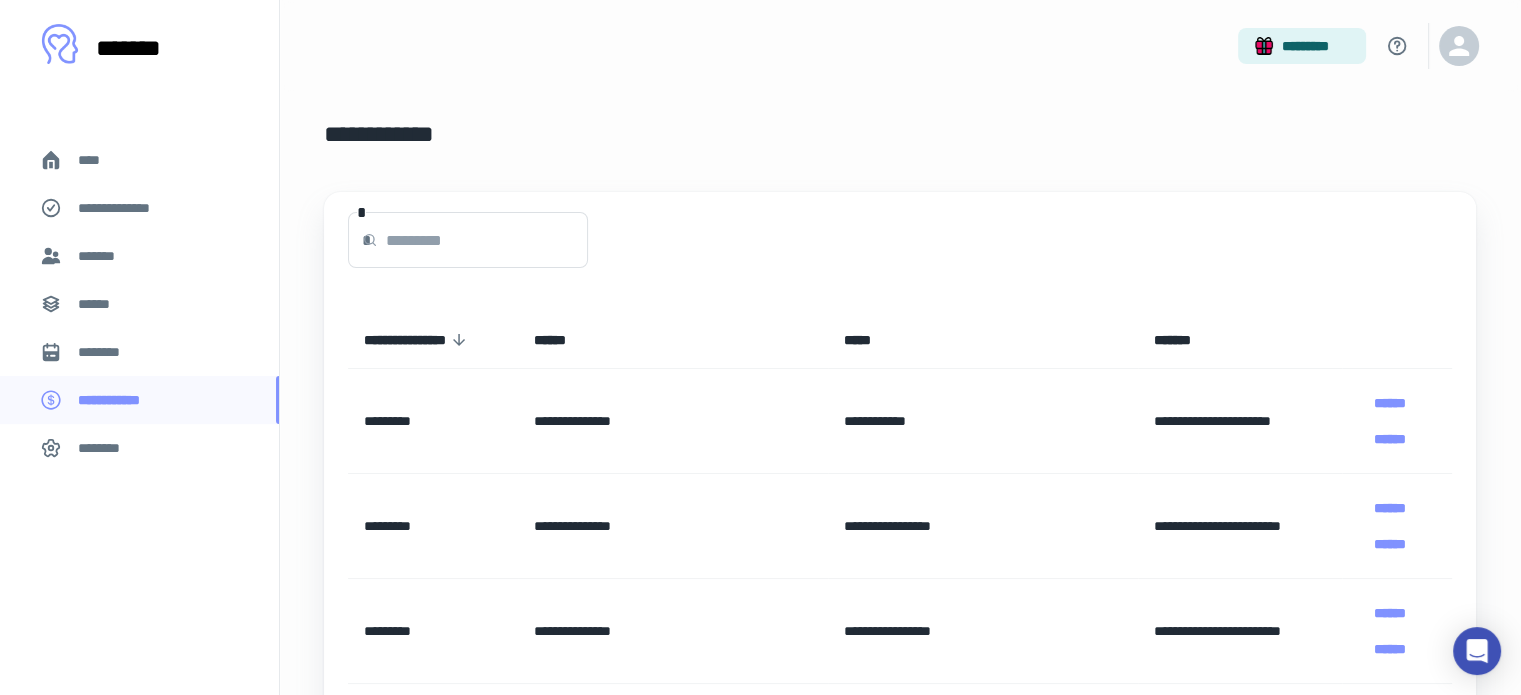 drag, startPoint x: 1533, startPoint y: 358, endPoint x: 705, endPoint y: 205, distance: 842.0172 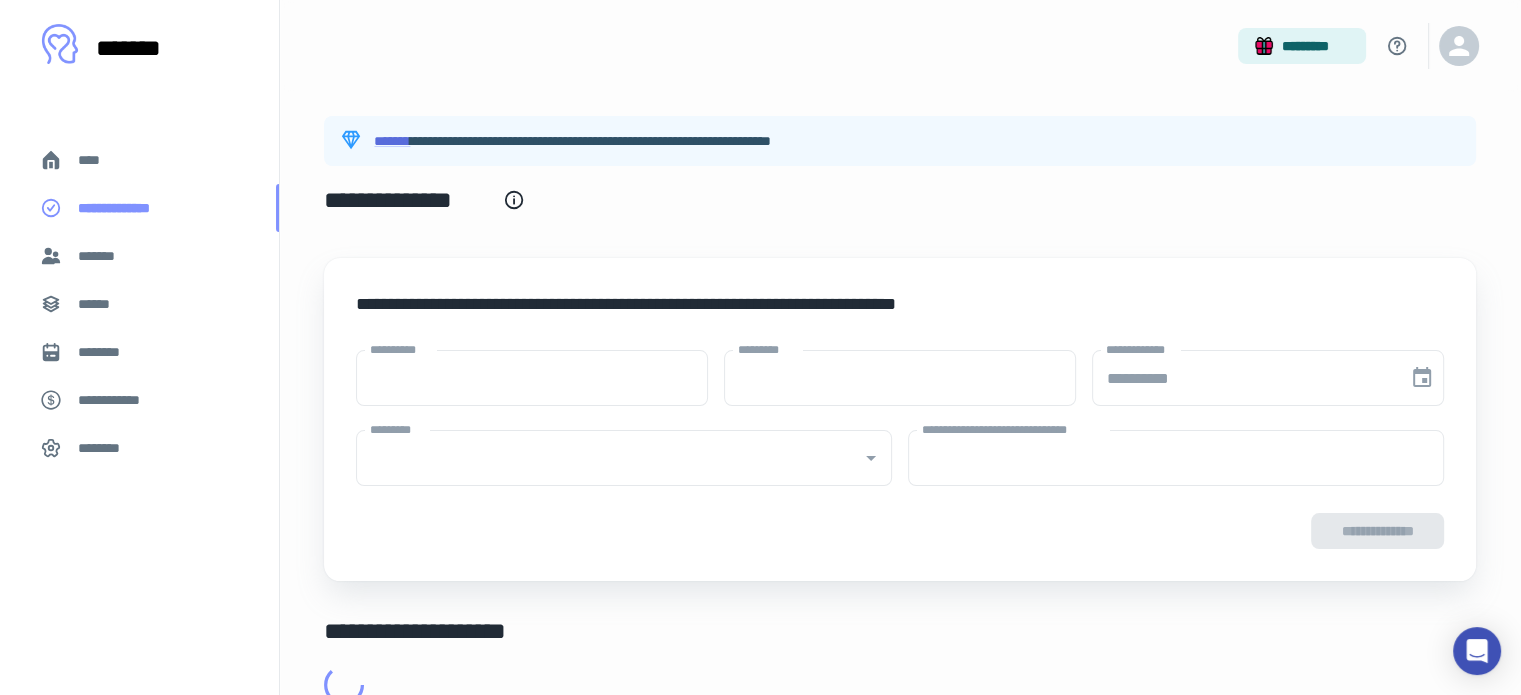 type on "****" 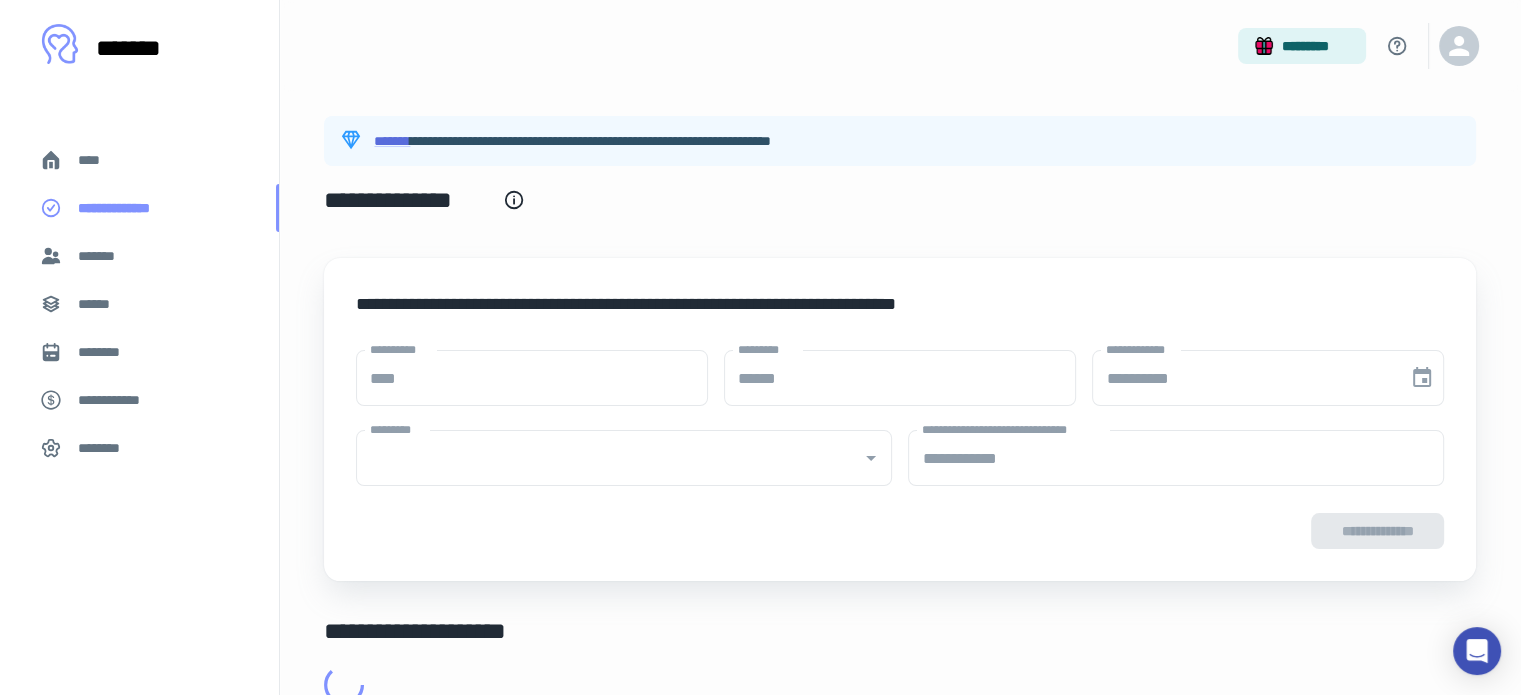 type on "**********" 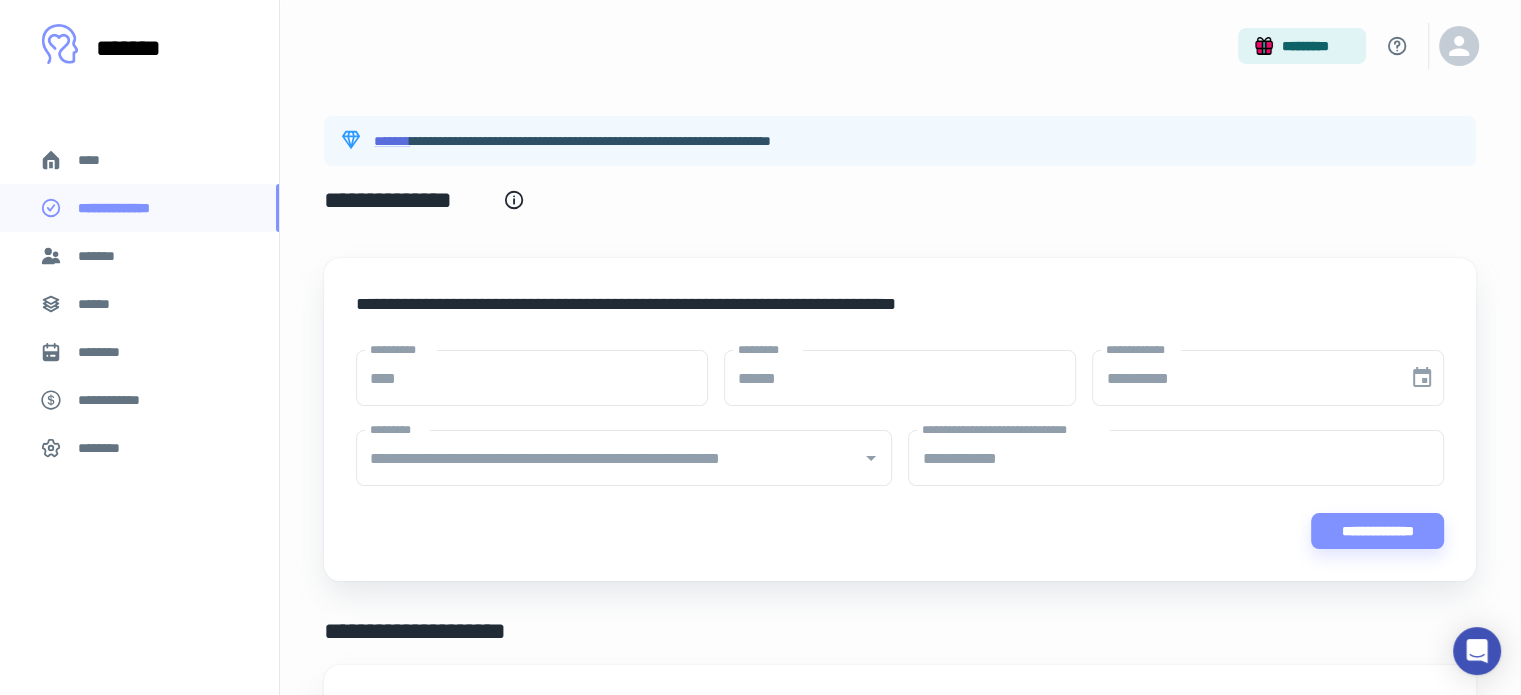 click on "**********" at bounding box center [900, 212] 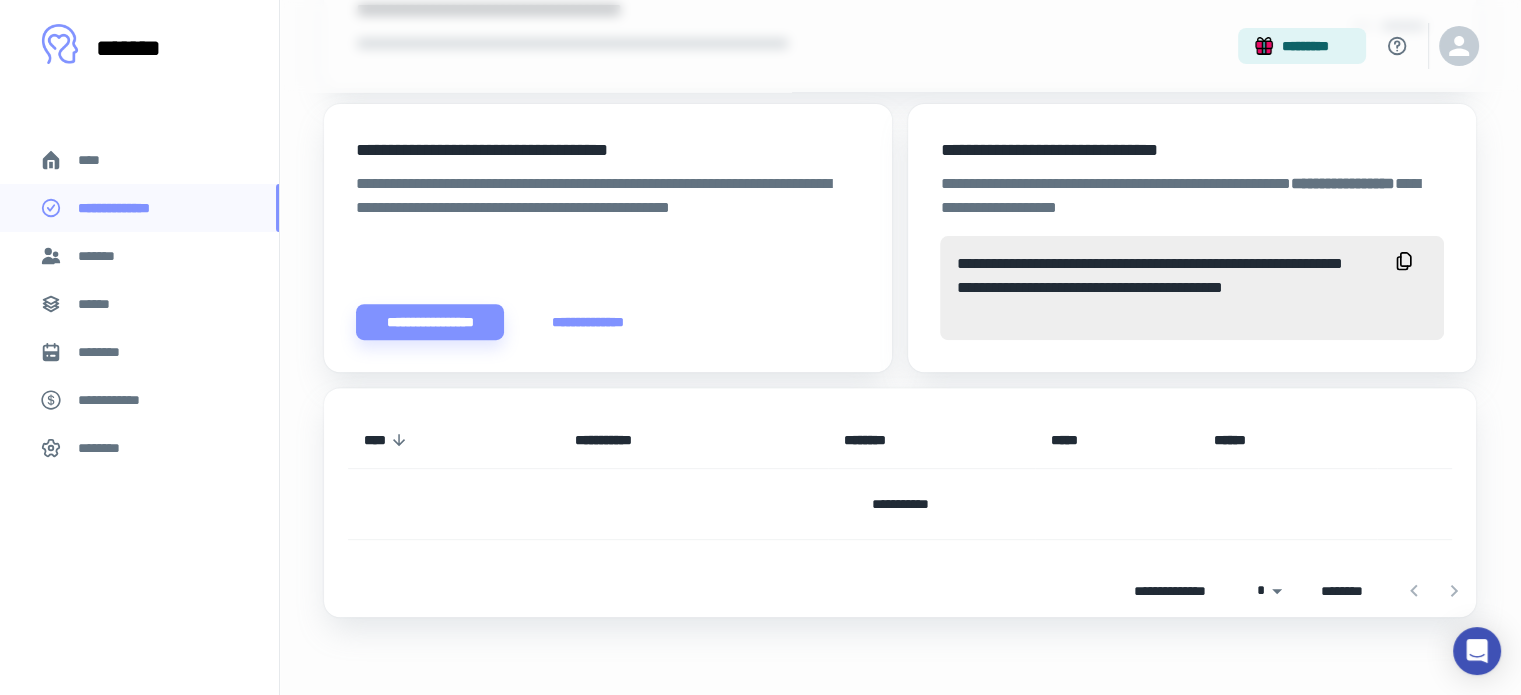scroll, scrollTop: 703, scrollLeft: 0, axis: vertical 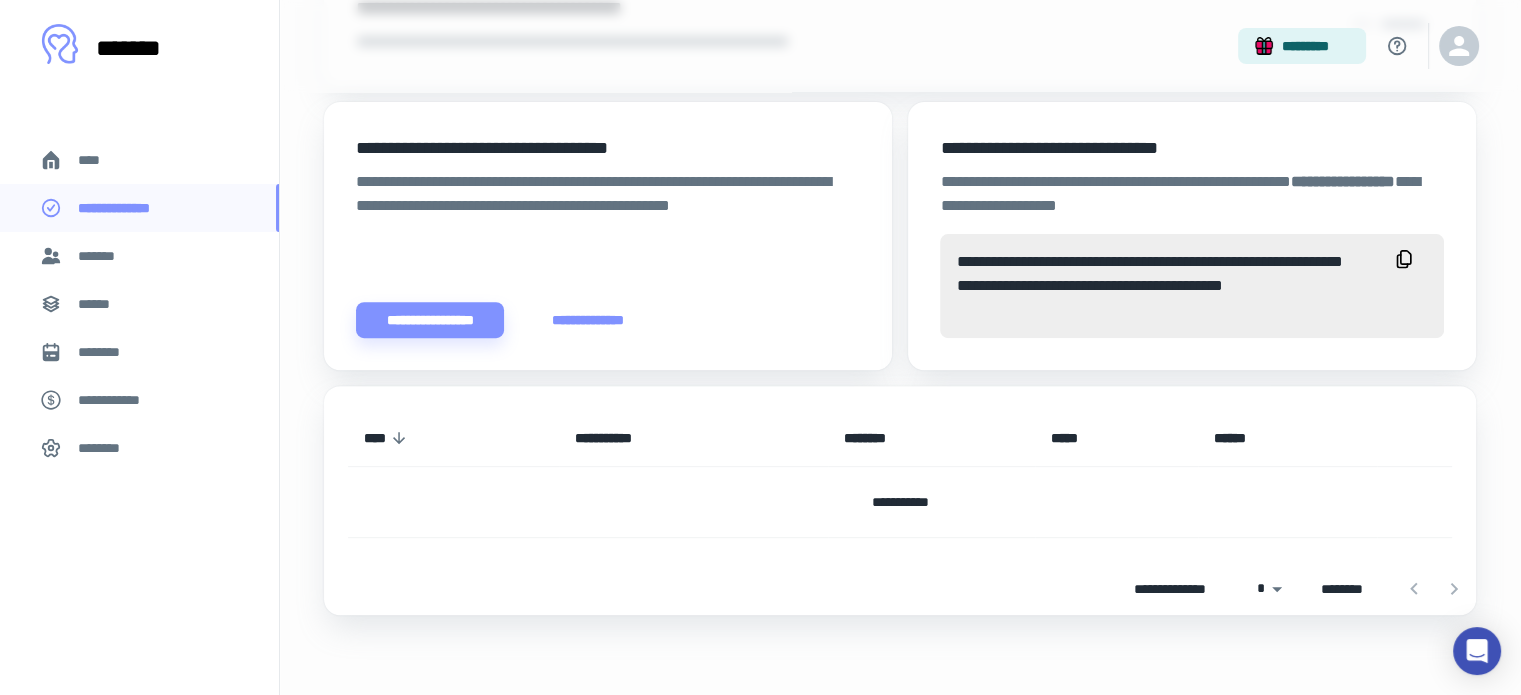 click on "********" at bounding box center (107, 352) 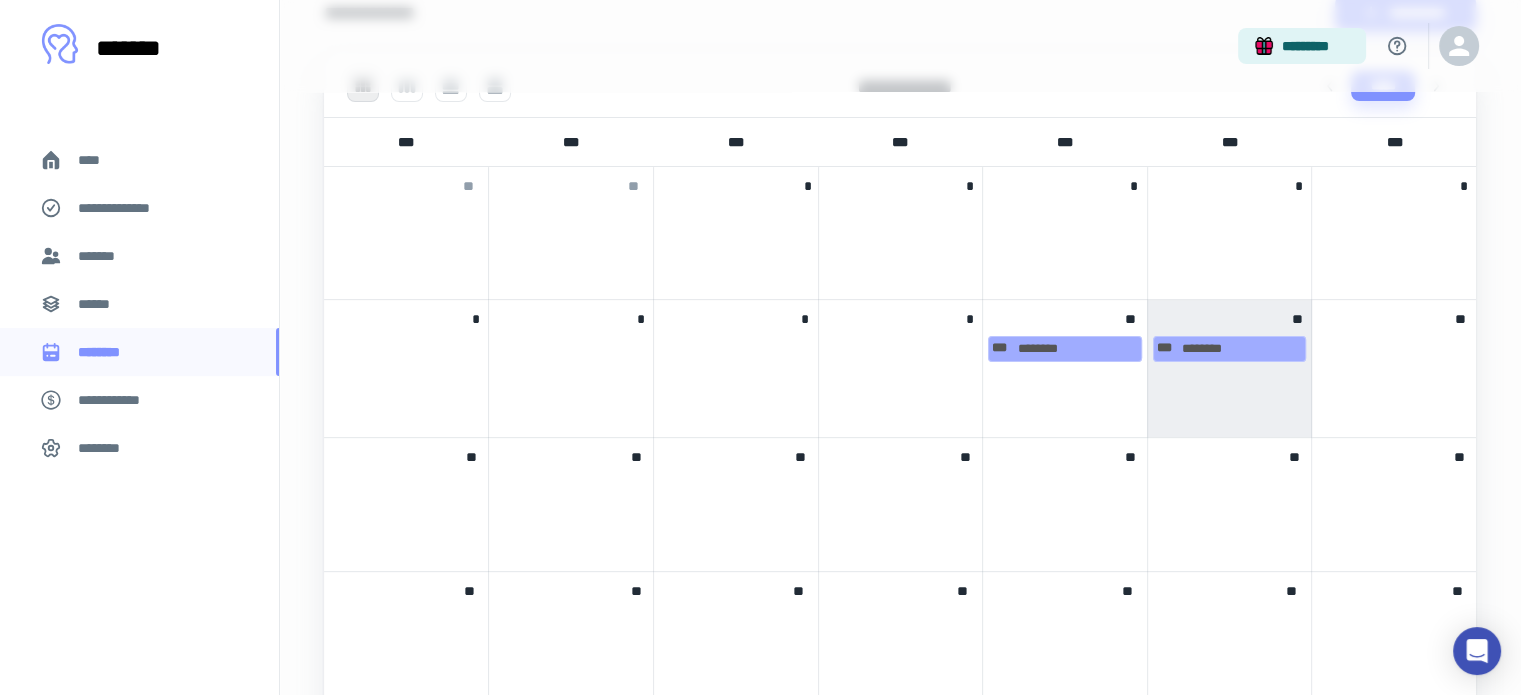 scroll, scrollTop: 560, scrollLeft: 0, axis: vertical 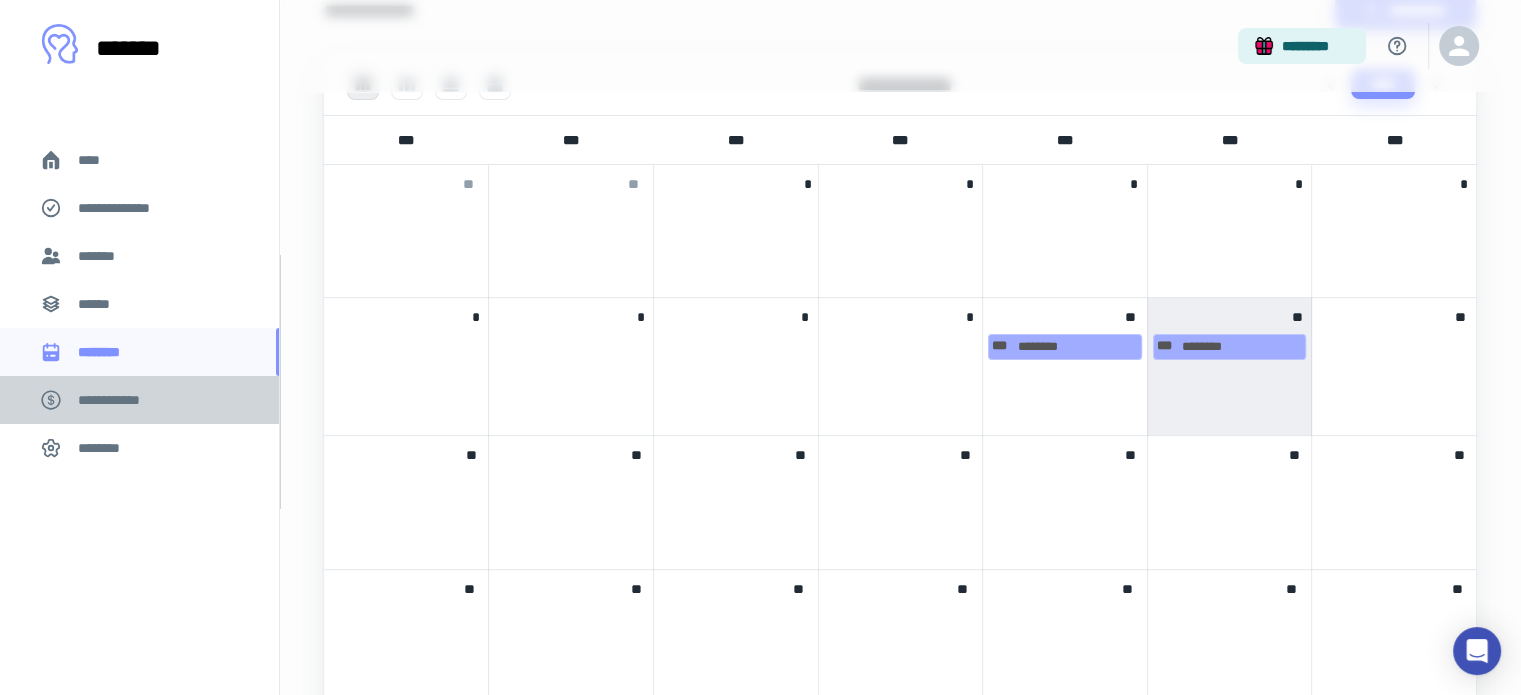click on "**********" at bounding box center (119, 400) 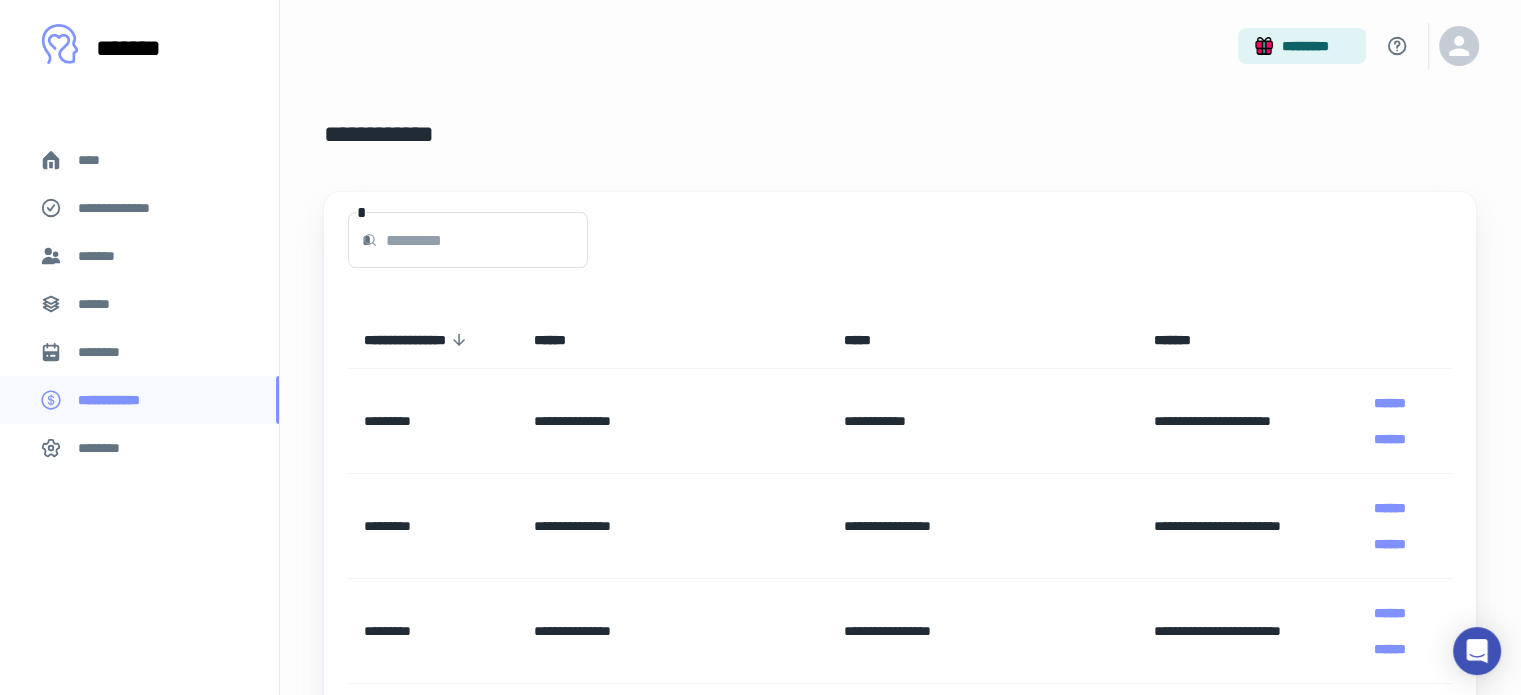 click on "**********" at bounding box center (900, 438) 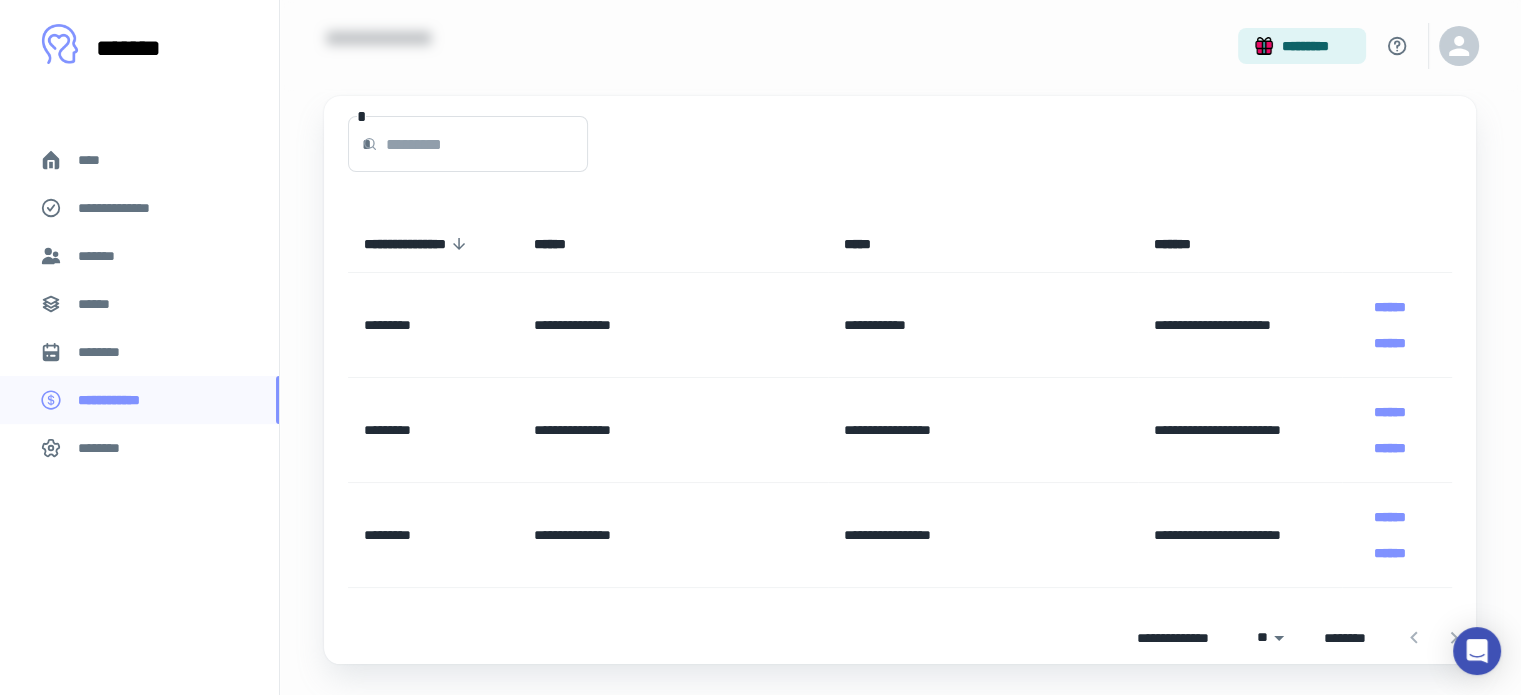 scroll, scrollTop: 144, scrollLeft: 0, axis: vertical 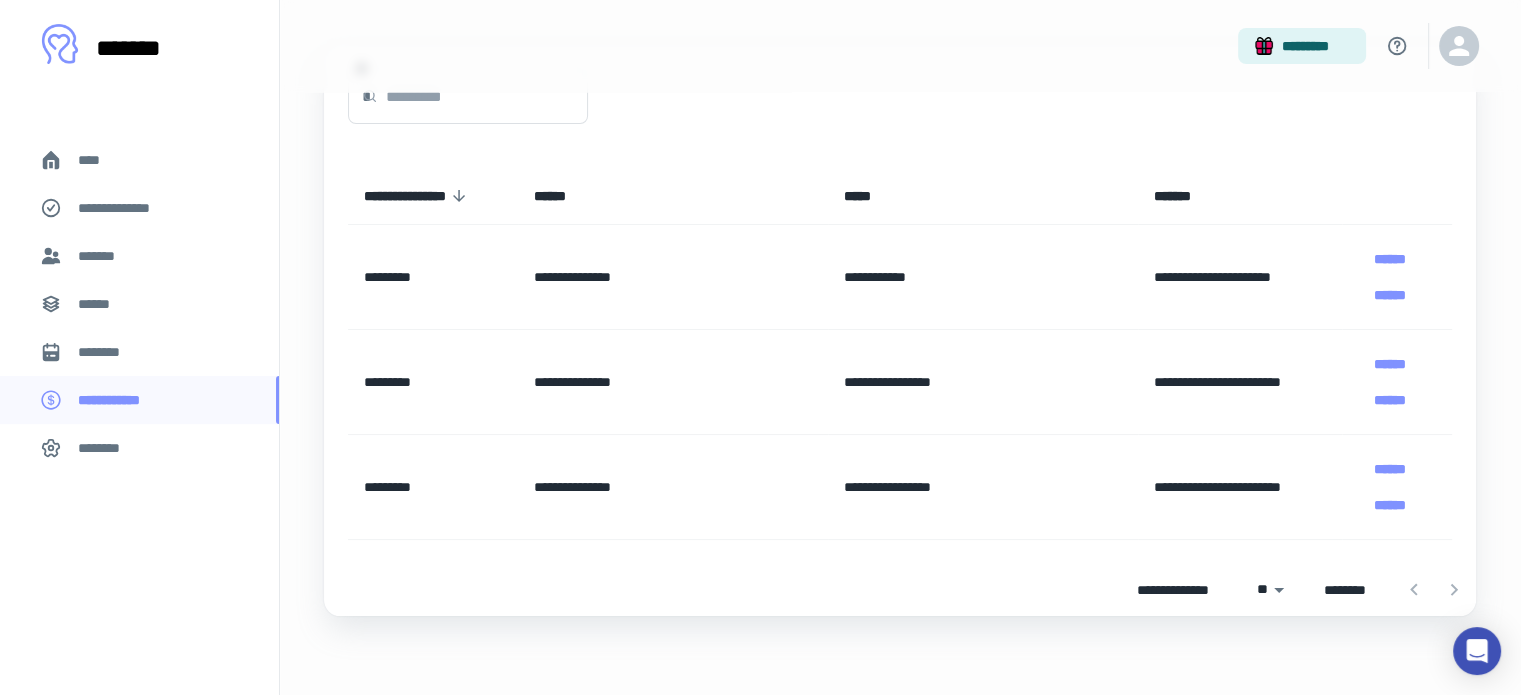 click on "********" at bounding box center (105, 448) 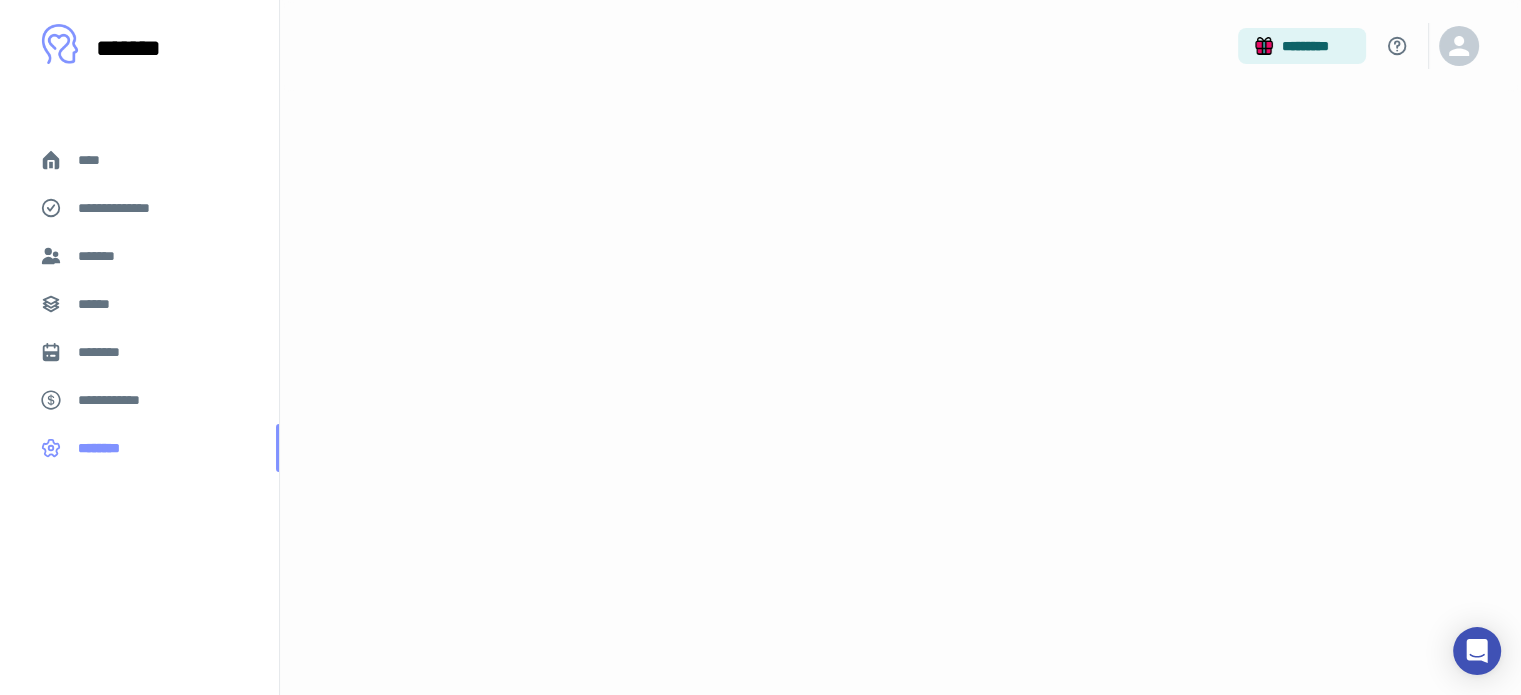 scroll, scrollTop: 0, scrollLeft: 0, axis: both 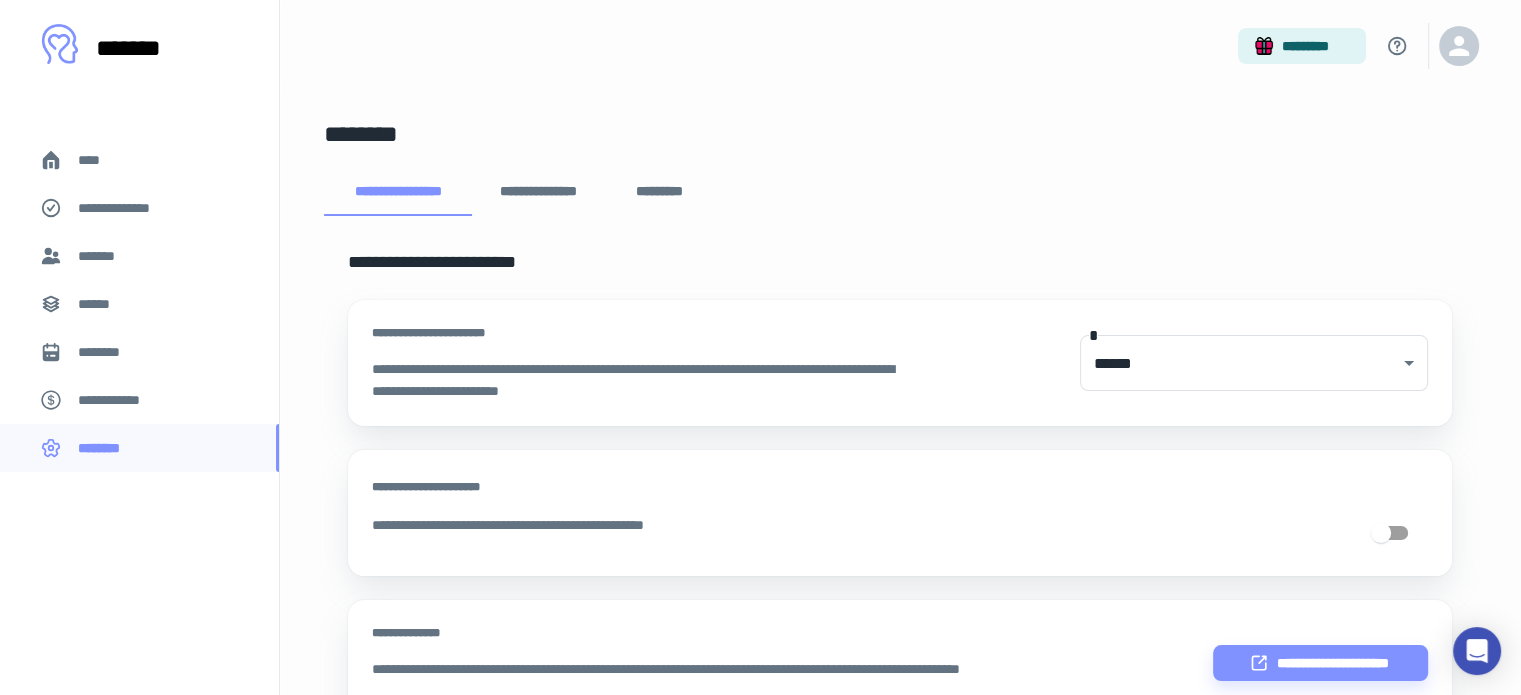 click on "**********" at bounding box center [900, 262] 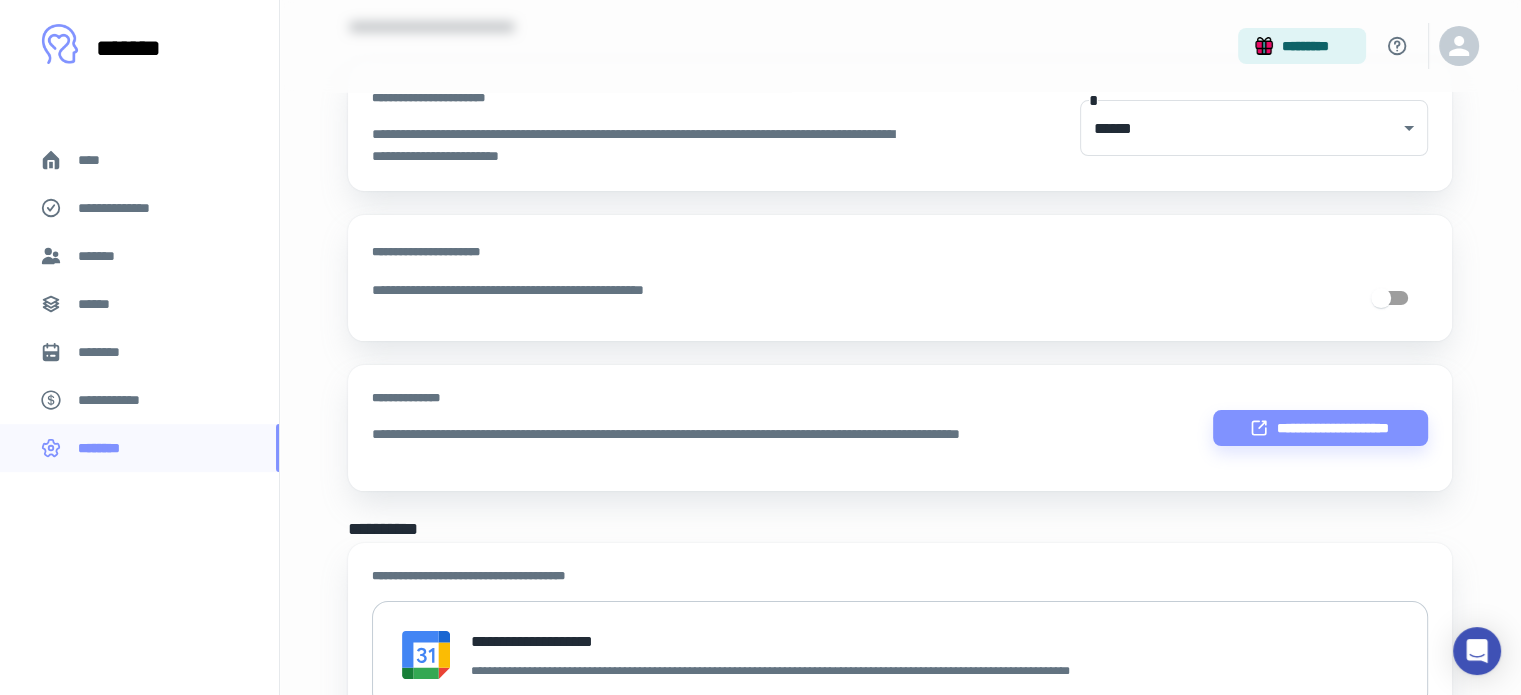 scroll, scrollTop: 0, scrollLeft: 0, axis: both 